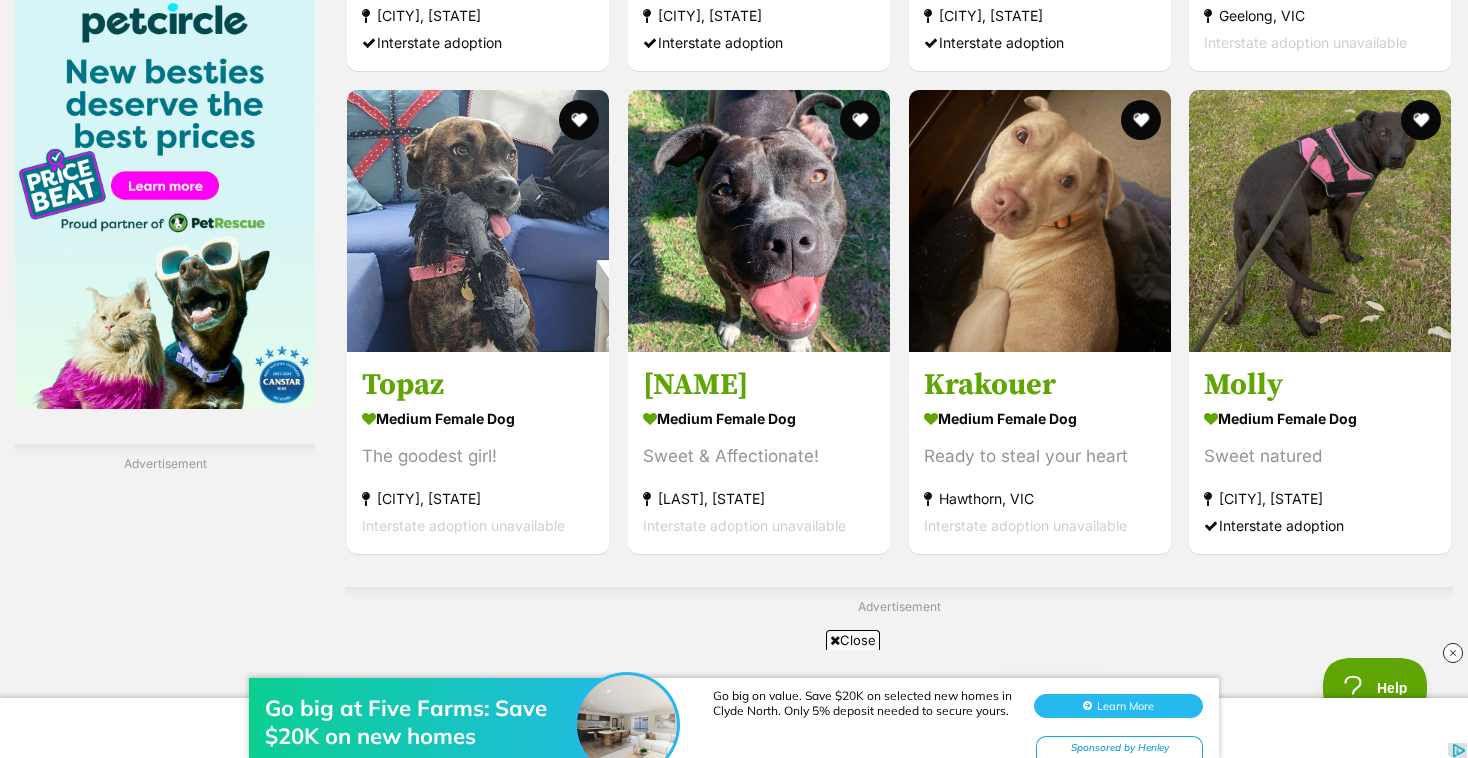 scroll, scrollTop: 0, scrollLeft: 0, axis: both 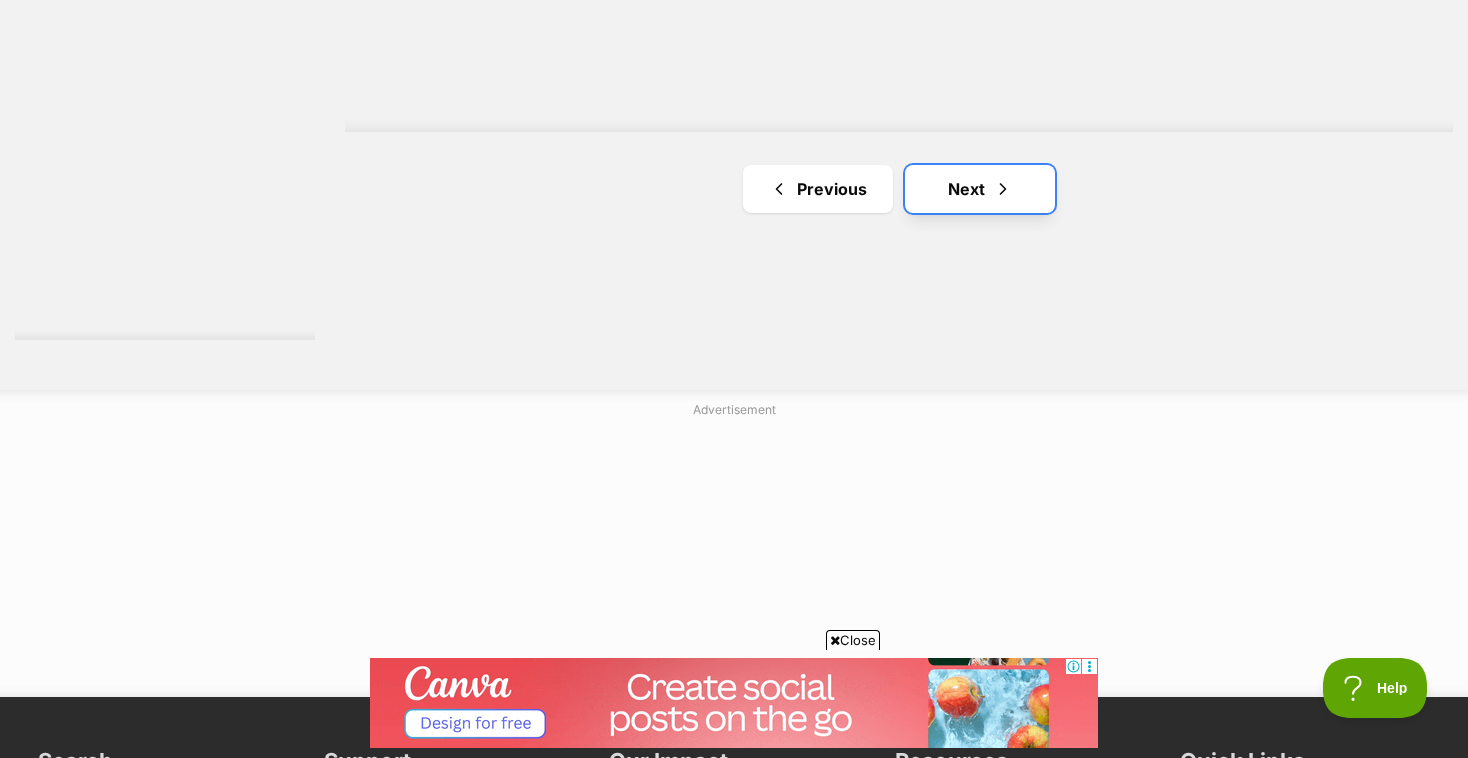 click at bounding box center (1003, 189) 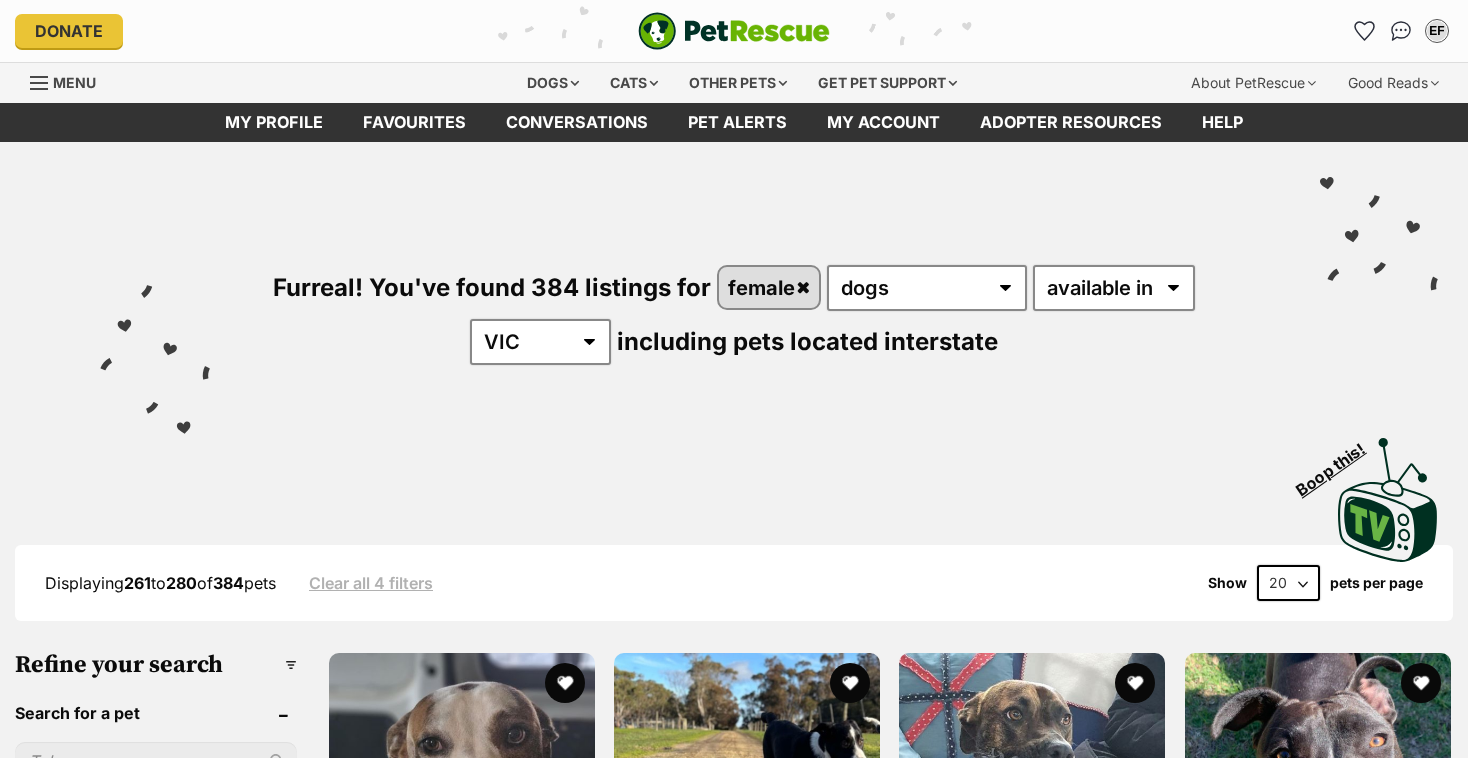 scroll, scrollTop: 0, scrollLeft: 0, axis: both 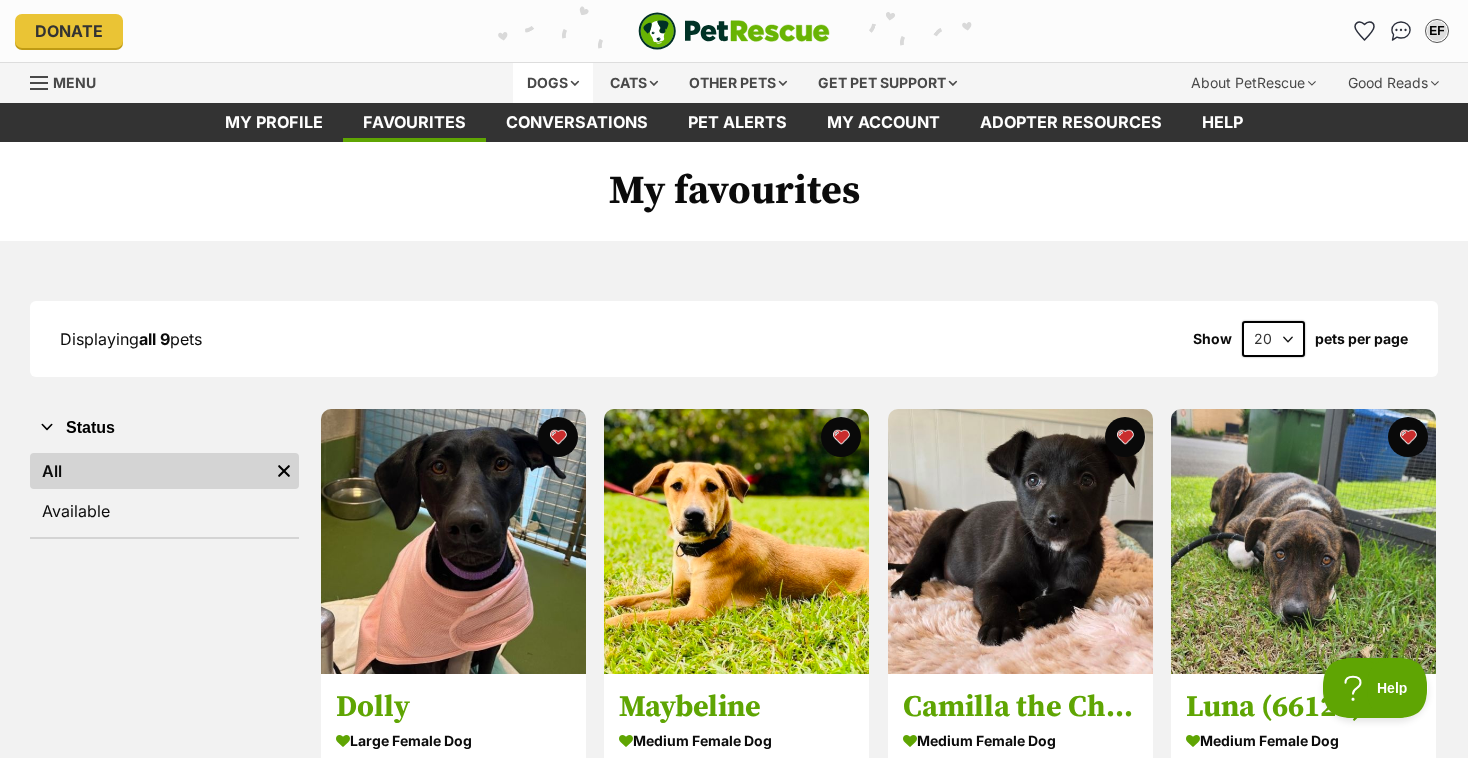 click on "Dogs" at bounding box center (553, 83) 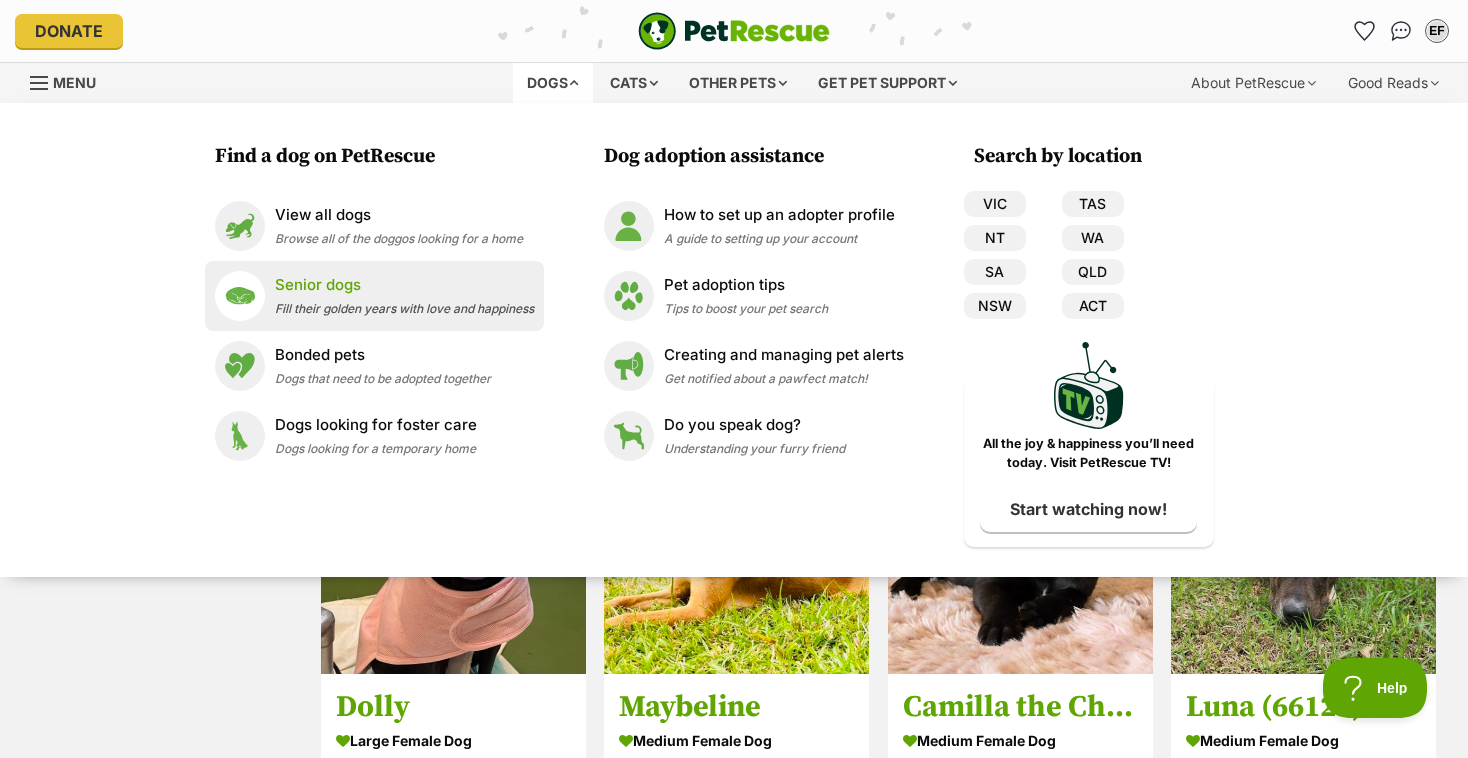 click on "Senior dogs
Fill their golden years with love and happiness" at bounding box center (374, 296) 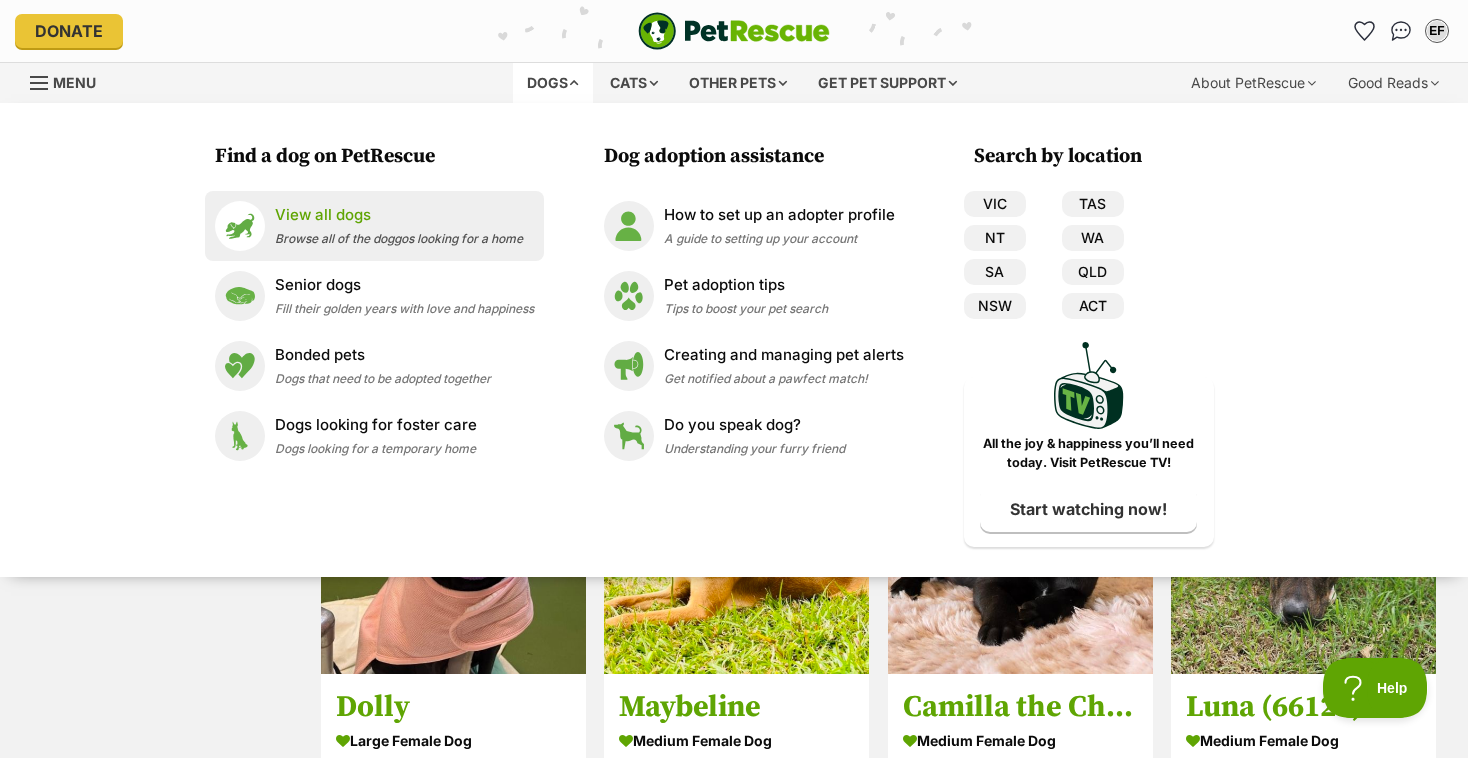 click on "View all dogs" at bounding box center (399, 215) 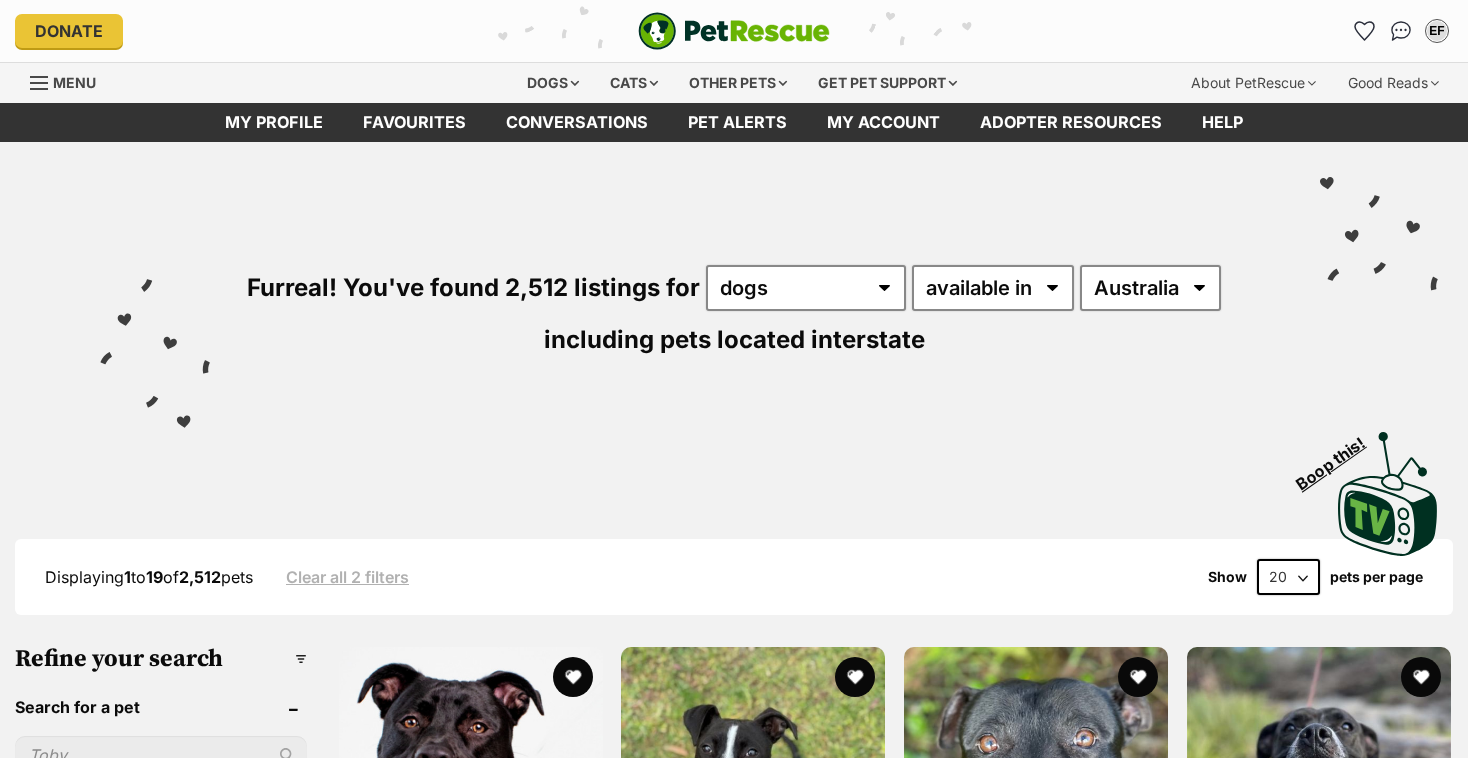 scroll, scrollTop: 0, scrollLeft: 0, axis: both 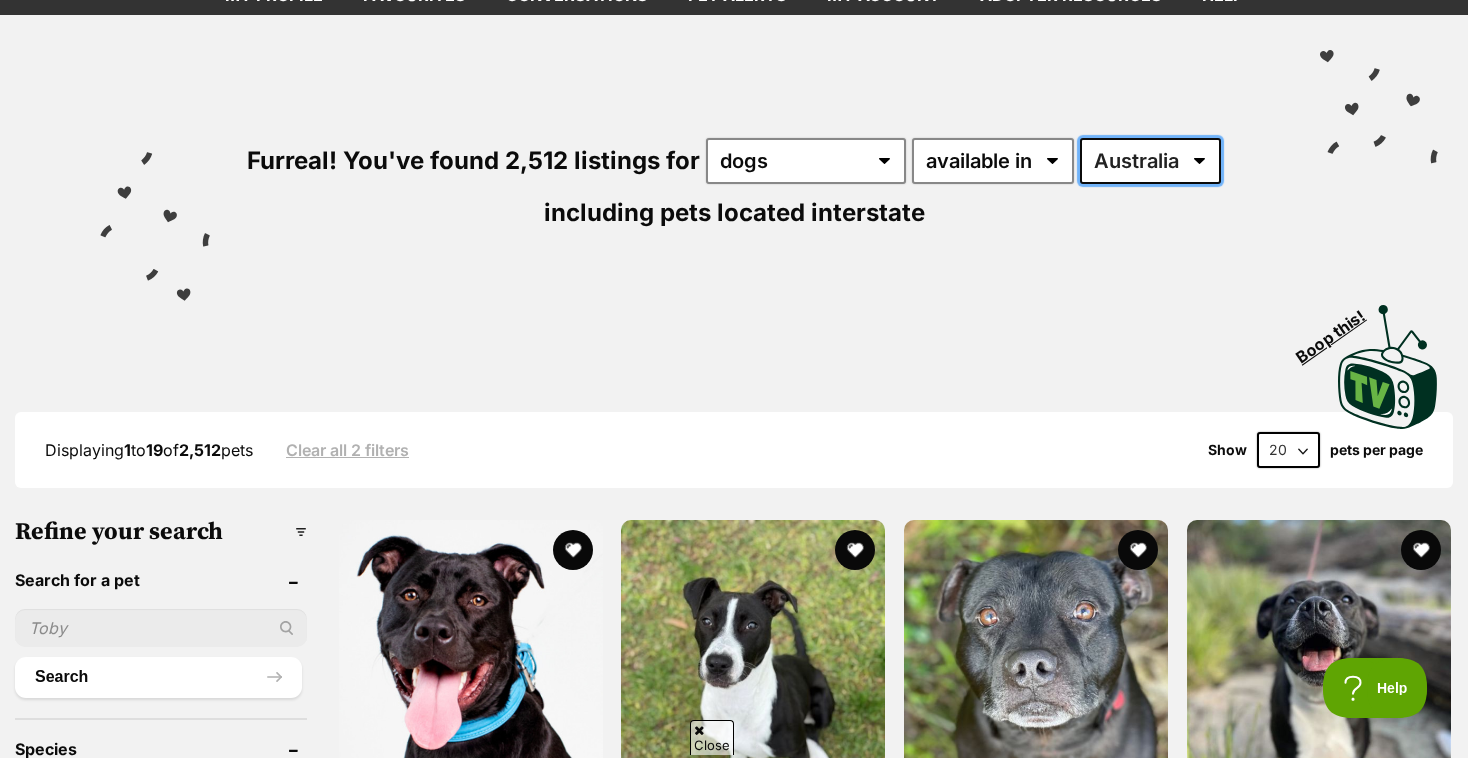 click on "Australia
ACT
NSW
NT
QLD
SA
TAS
VIC
WA" at bounding box center (1150, 161) 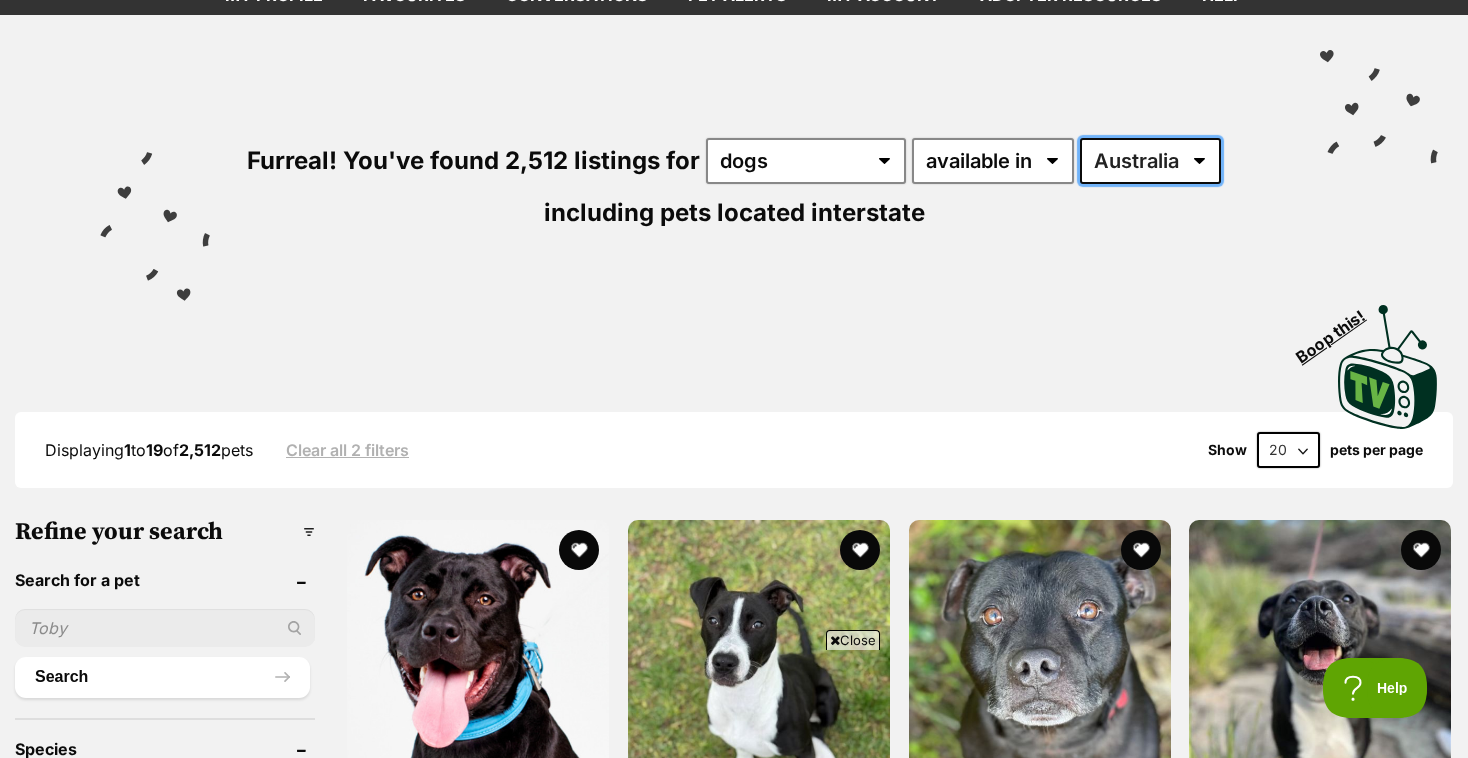 scroll, scrollTop: 0, scrollLeft: 0, axis: both 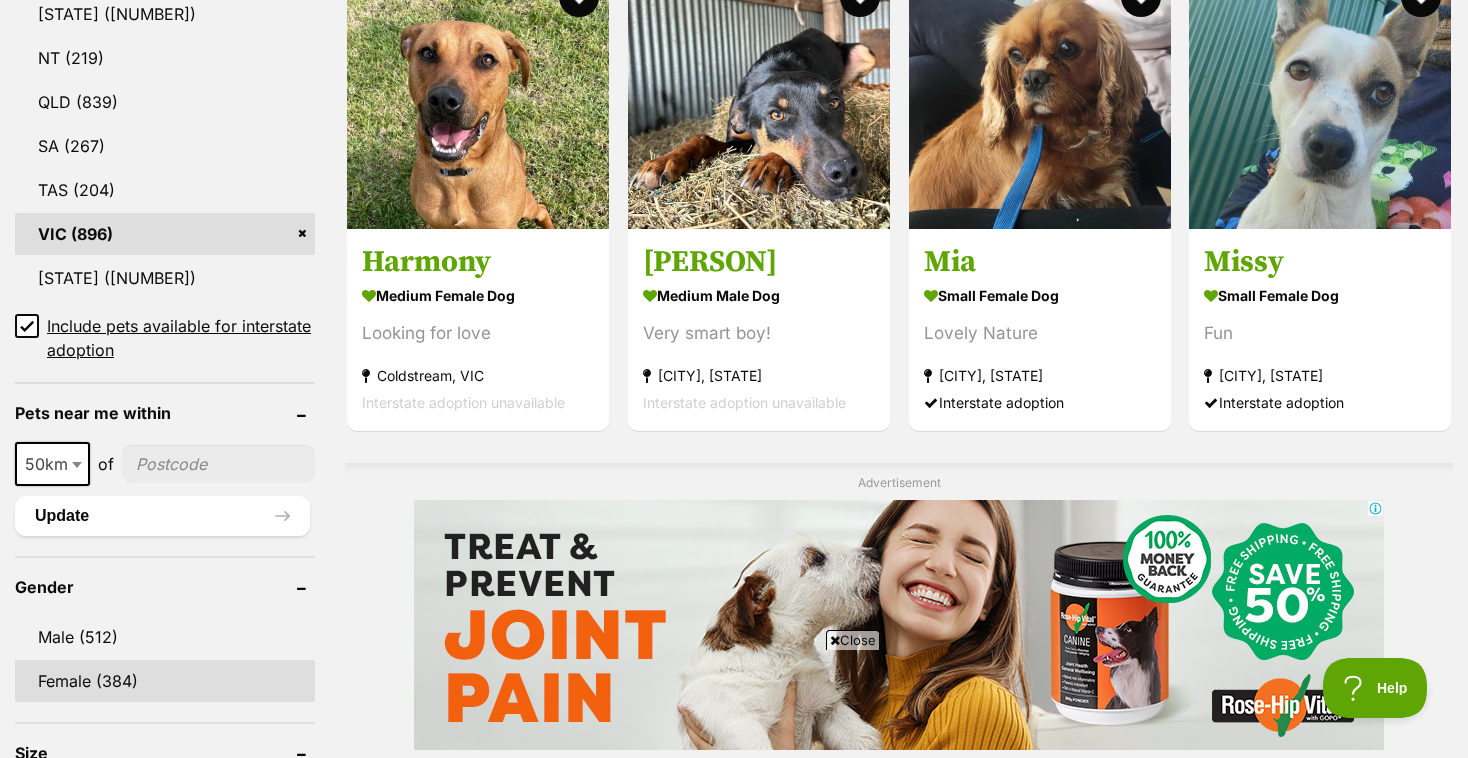 click on "Female (384)" at bounding box center (165, 681) 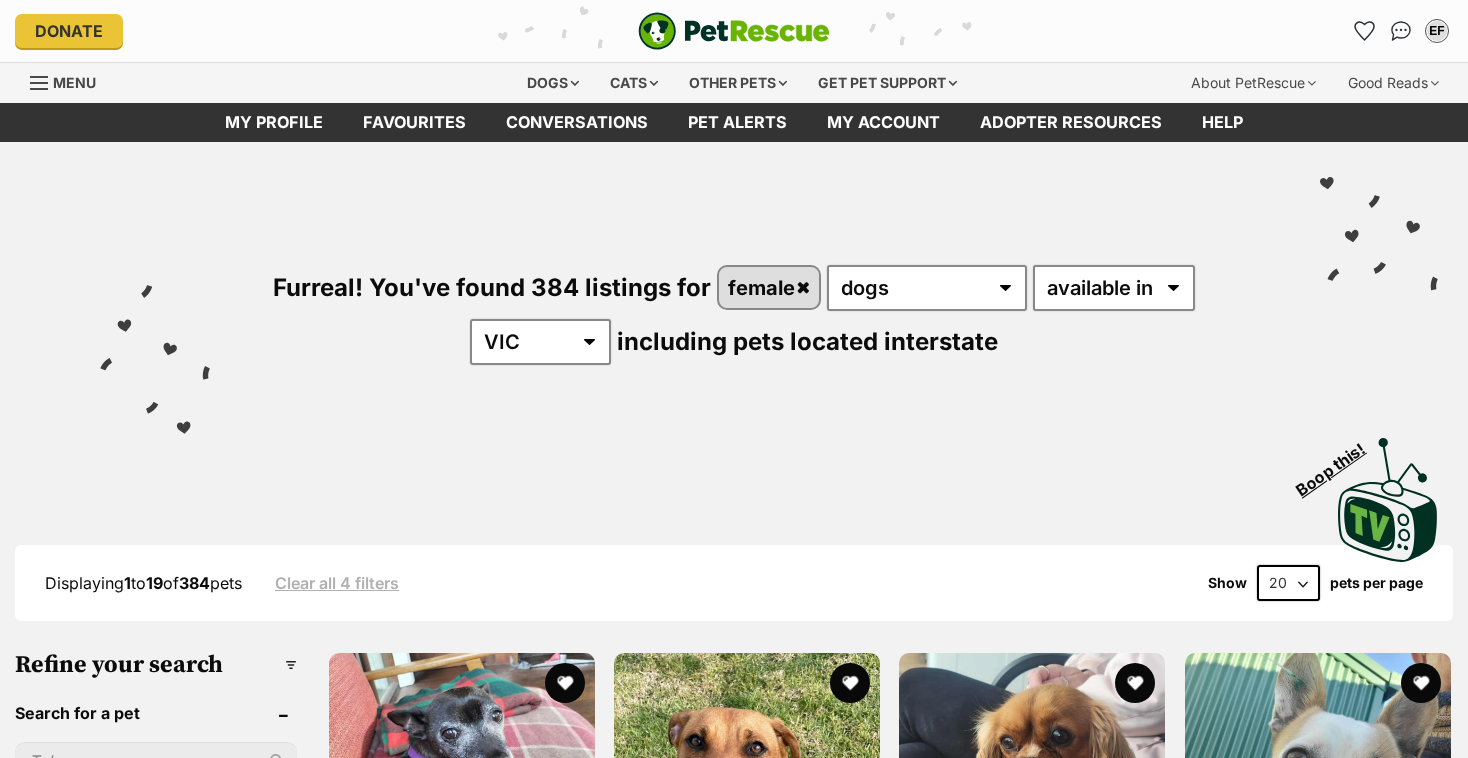 scroll, scrollTop: 0, scrollLeft: 0, axis: both 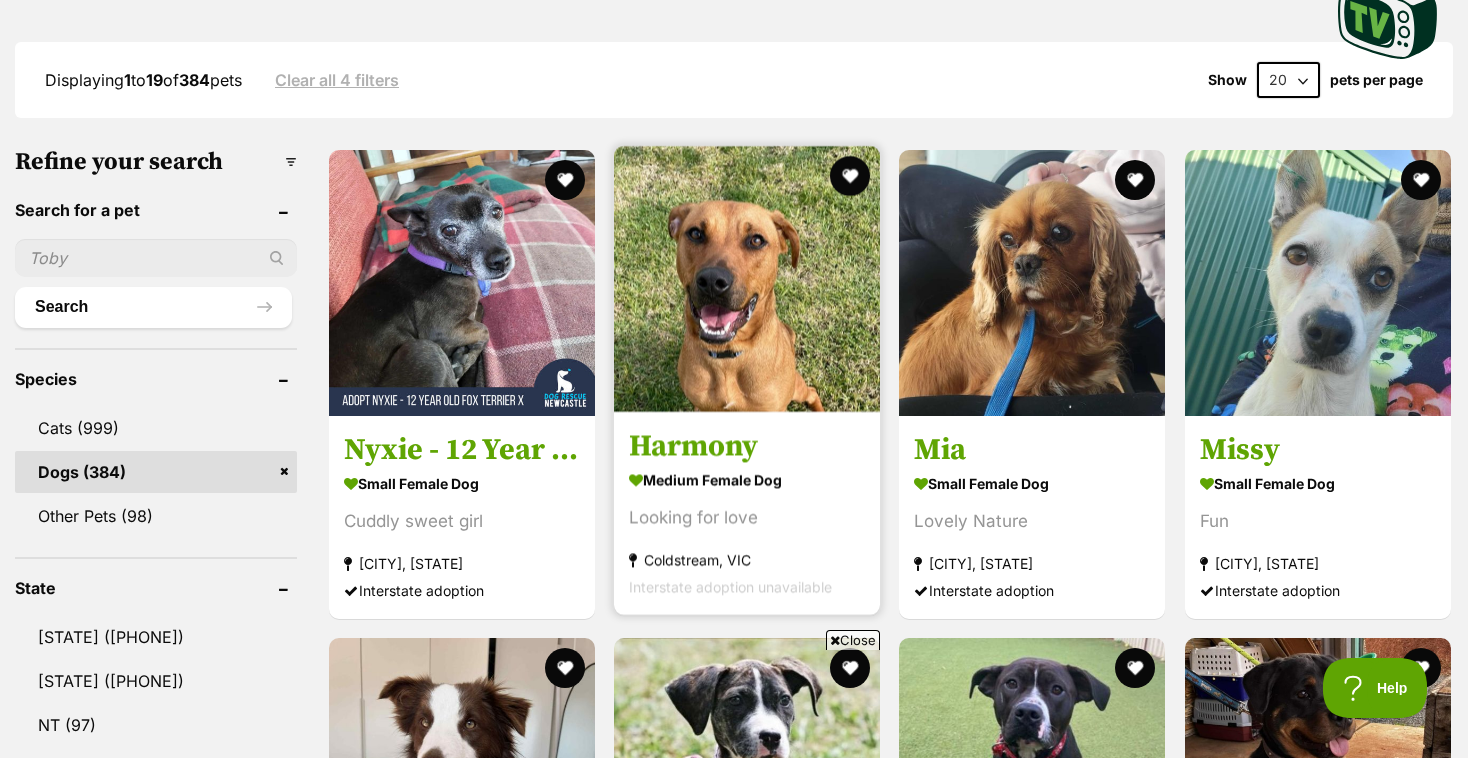 click at bounding box center [747, 279] 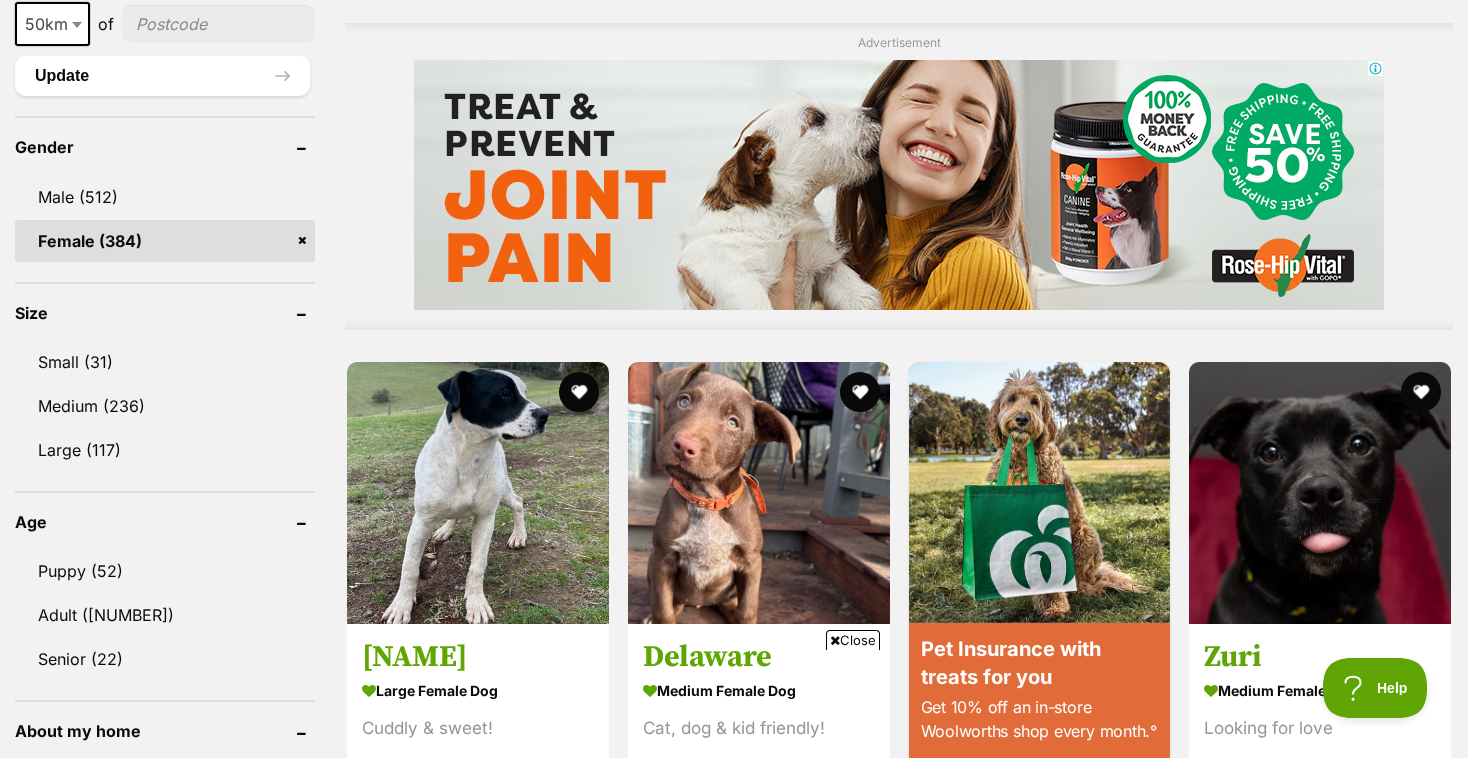 scroll, scrollTop: 1878, scrollLeft: 0, axis: vertical 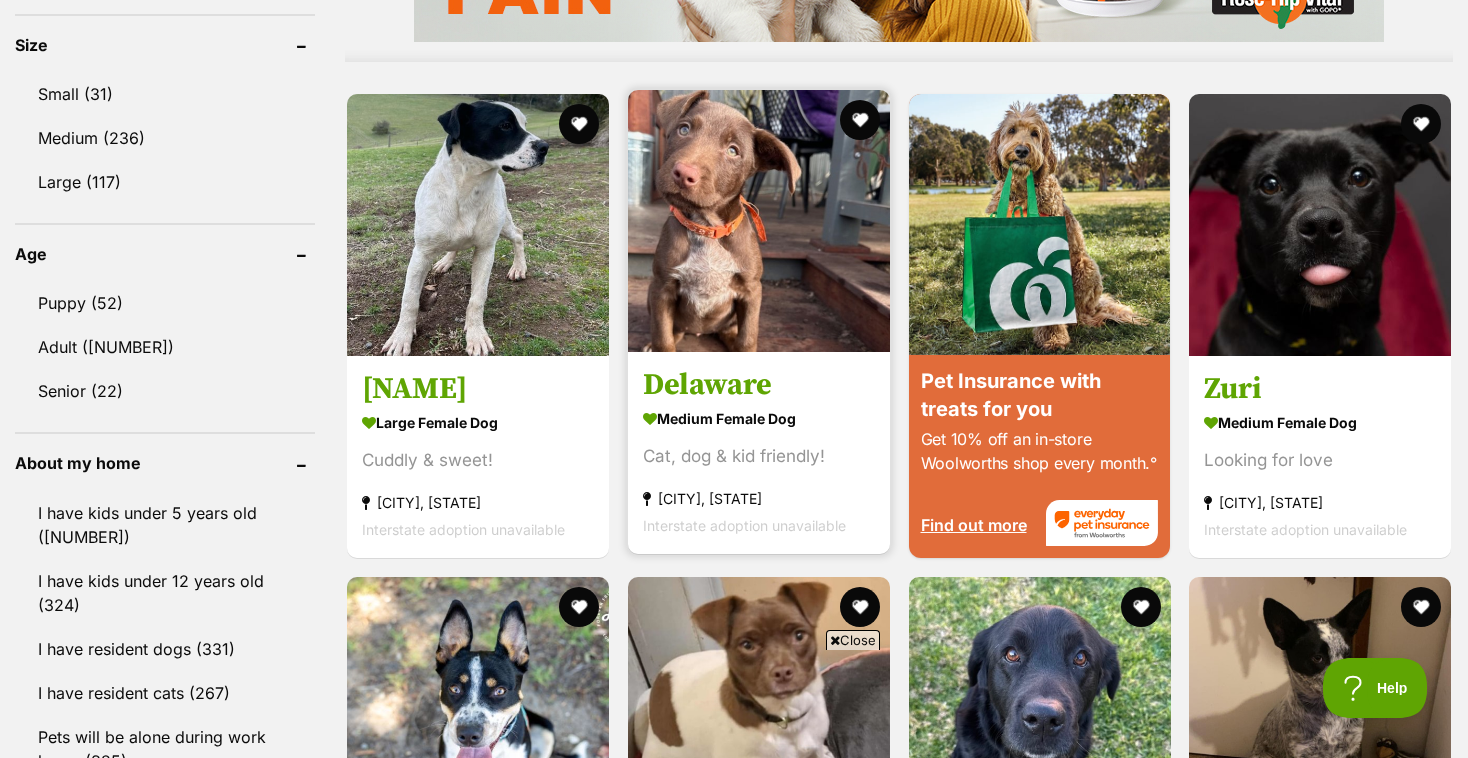 click at bounding box center (759, 221) 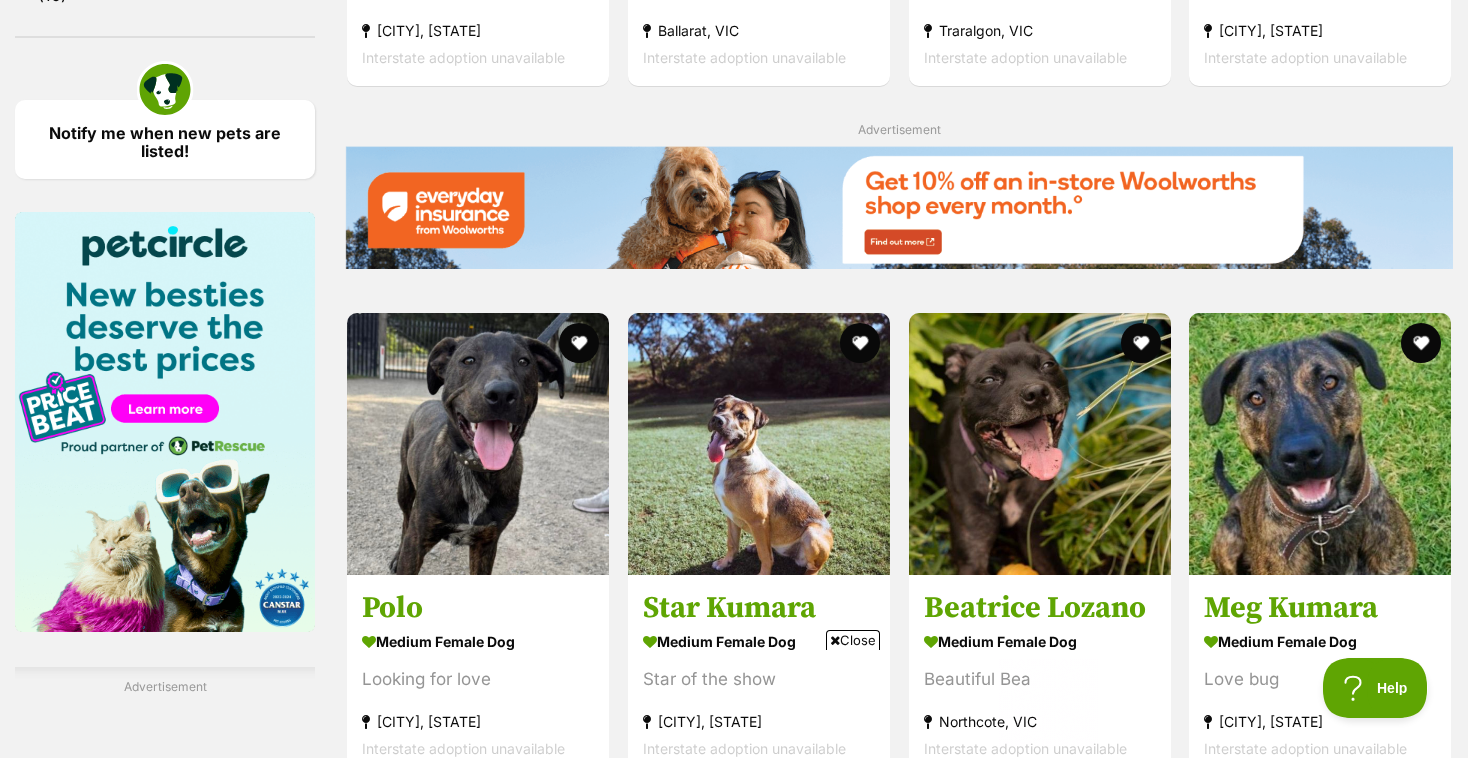 scroll, scrollTop: 0, scrollLeft: 0, axis: both 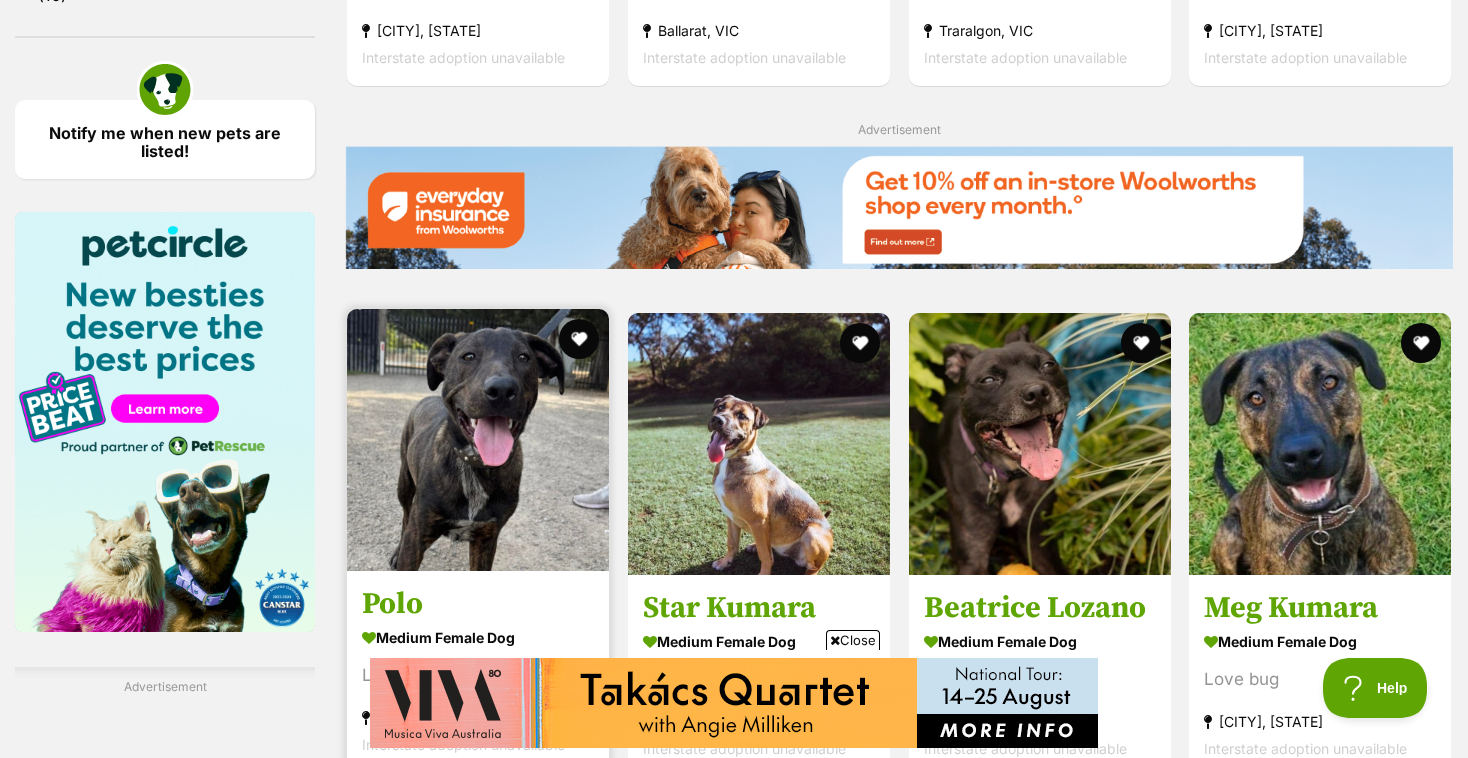 click at bounding box center [478, 440] 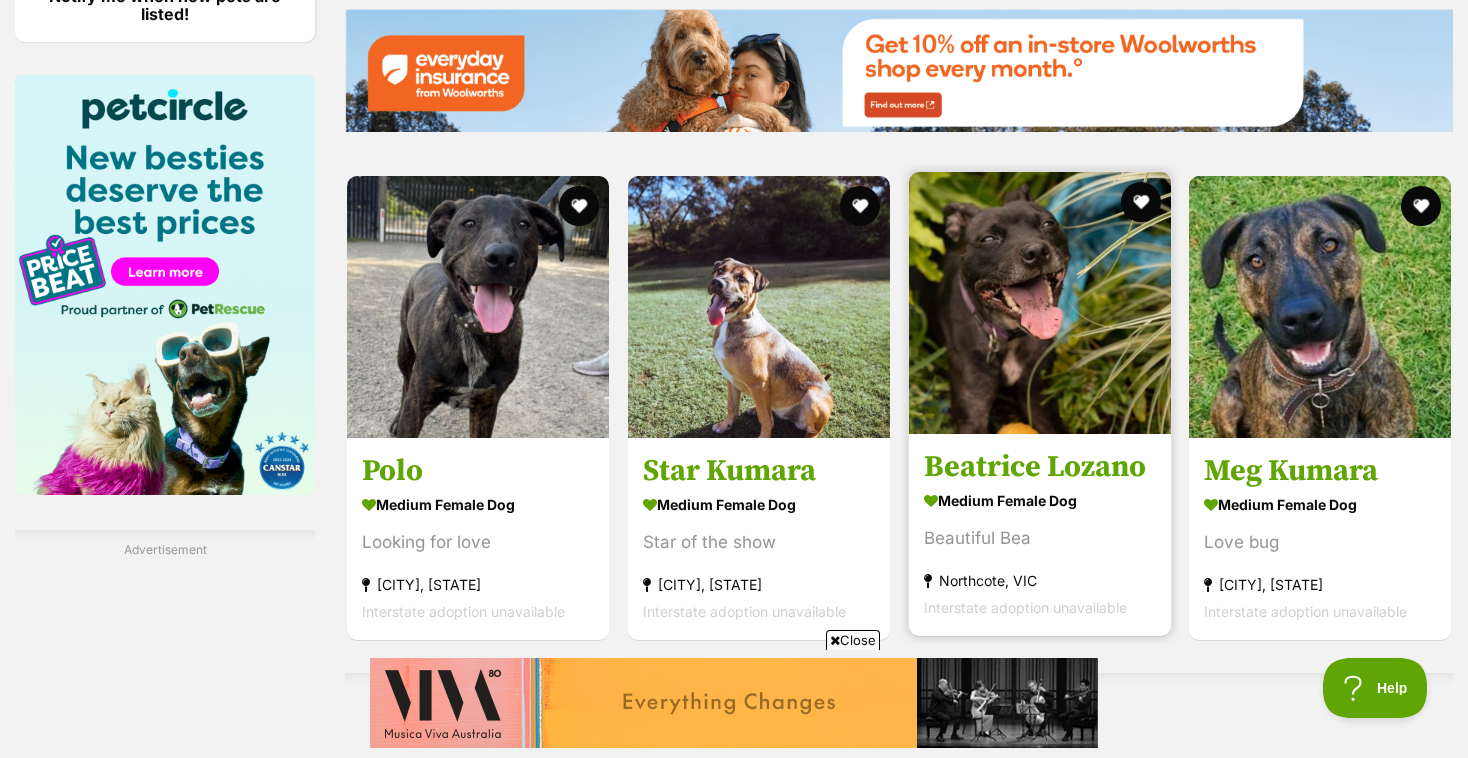 scroll, scrollTop: 2971, scrollLeft: 0, axis: vertical 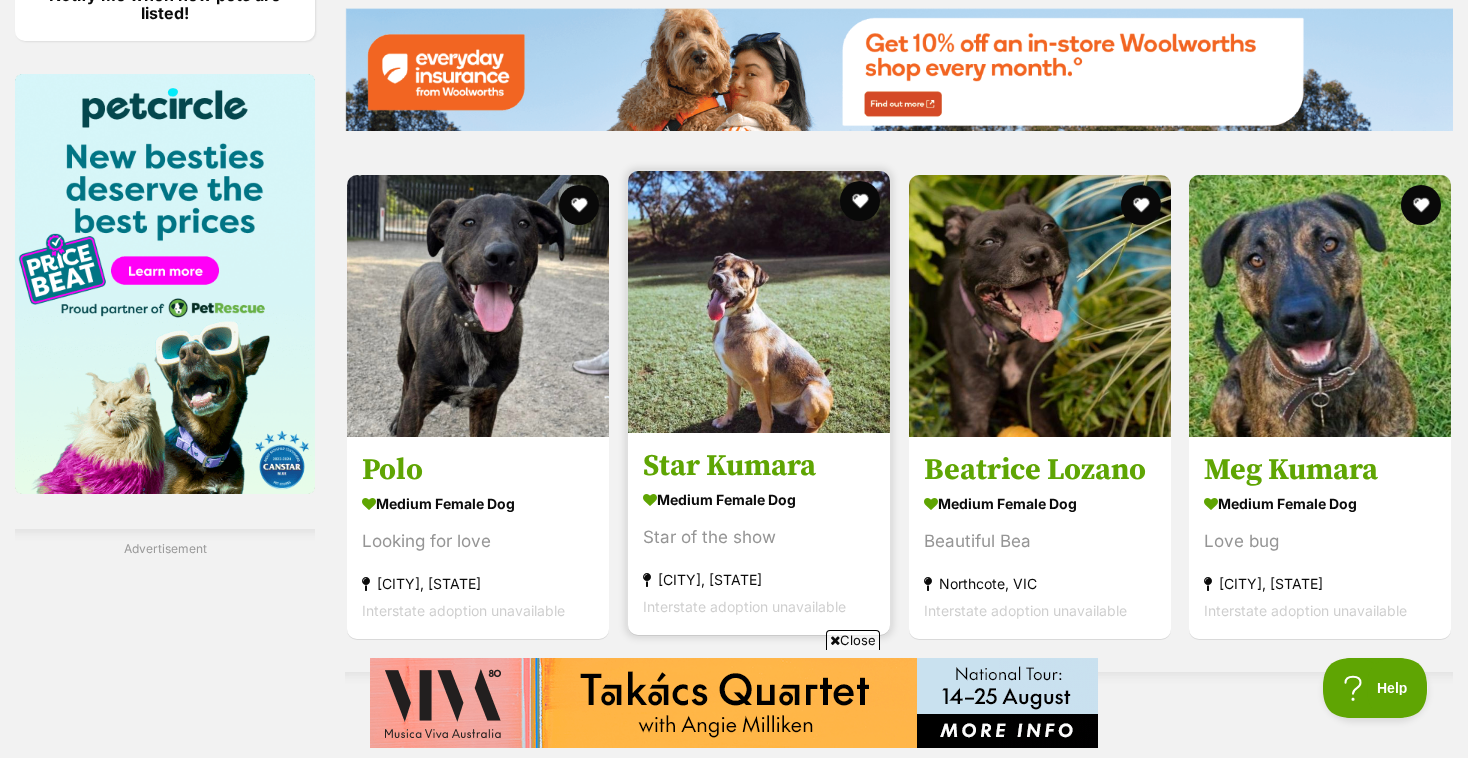 click at bounding box center [759, 302] 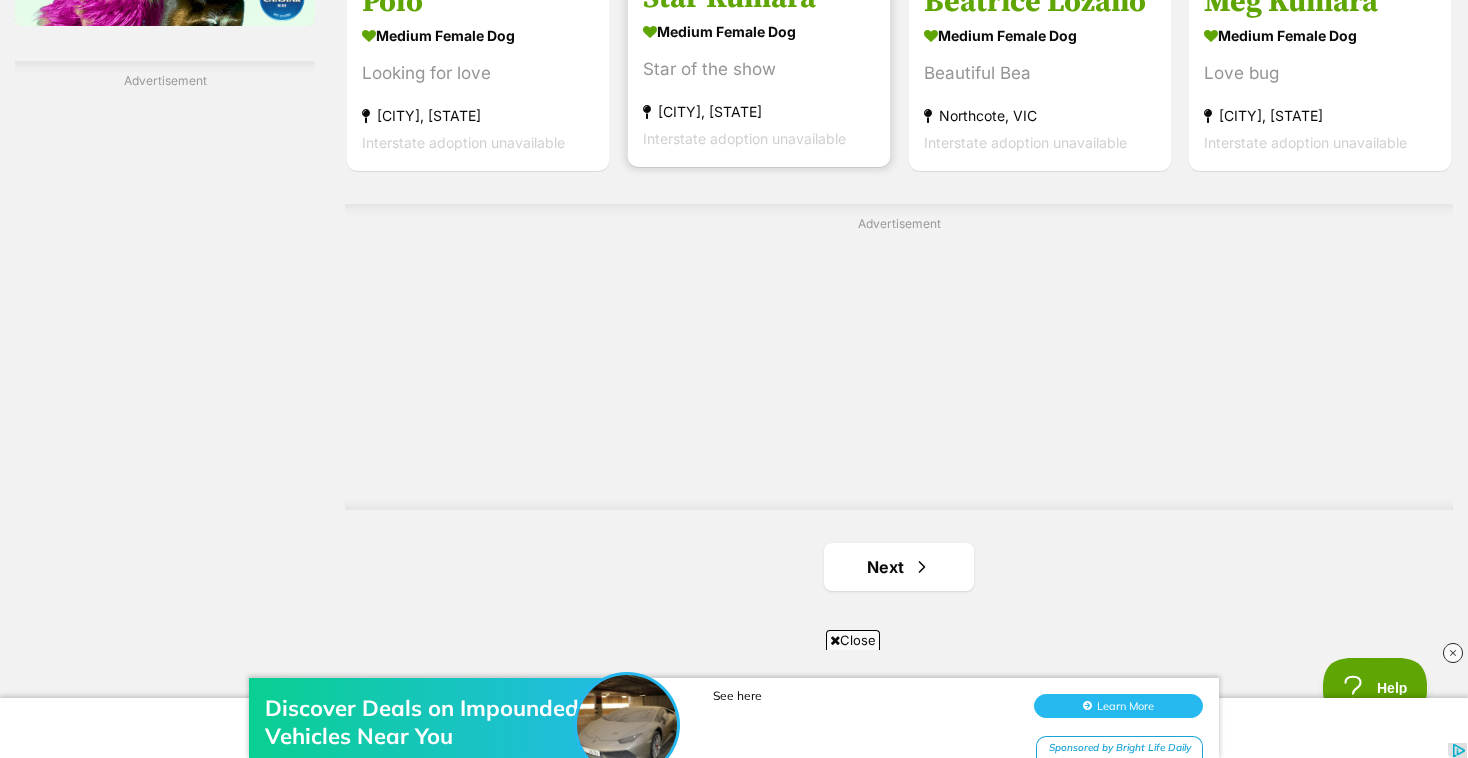 scroll, scrollTop: 3695, scrollLeft: 0, axis: vertical 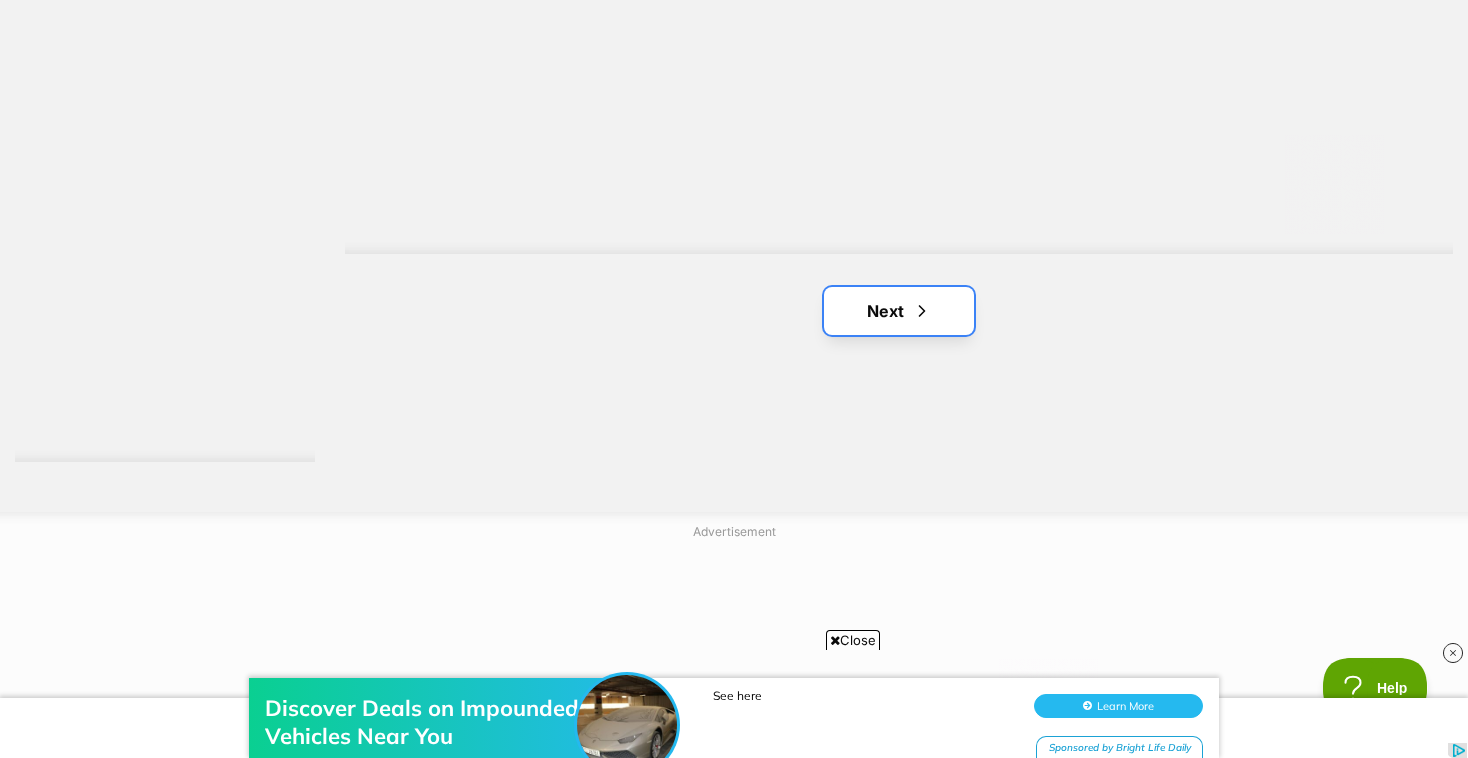 click on "Next" at bounding box center (899, 311) 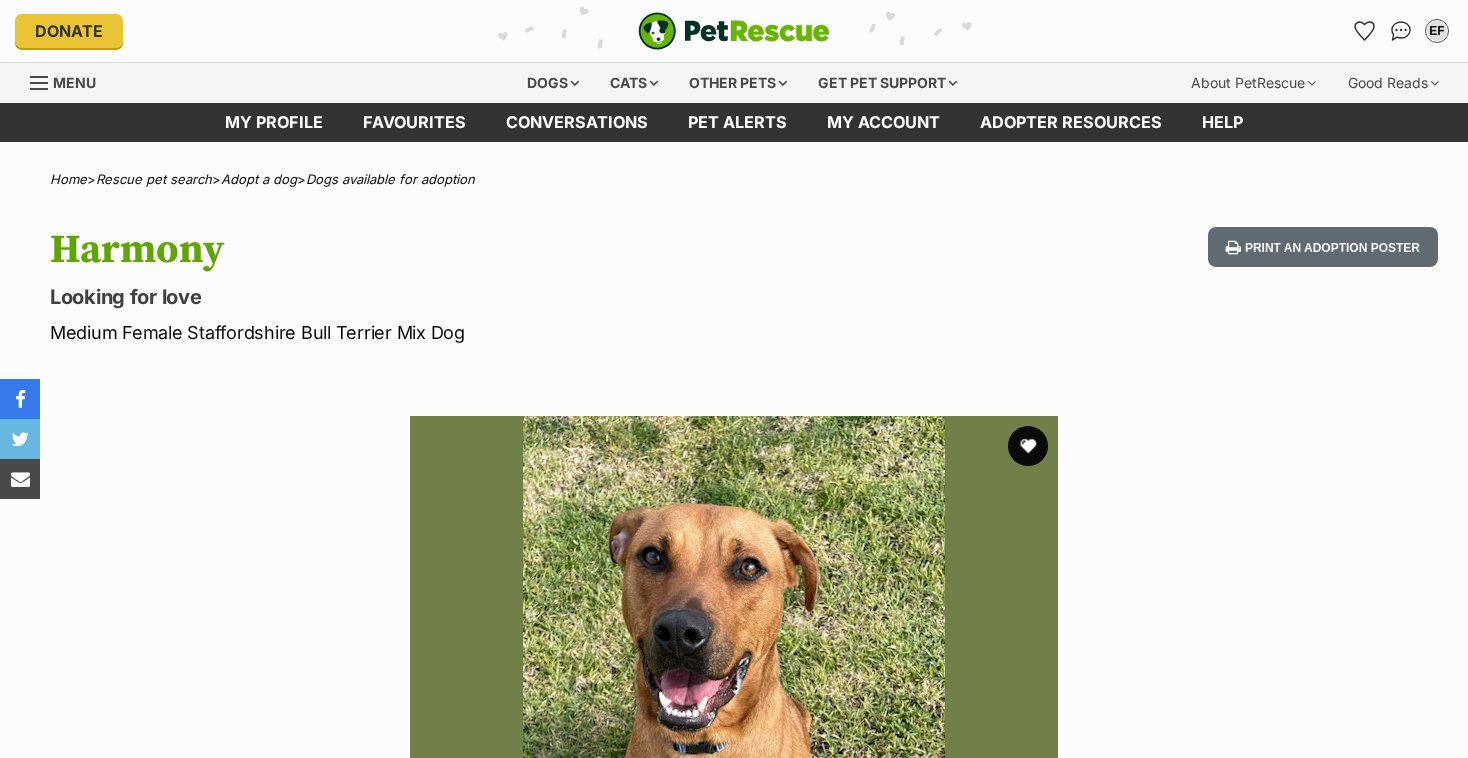 scroll, scrollTop: 0, scrollLeft: 0, axis: both 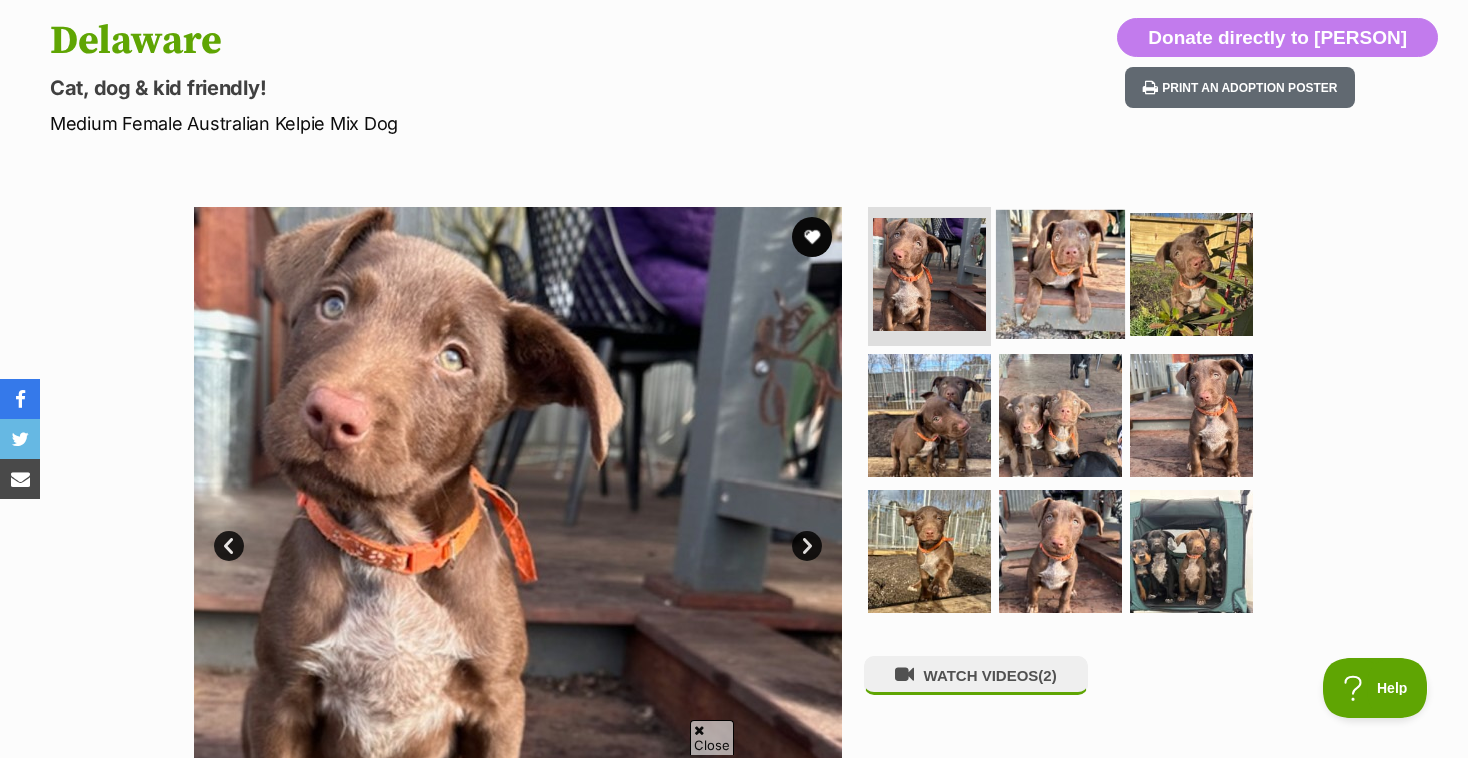 click at bounding box center (1060, 273) 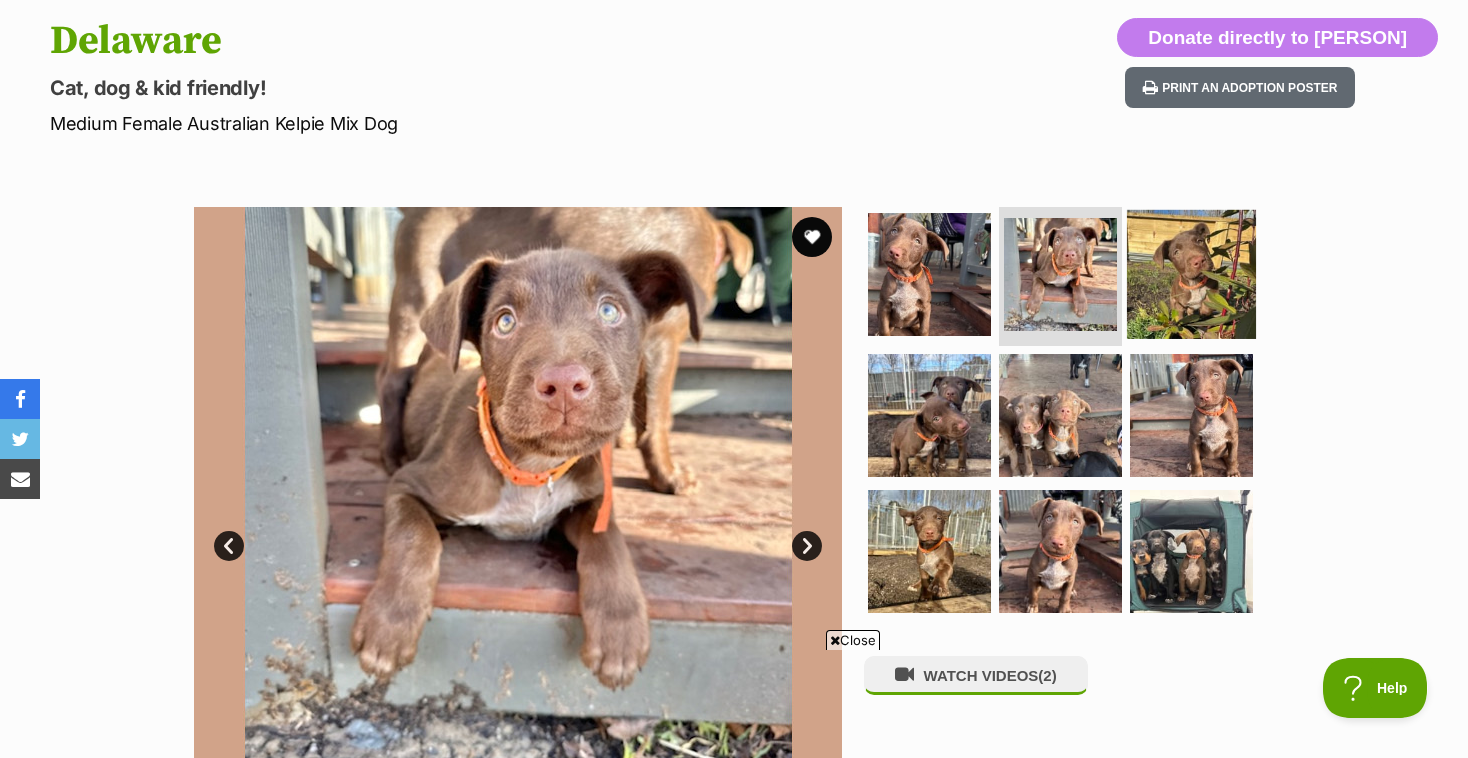 scroll, scrollTop: 0, scrollLeft: 0, axis: both 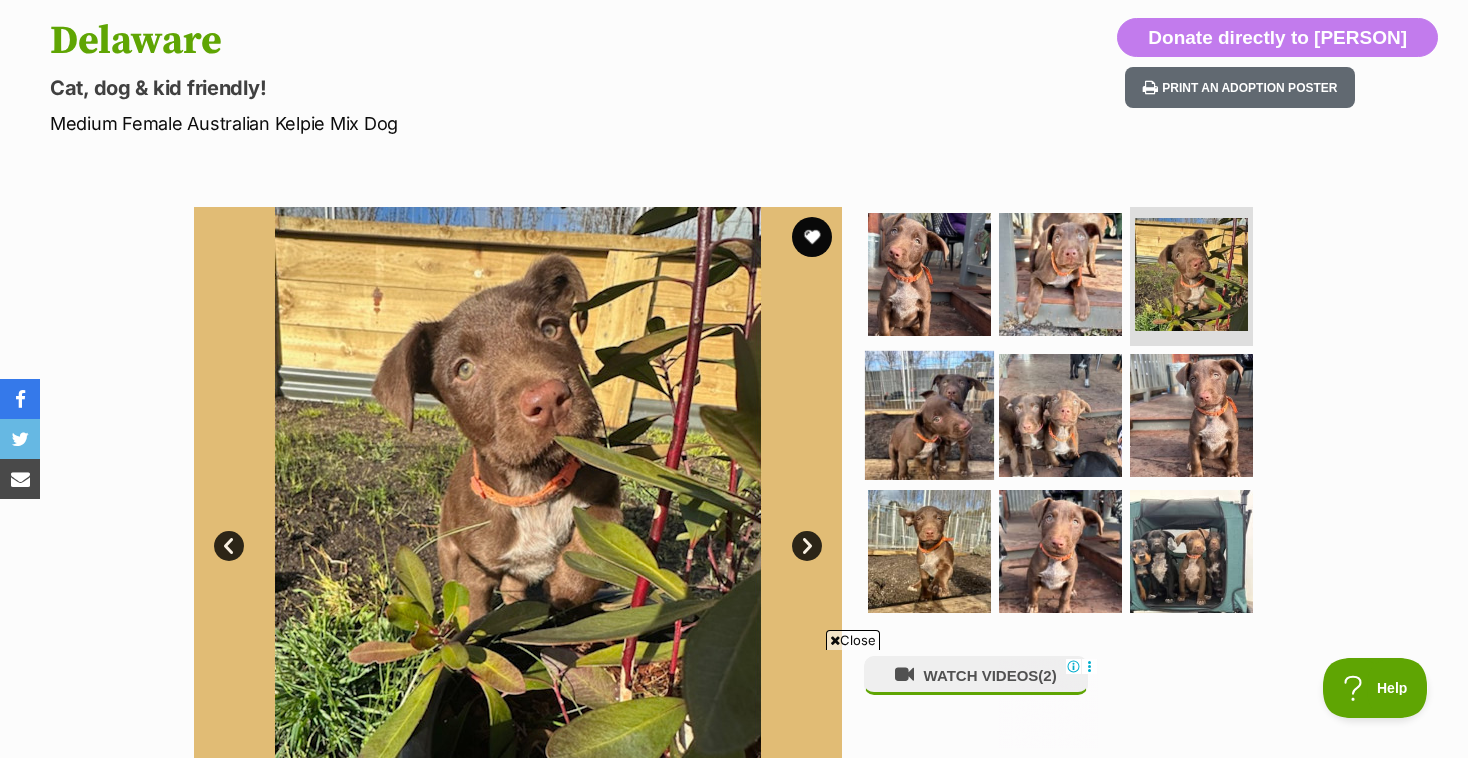 click at bounding box center [929, 415] 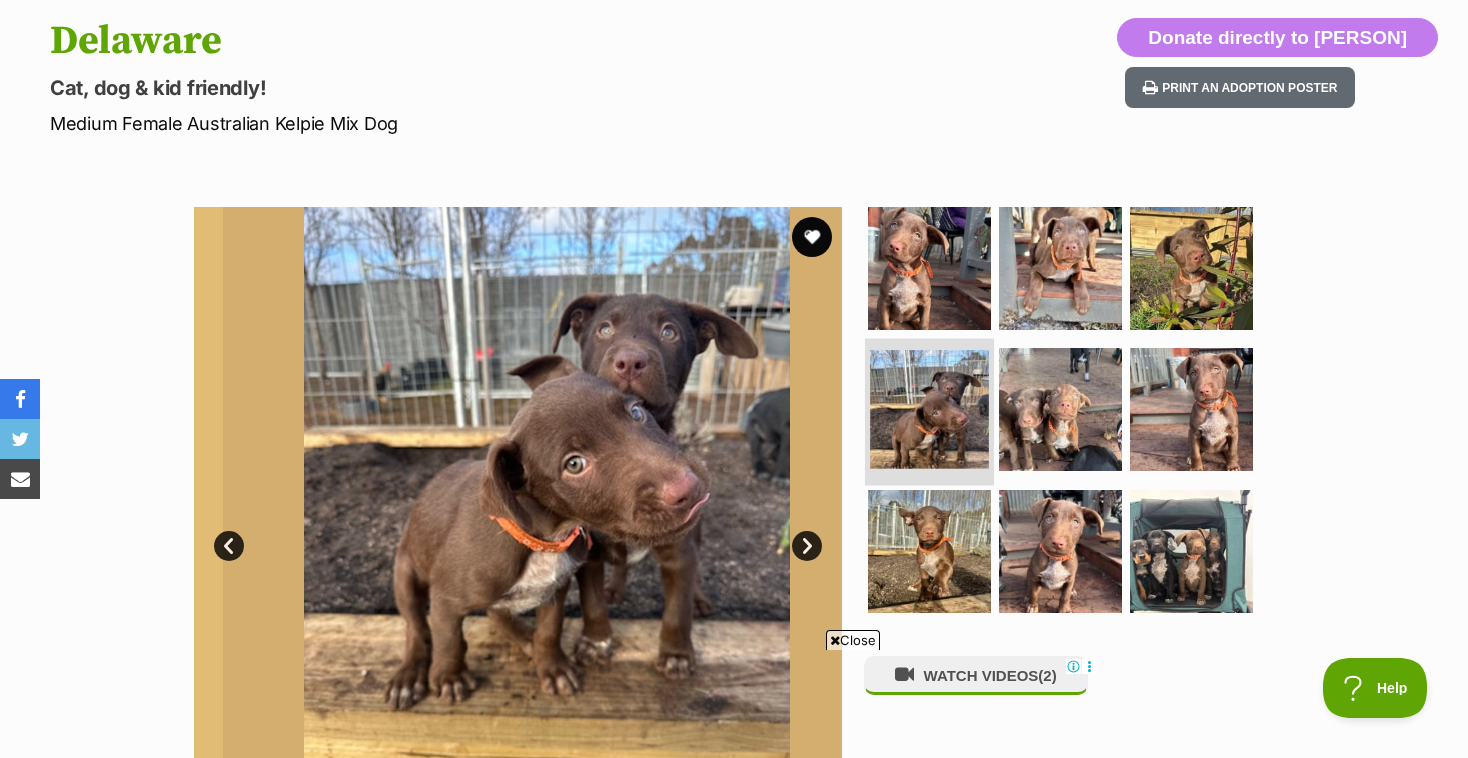 scroll, scrollTop: 0, scrollLeft: 0, axis: both 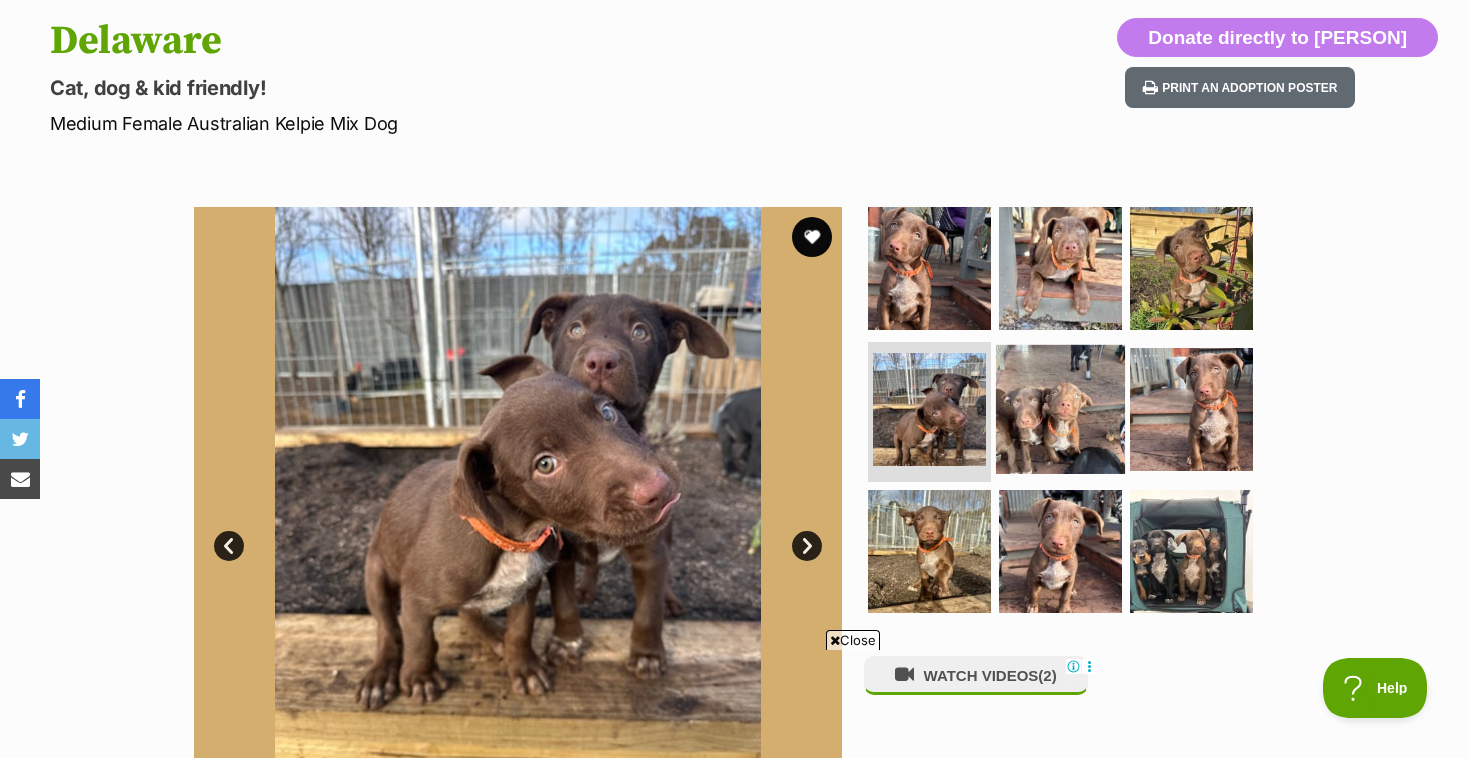 click at bounding box center (1060, 409) 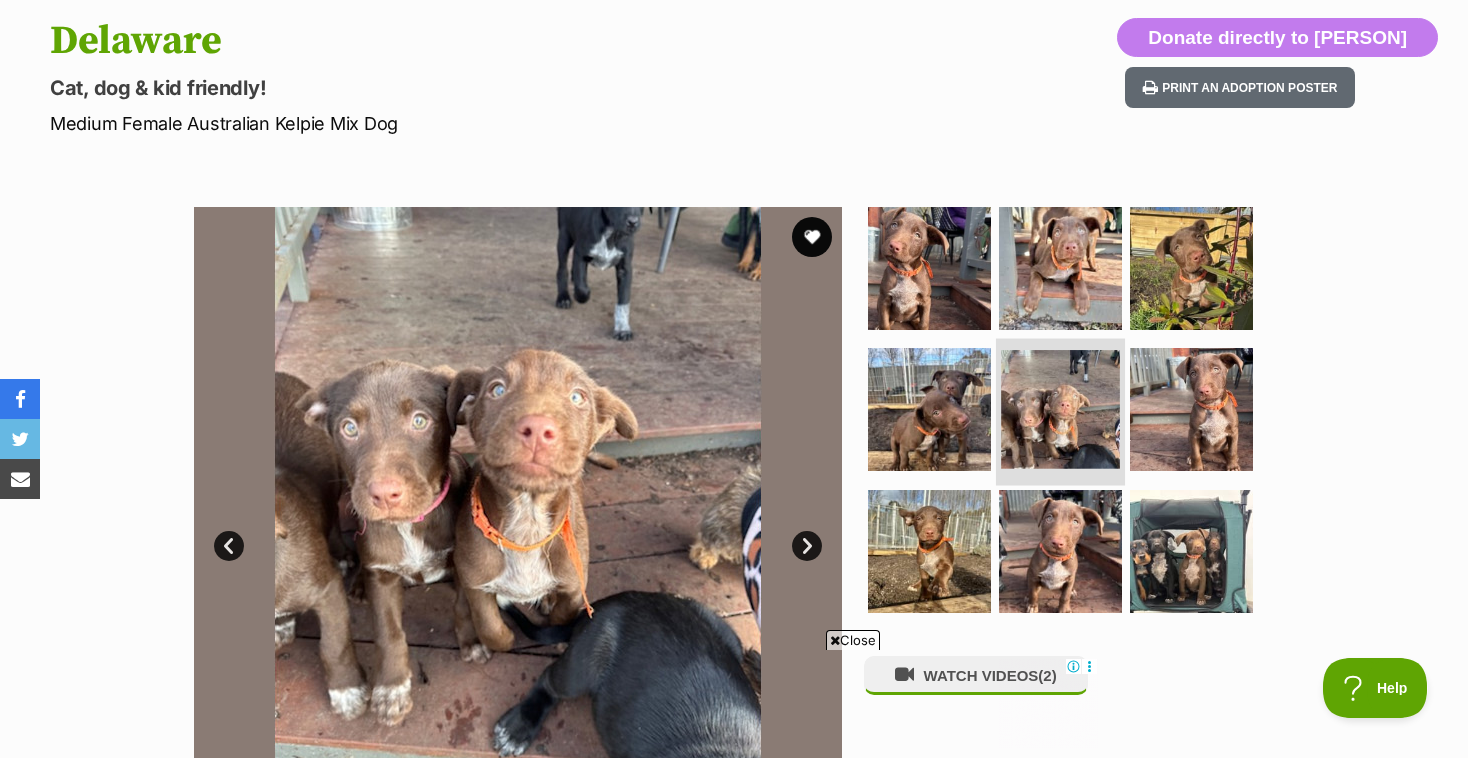 scroll, scrollTop: 0, scrollLeft: 0, axis: both 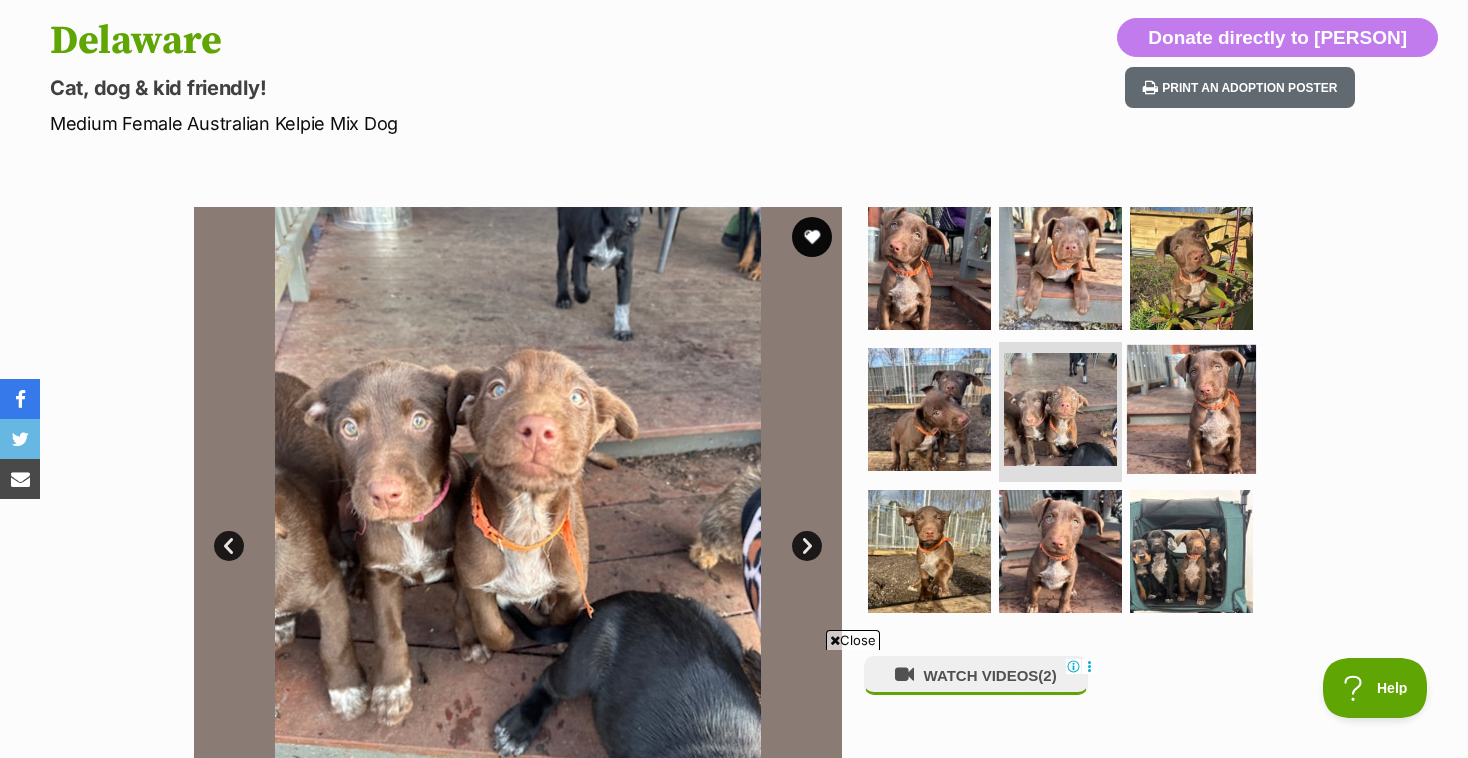 click at bounding box center [1191, 409] 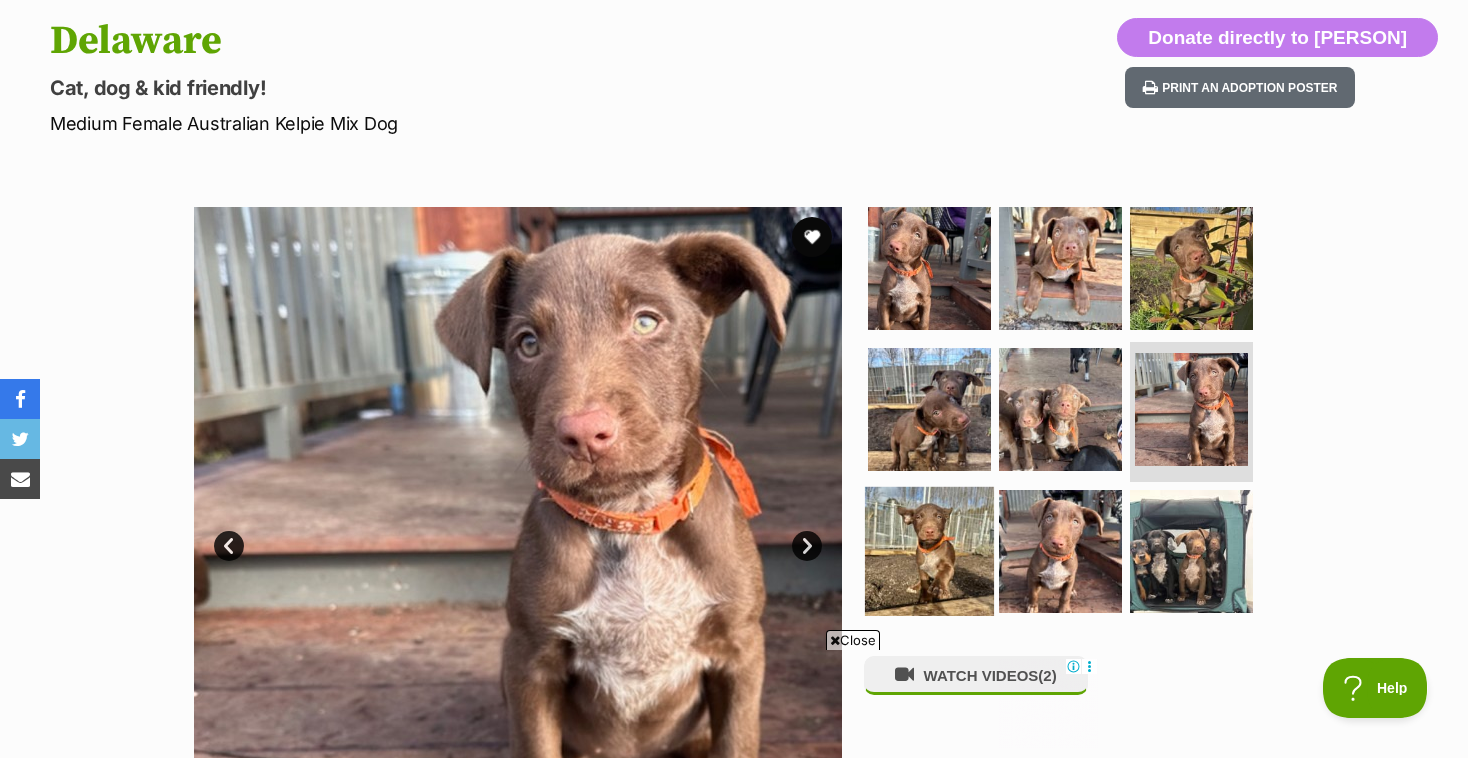 click at bounding box center [929, 551] 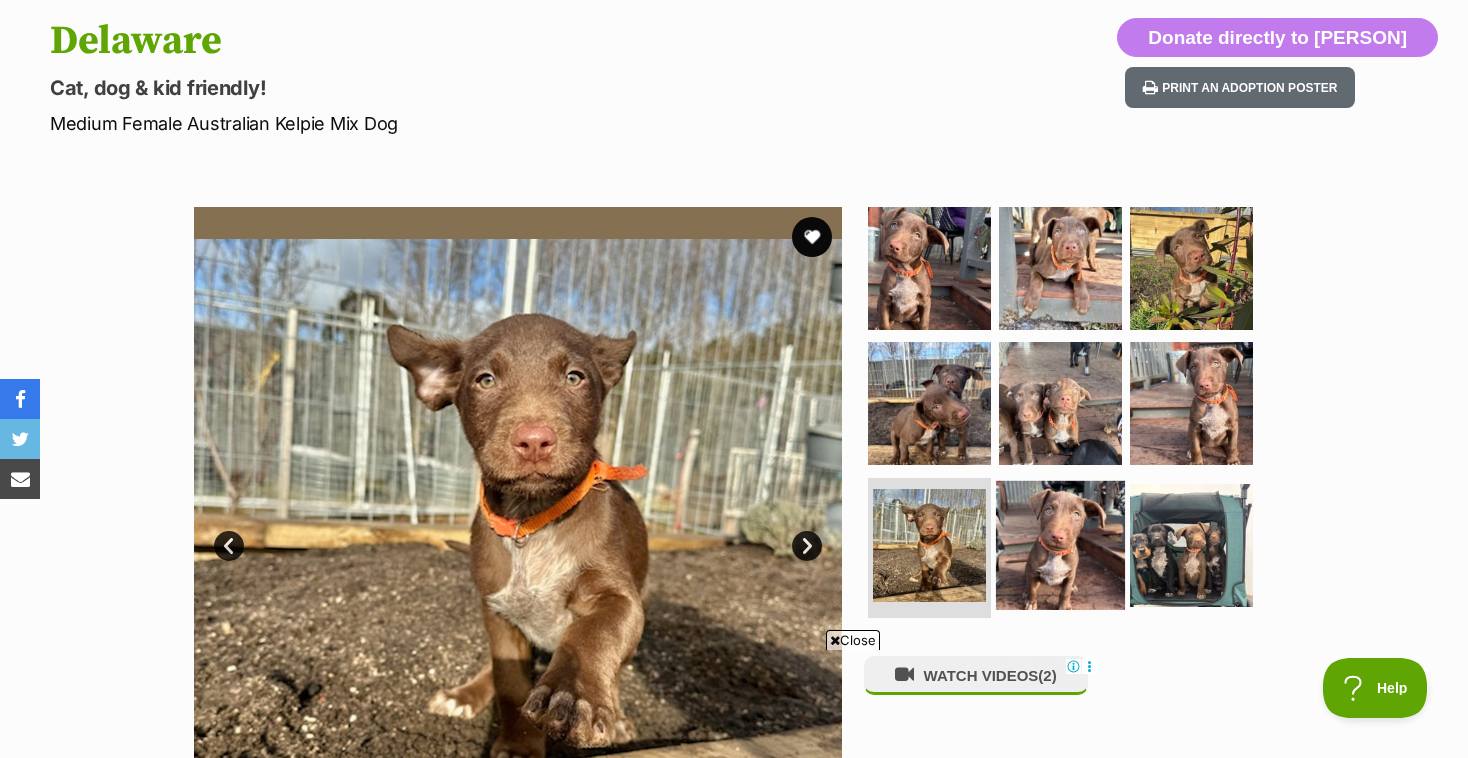 click at bounding box center (1060, 545) 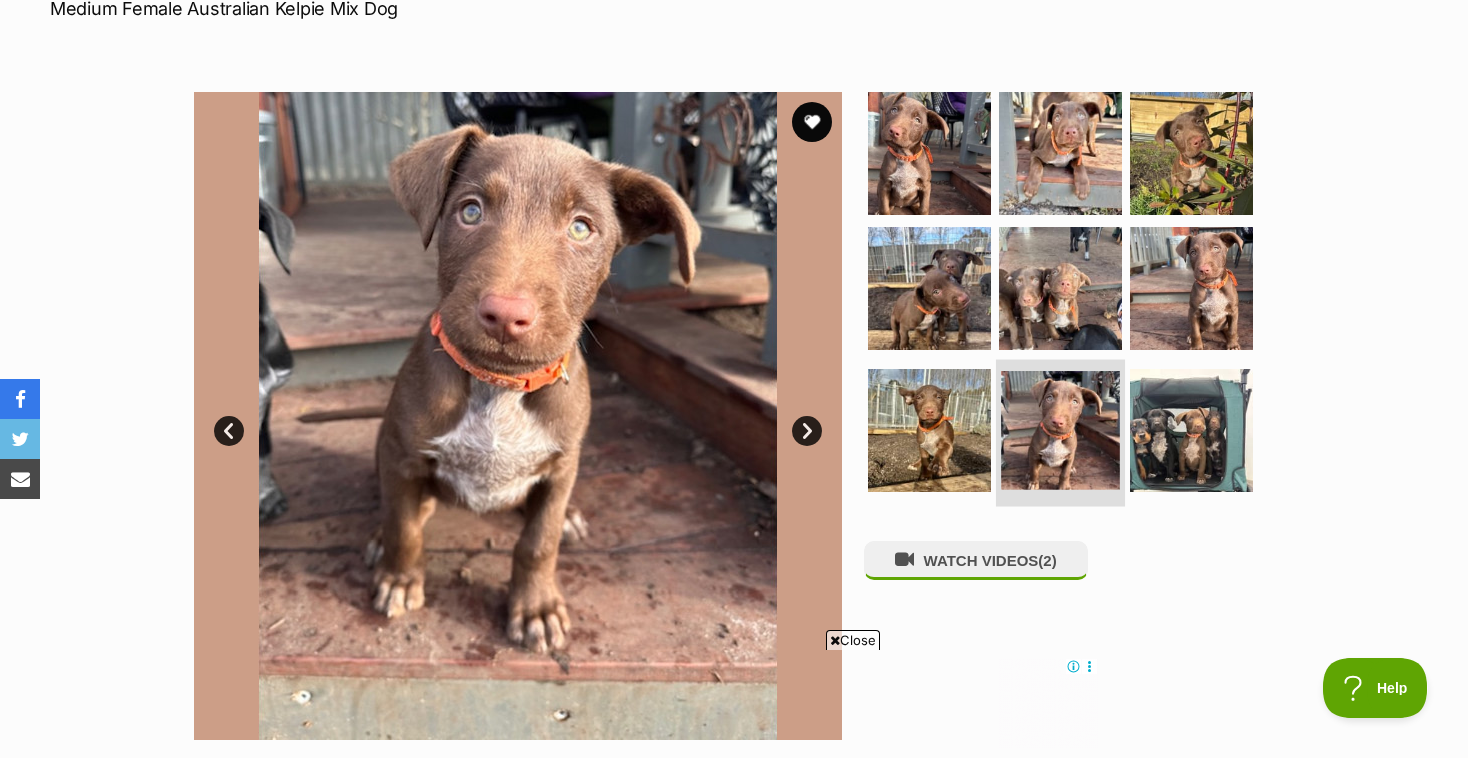scroll, scrollTop: 331, scrollLeft: 0, axis: vertical 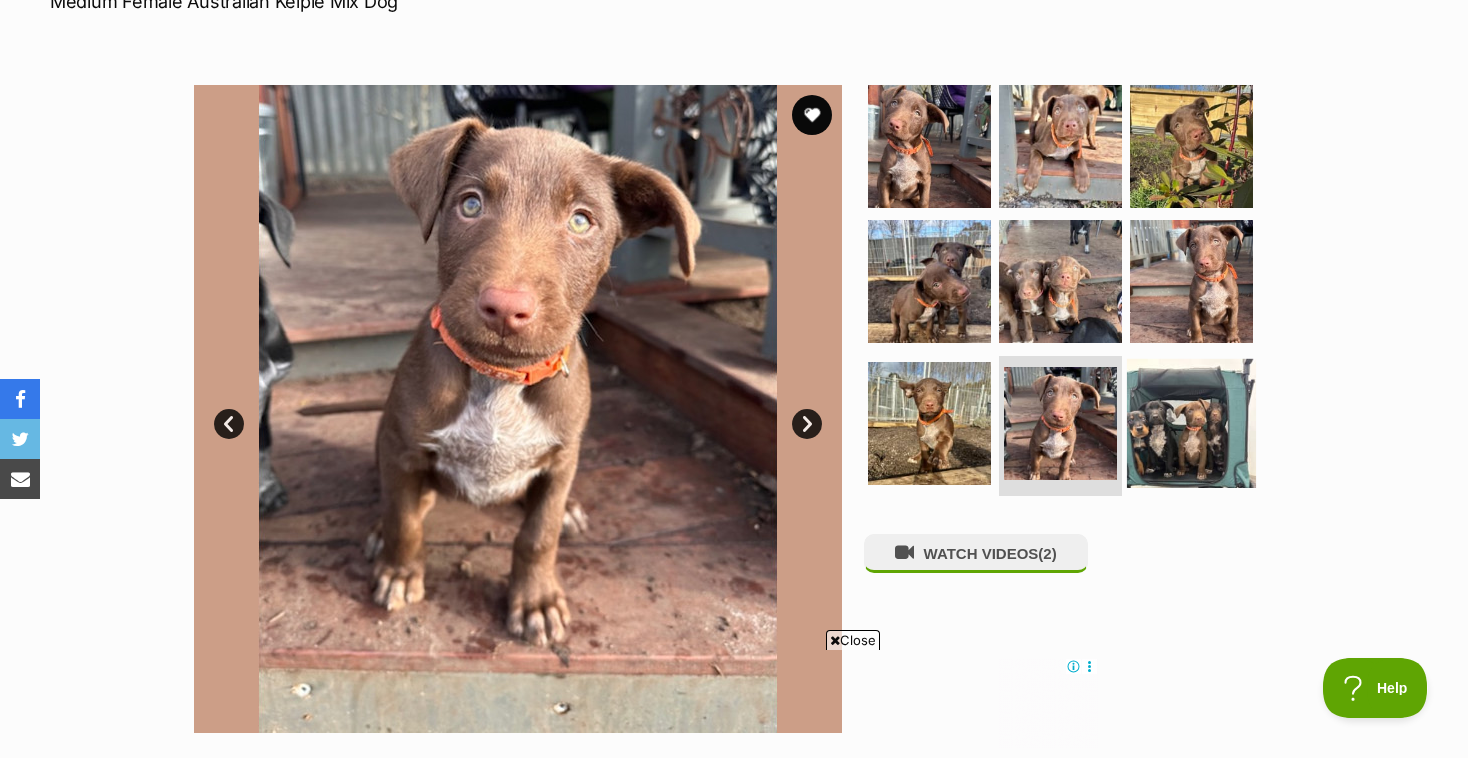click at bounding box center (1191, 423) 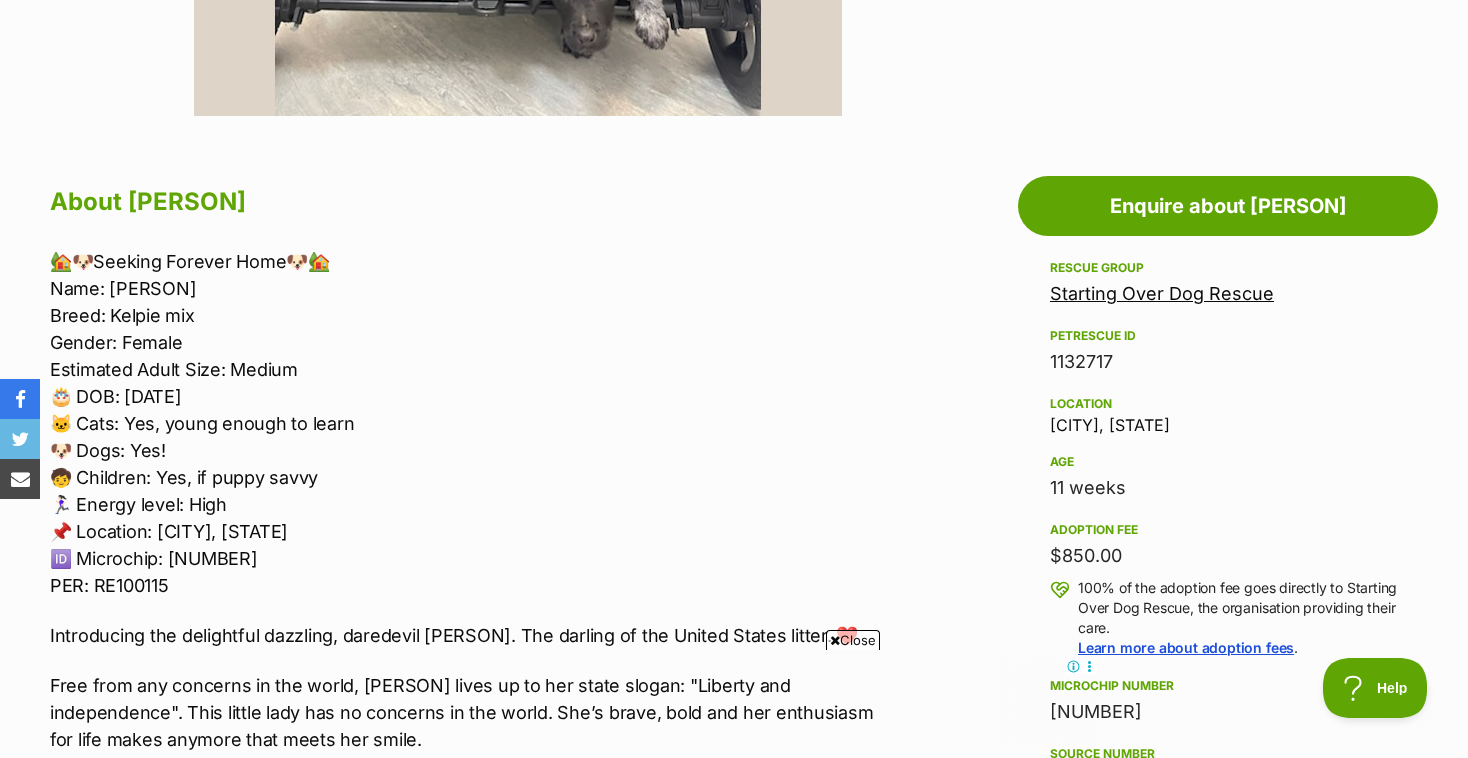 scroll, scrollTop: 0, scrollLeft: 0, axis: both 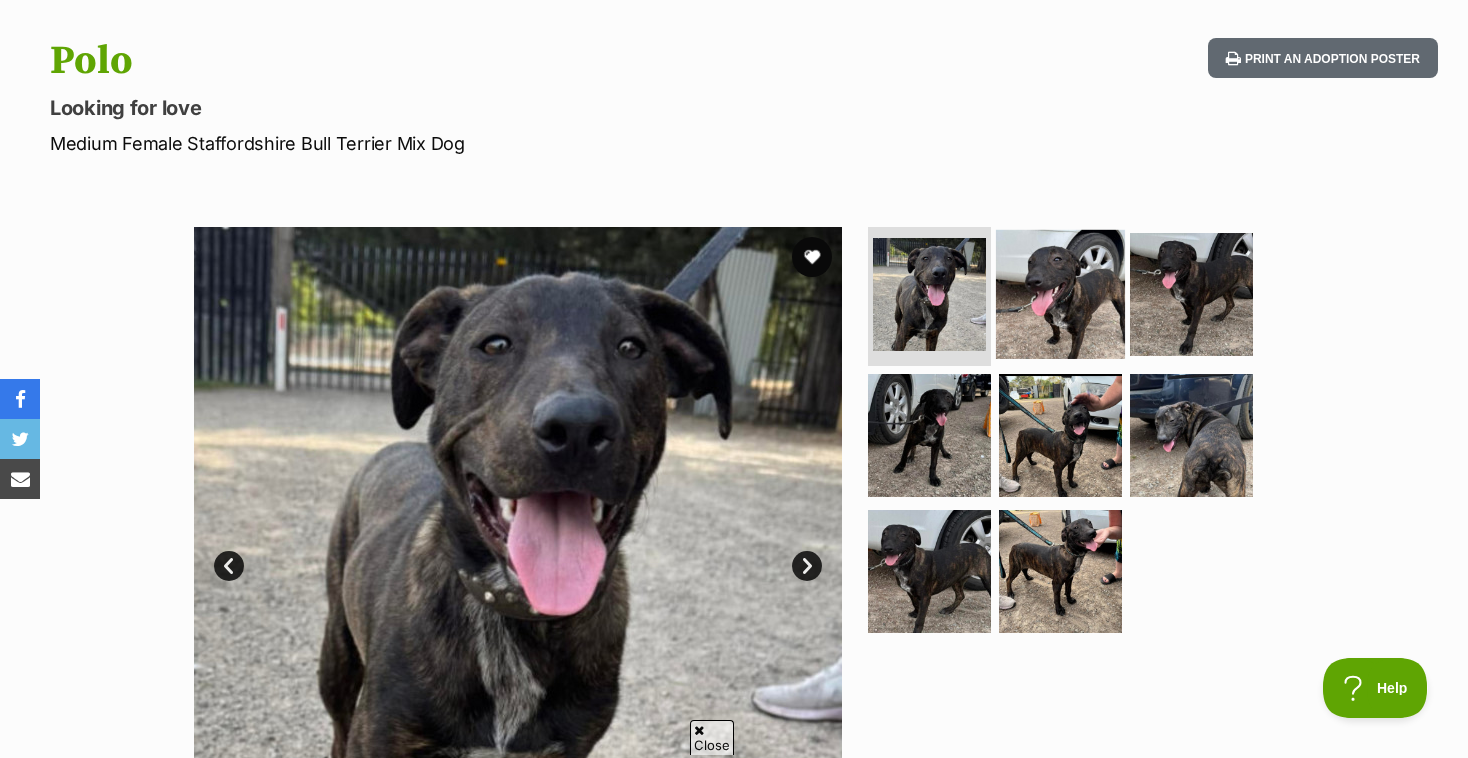 click at bounding box center (1060, 293) 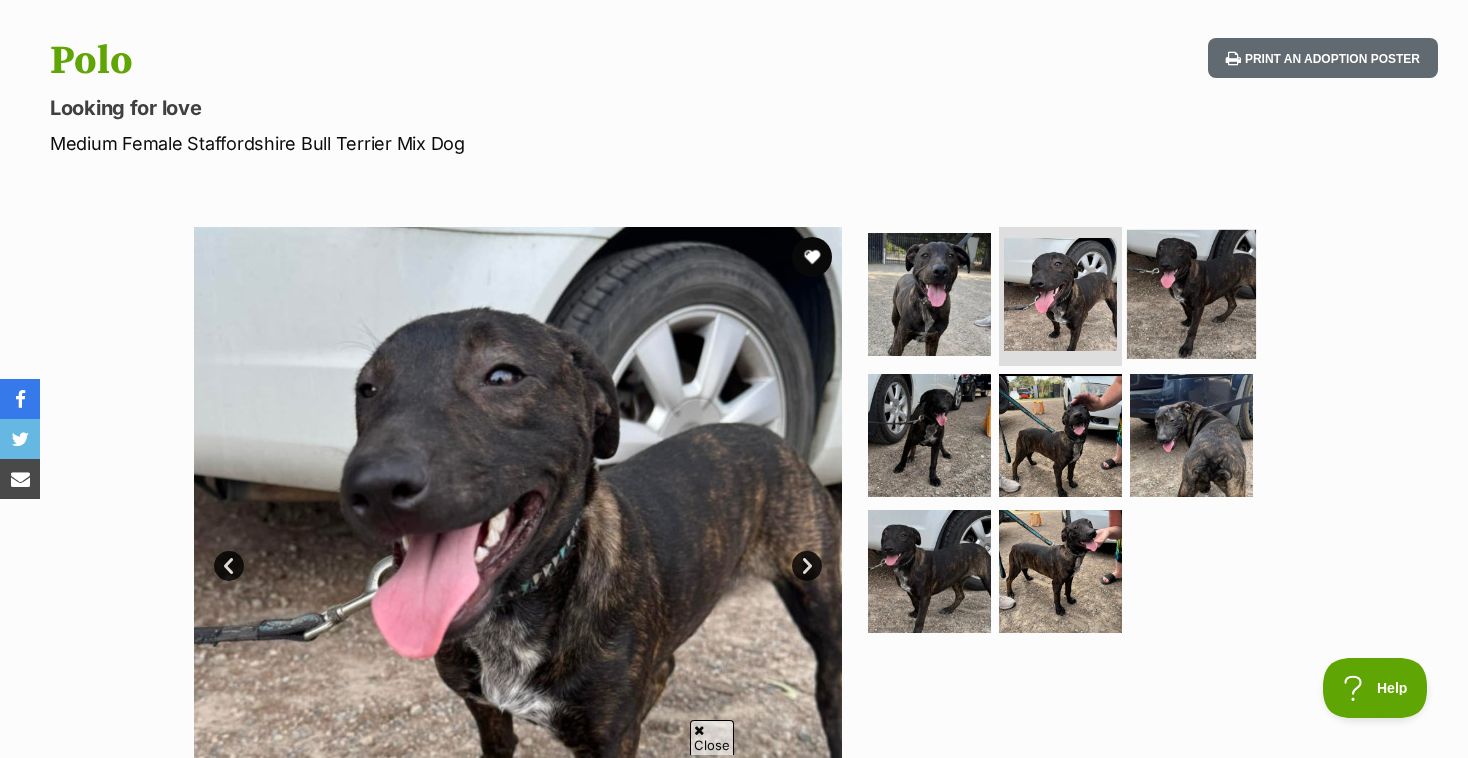 scroll, scrollTop: 0, scrollLeft: 0, axis: both 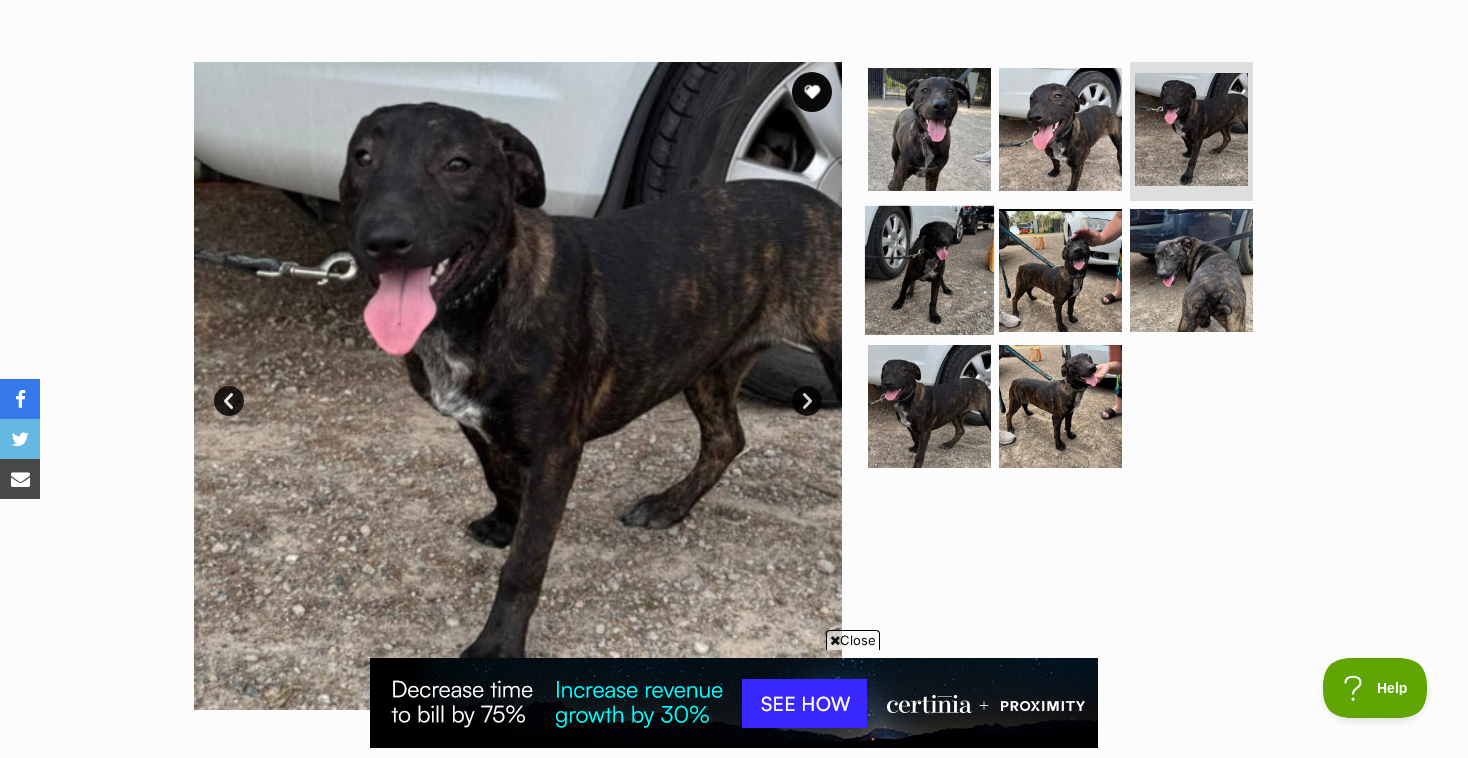 click at bounding box center [929, 270] 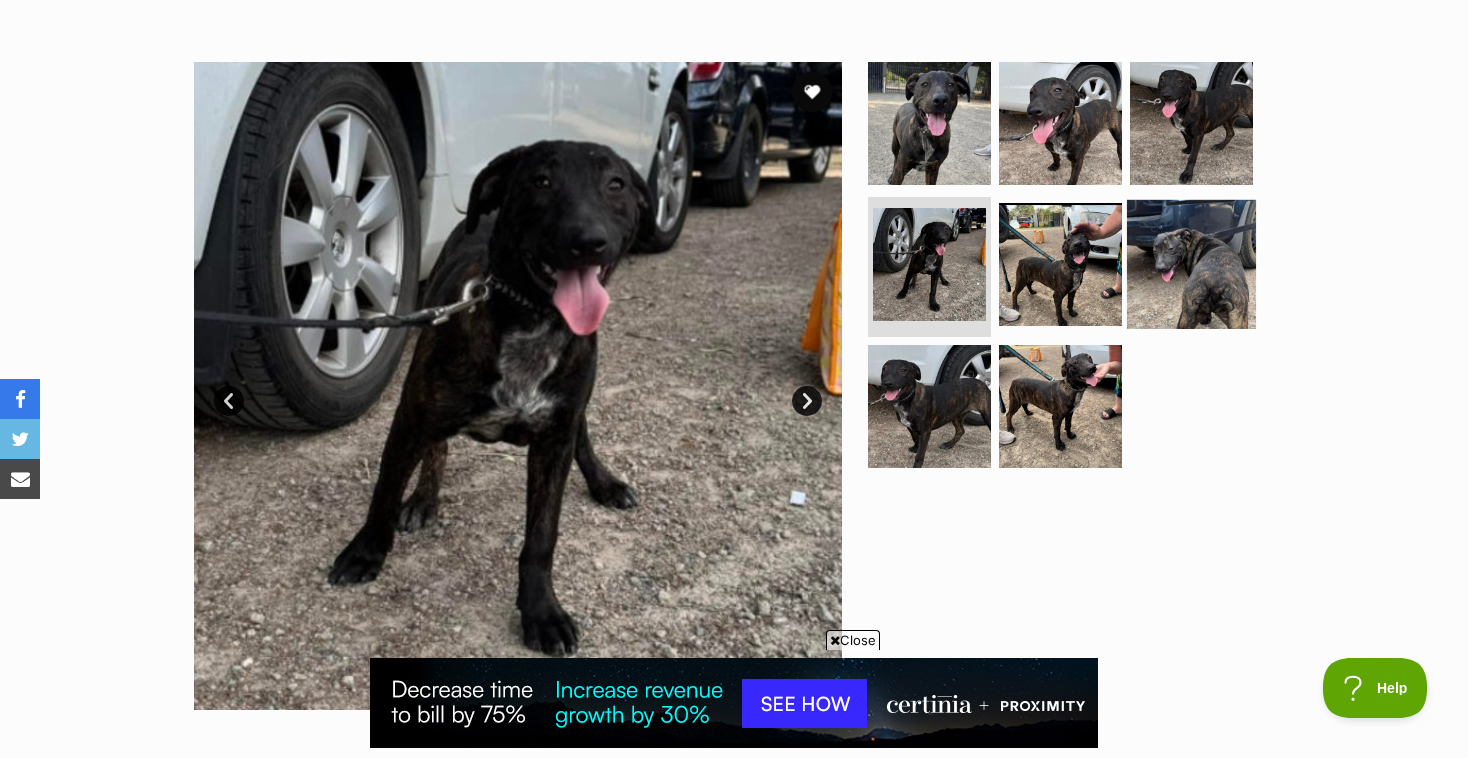 click at bounding box center [1191, 264] 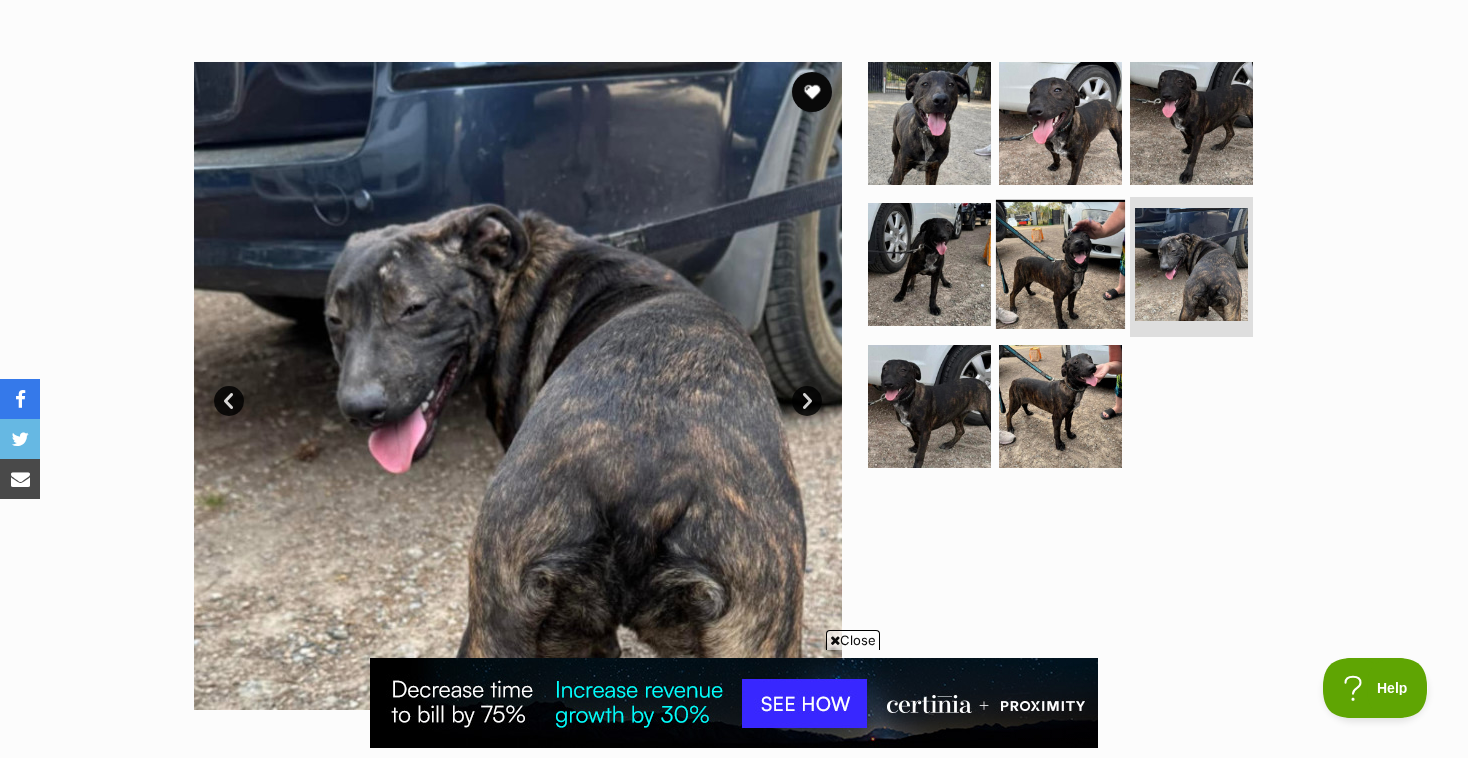 click at bounding box center [1060, 264] 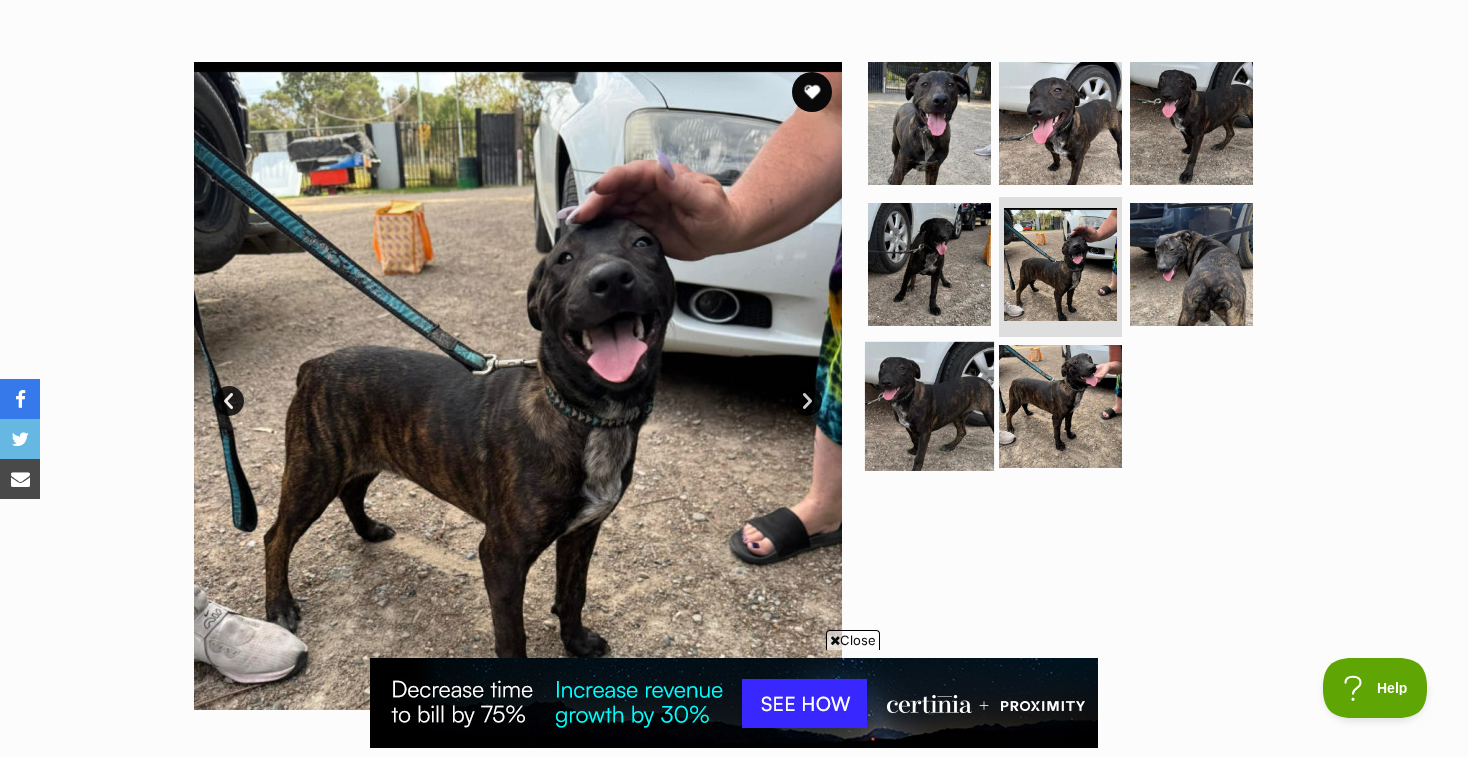 click at bounding box center [929, 406] 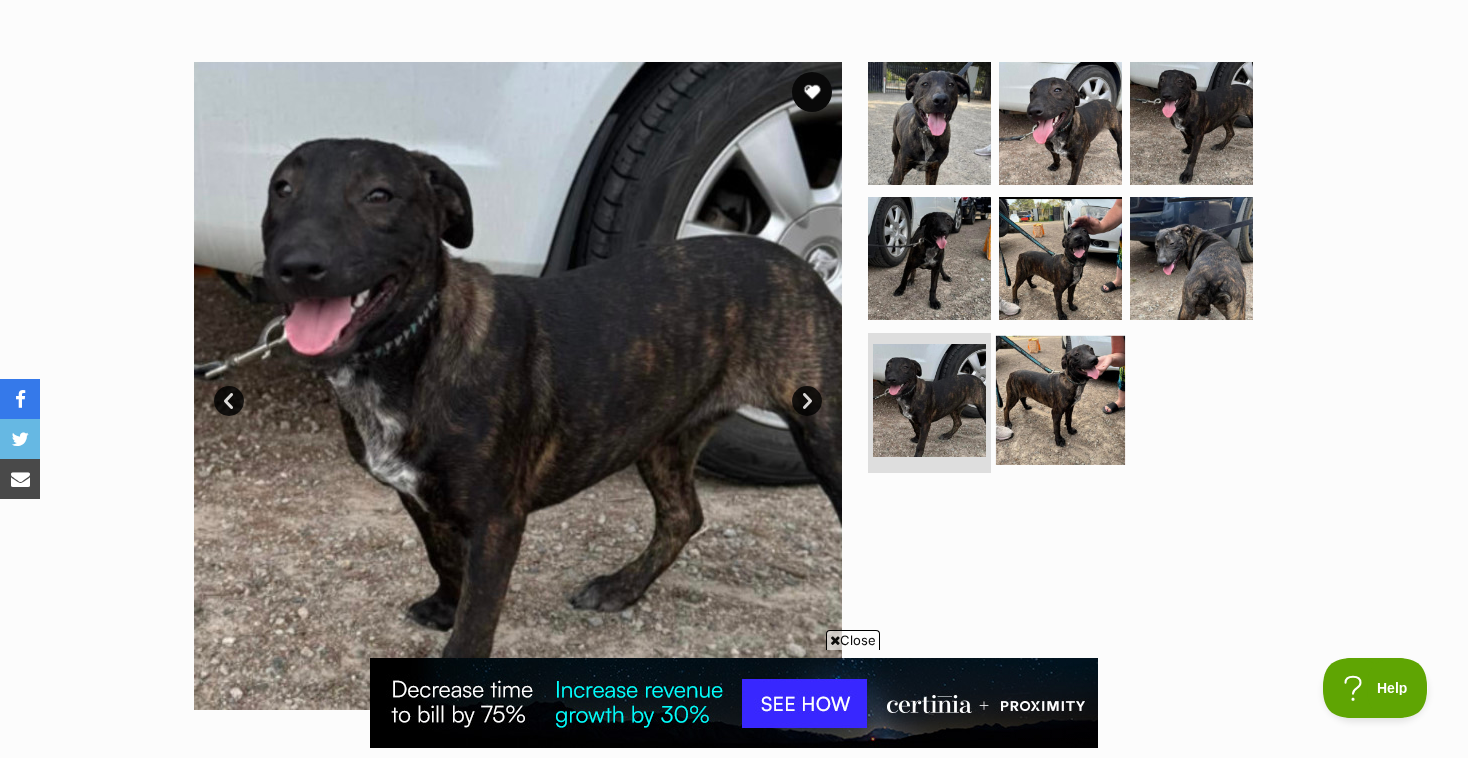 click at bounding box center [1060, 400] 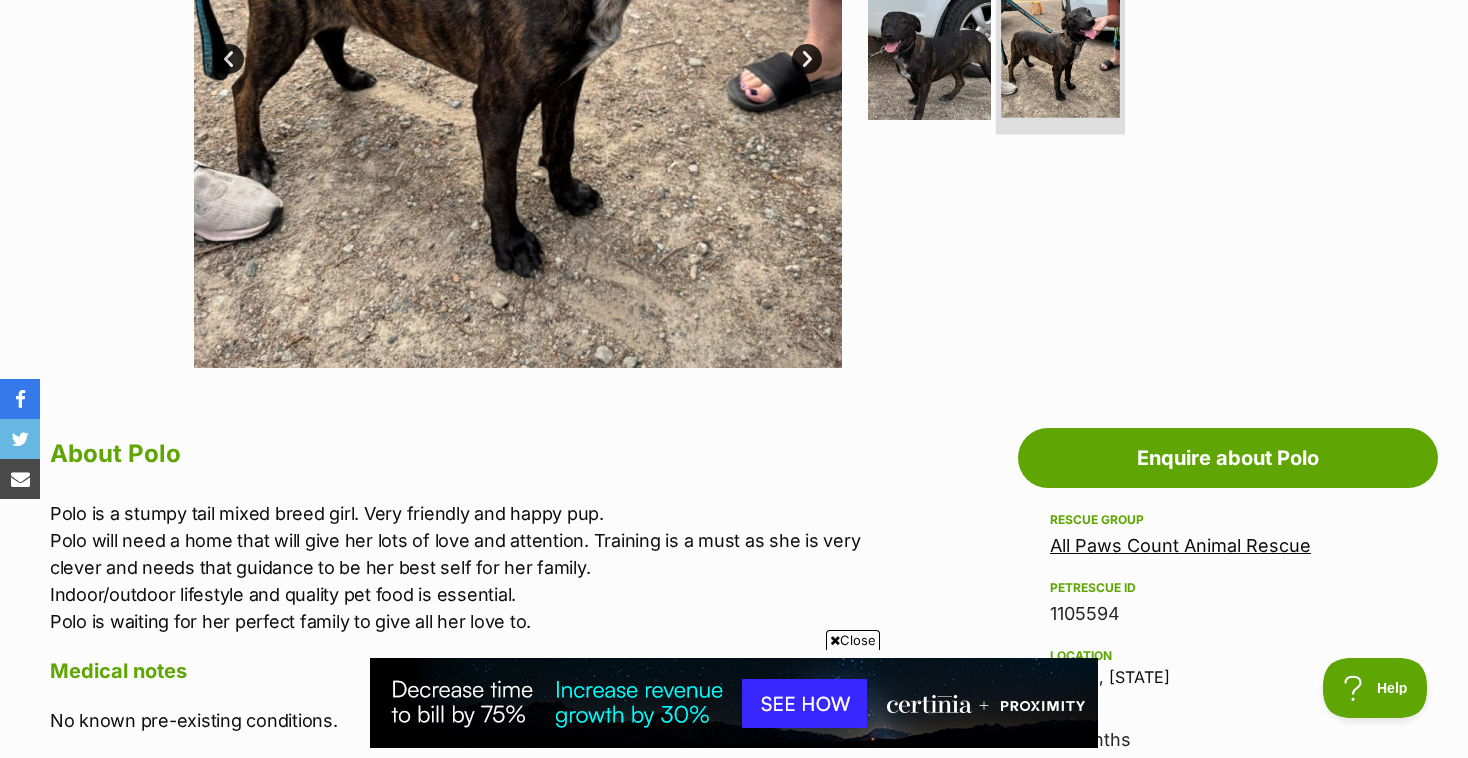 scroll, scrollTop: 726, scrollLeft: 0, axis: vertical 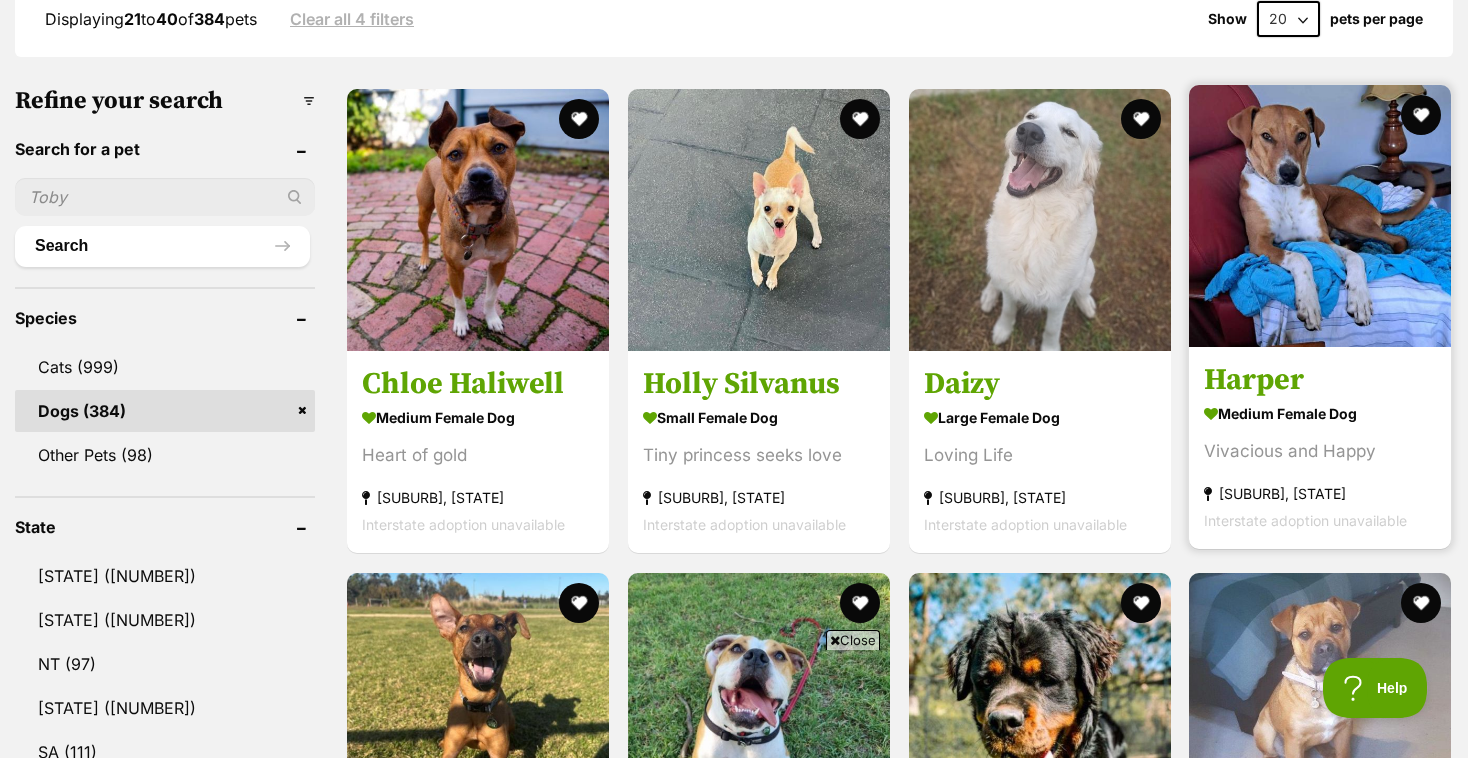 click at bounding box center [1320, 216] 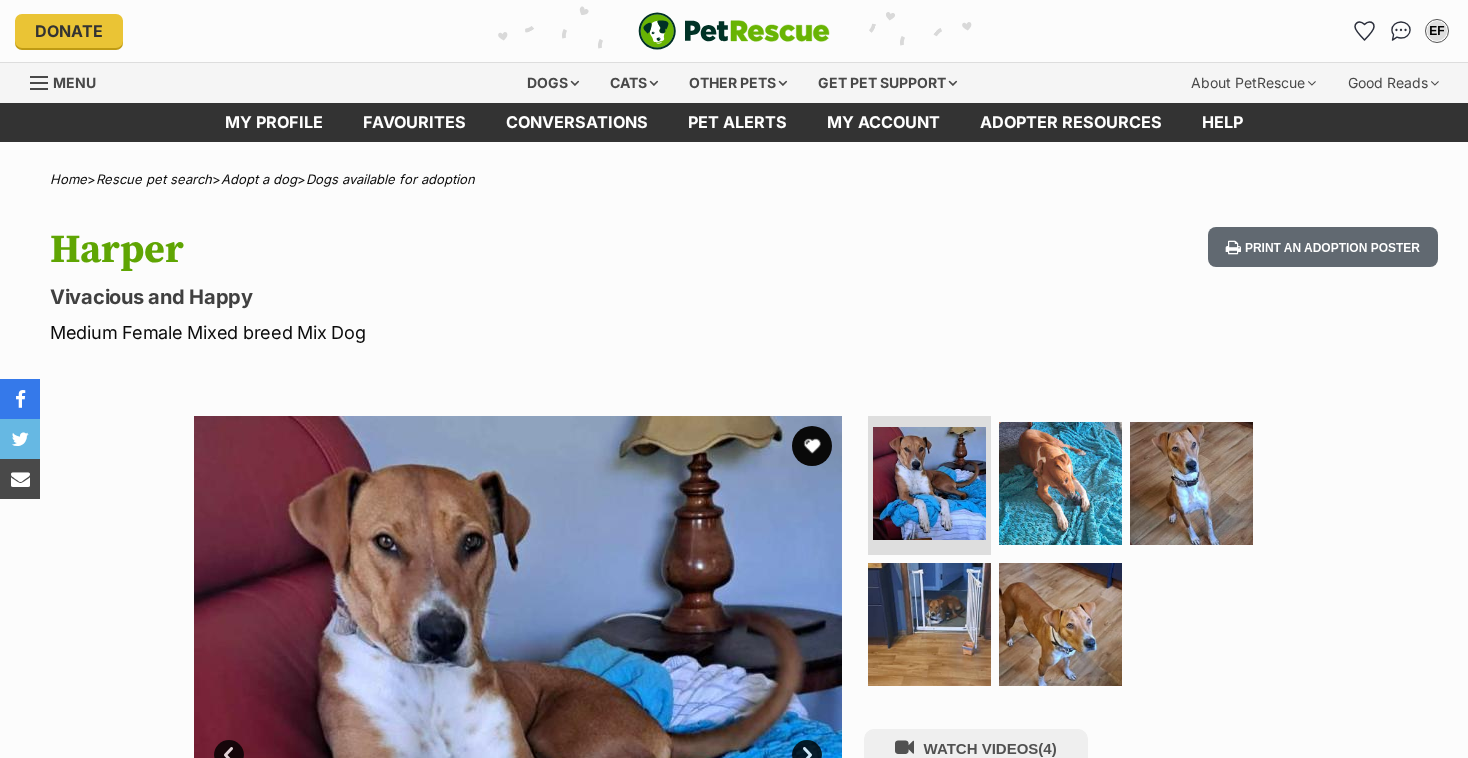 scroll, scrollTop: 0, scrollLeft: 0, axis: both 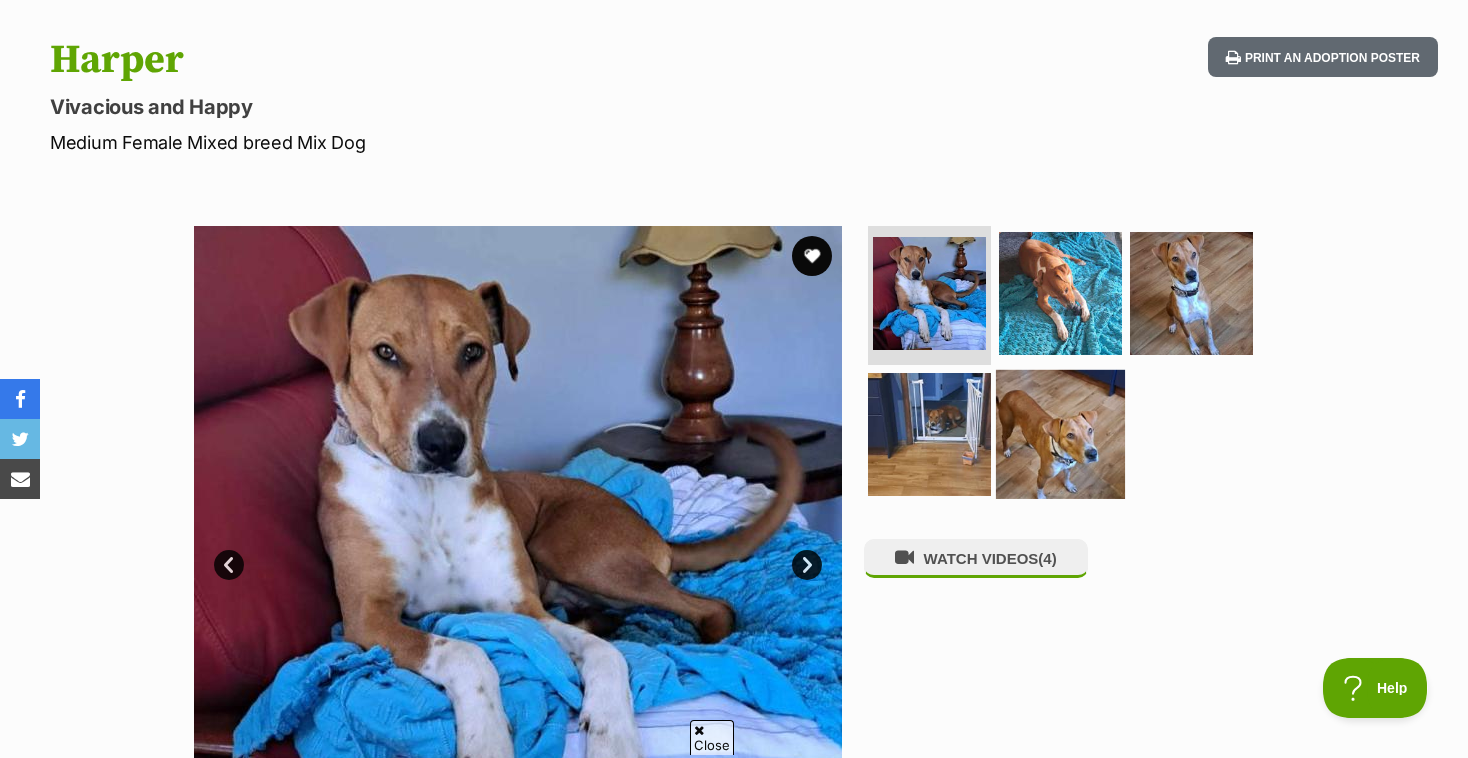 click at bounding box center [1060, 434] 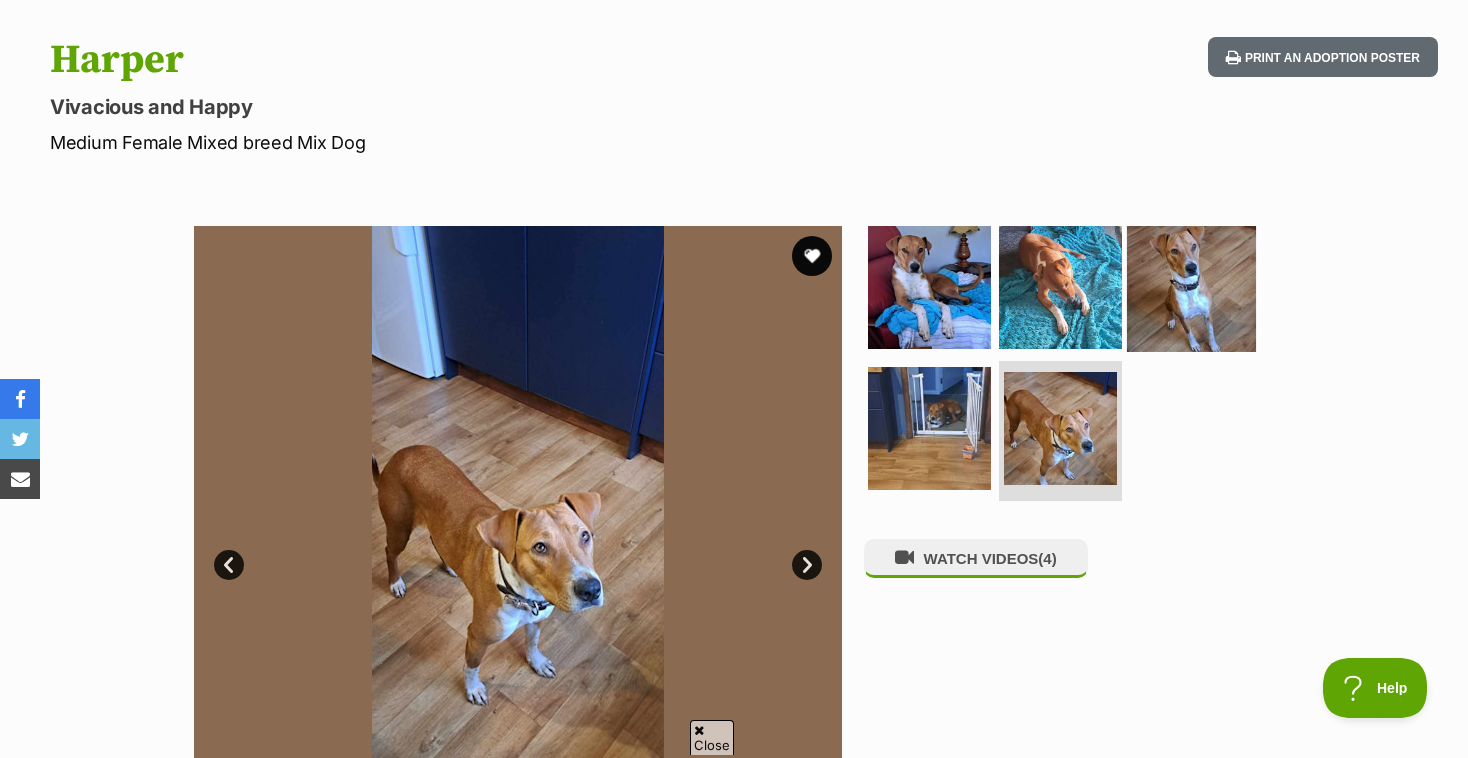 scroll, scrollTop: 0, scrollLeft: 0, axis: both 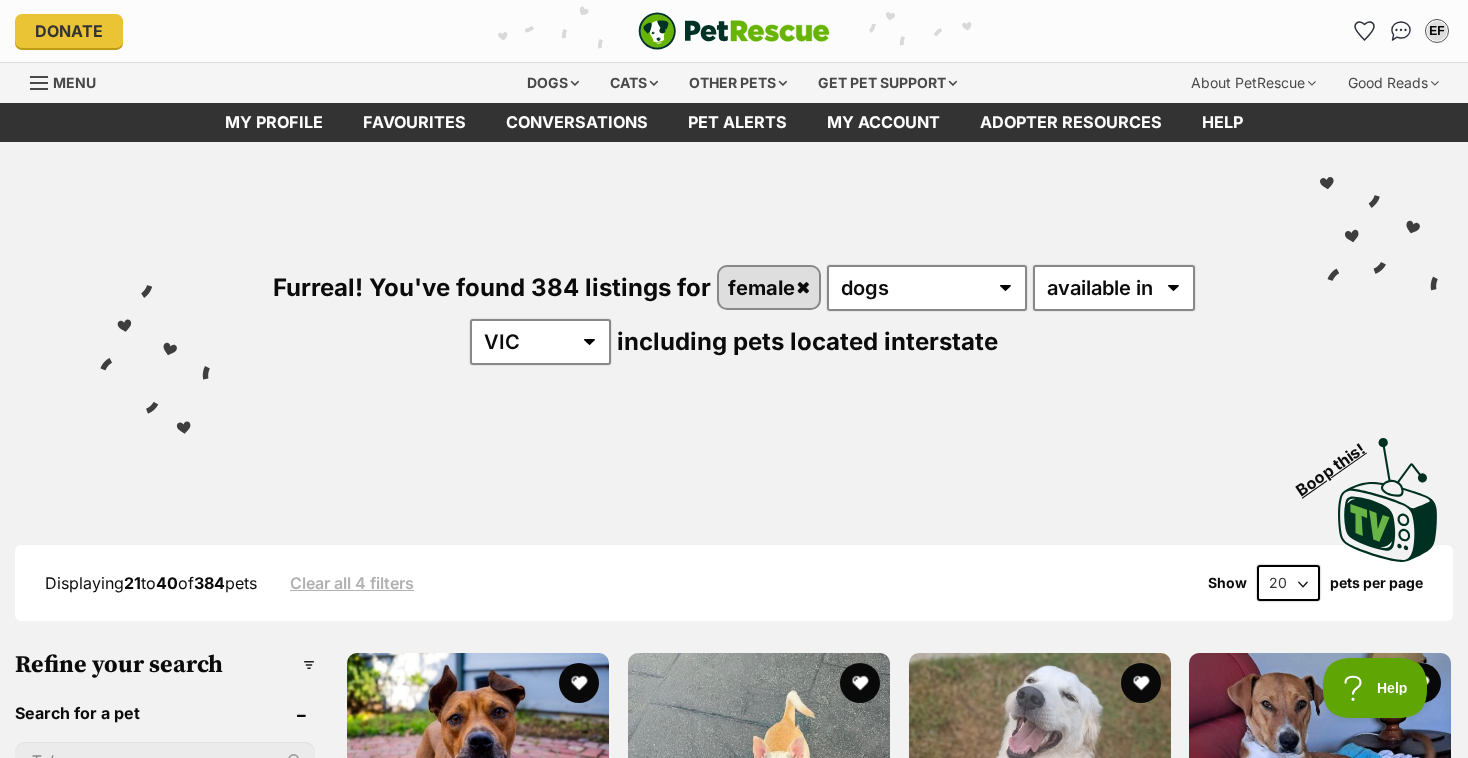 click on "20 40 60" at bounding box center (1288, 583) 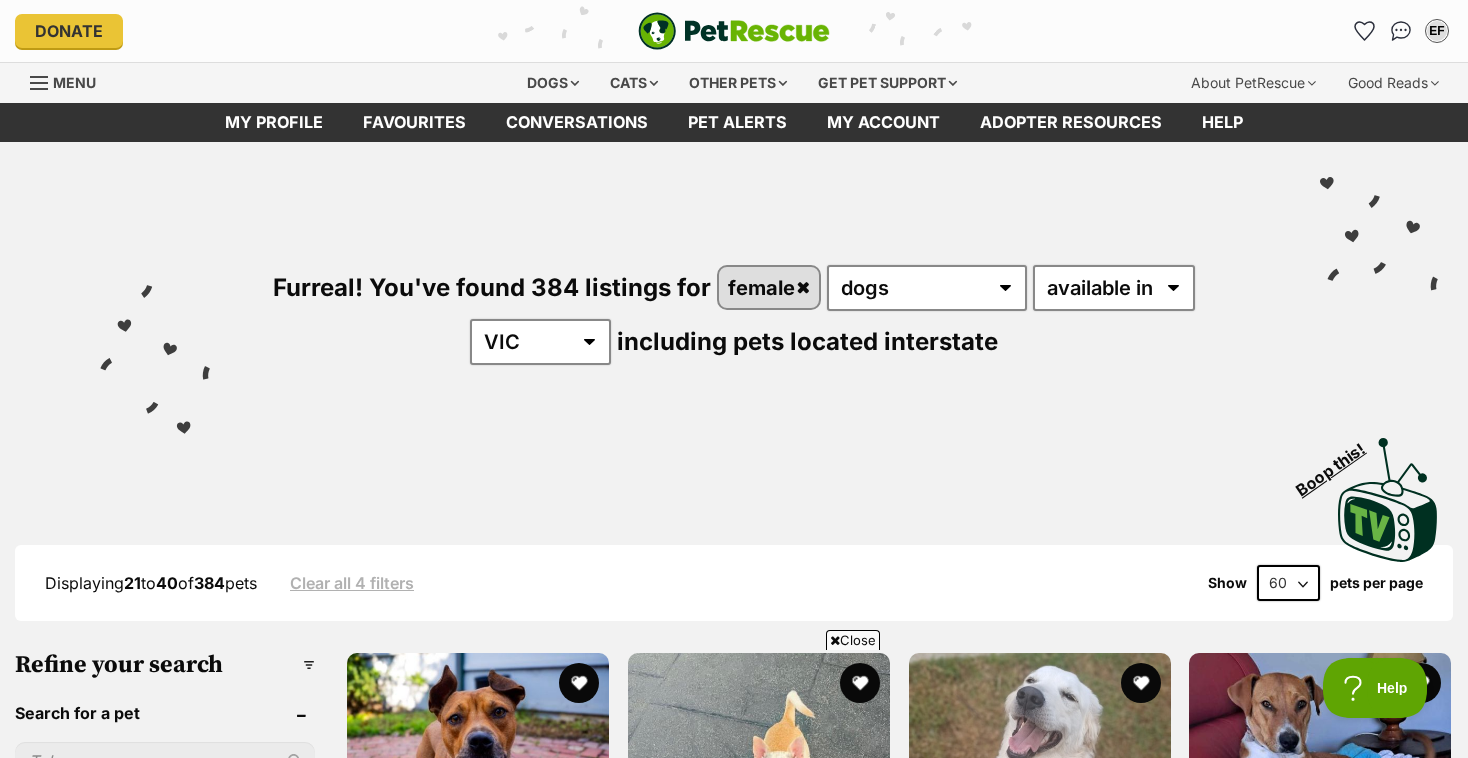 scroll, scrollTop: 196, scrollLeft: 0, axis: vertical 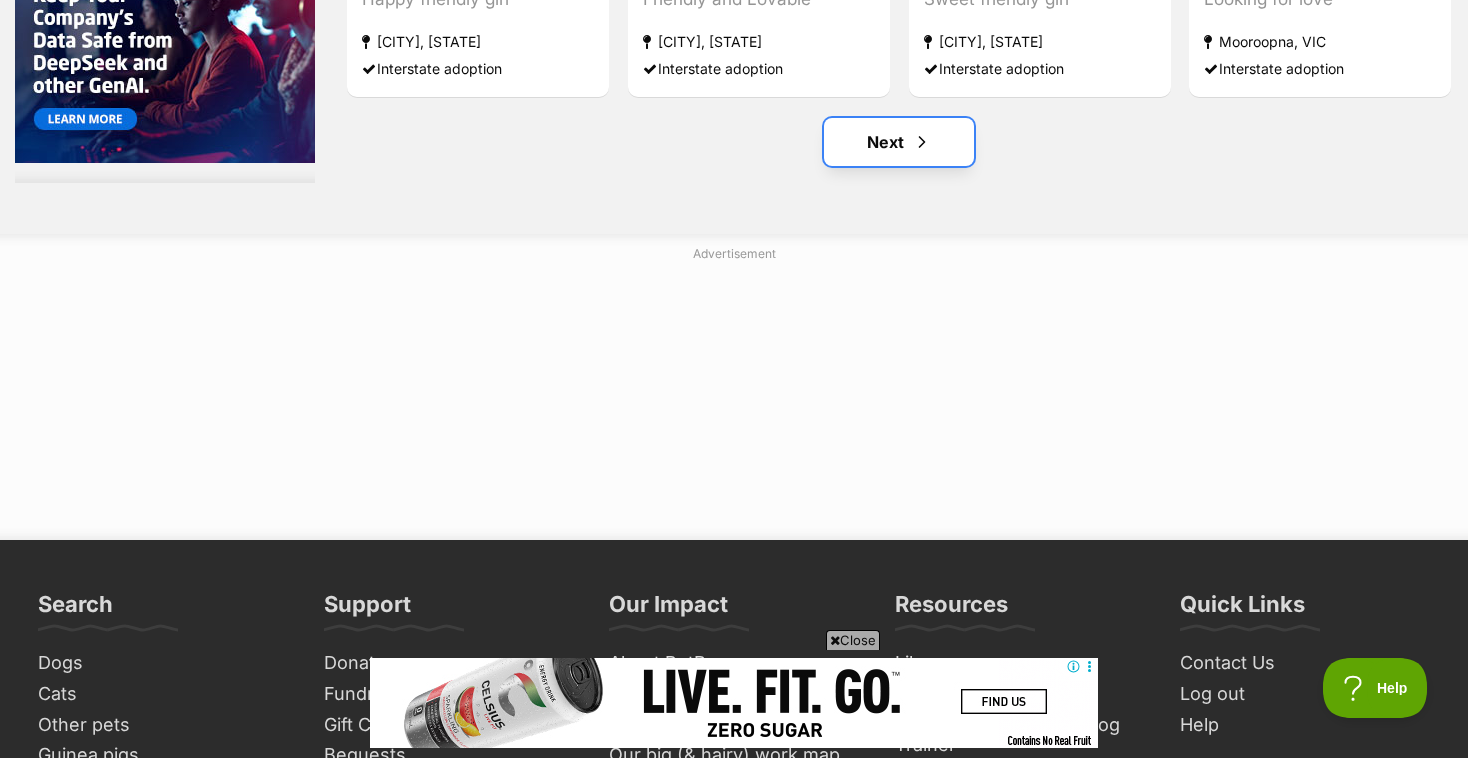 click on "Next" at bounding box center (899, 142) 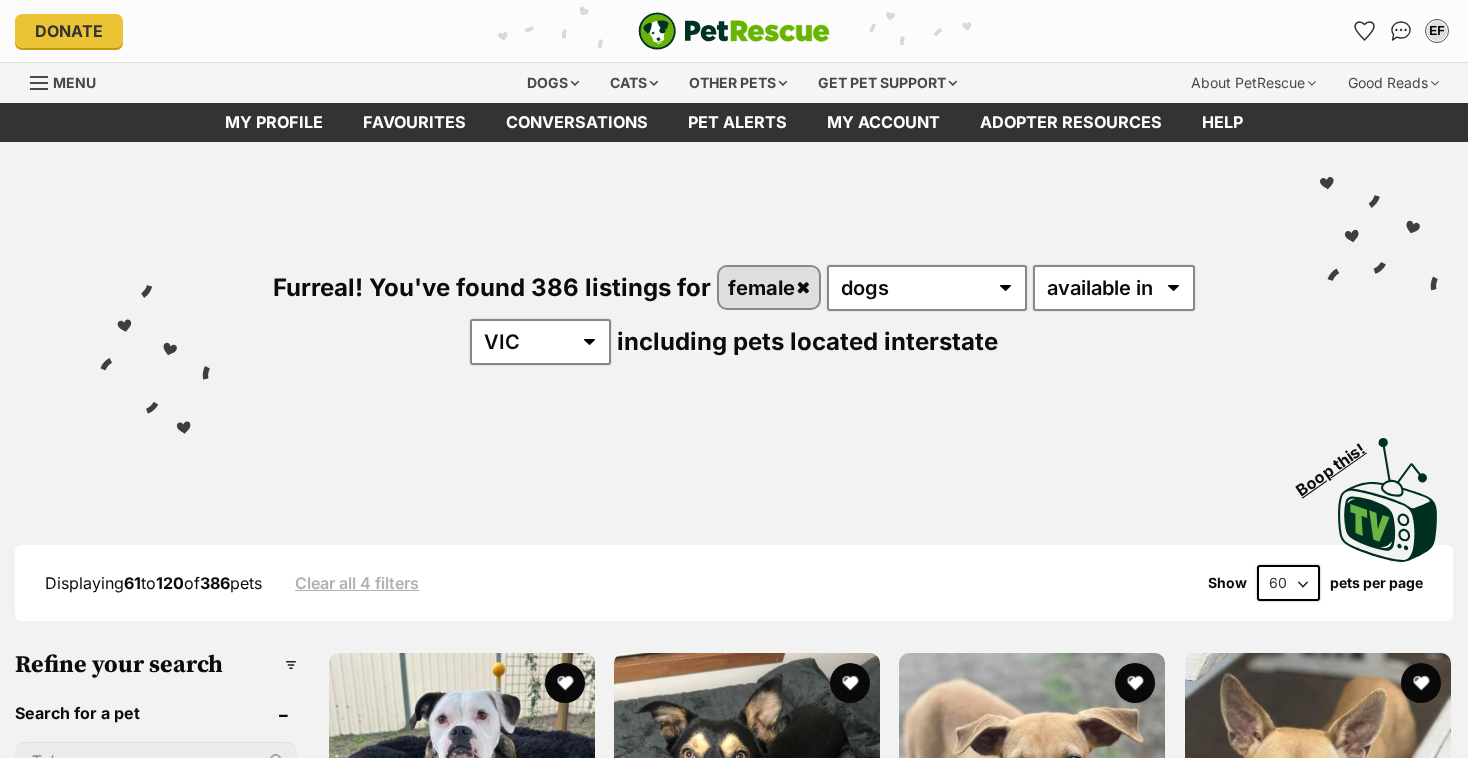 scroll, scrollTop: 0, scrollLeft: 0, axis: both 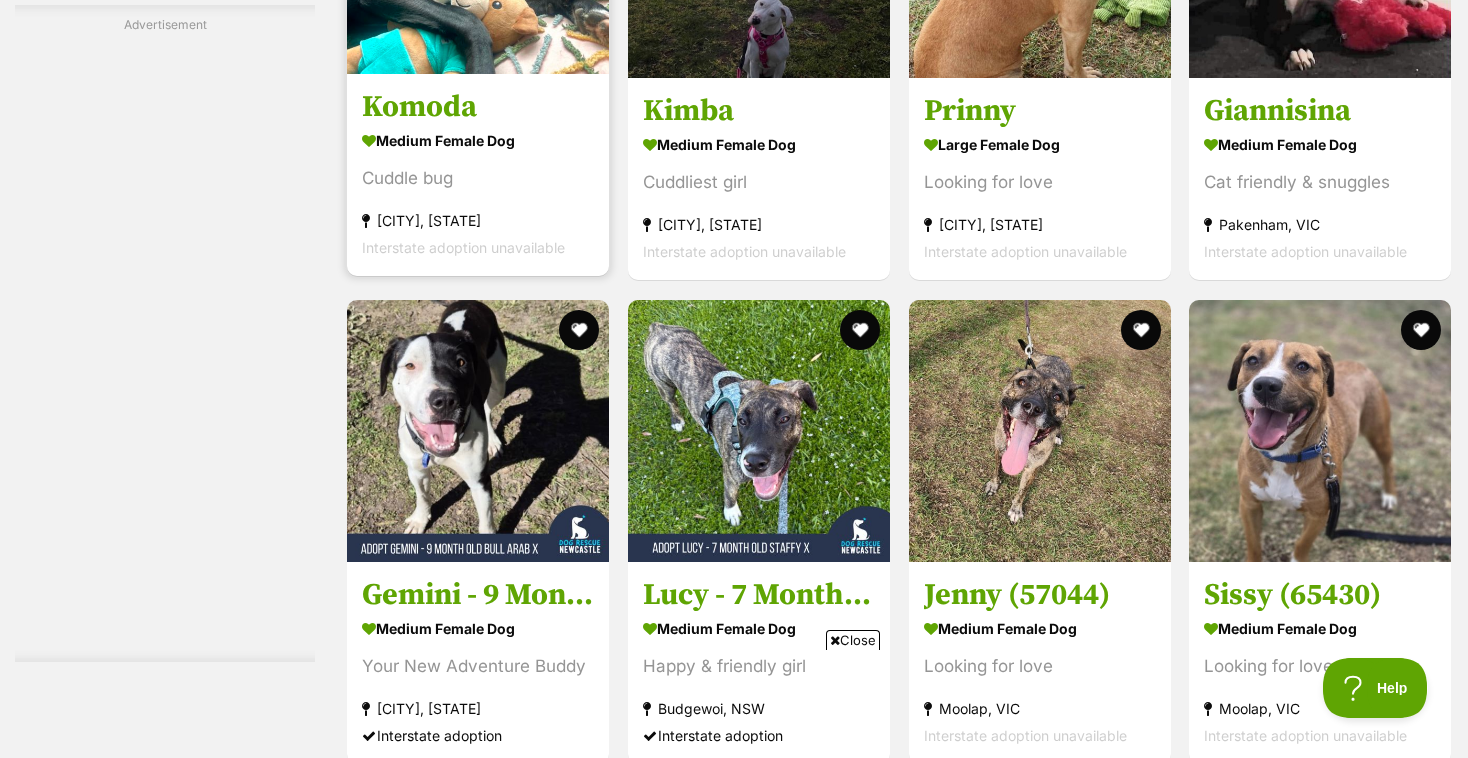 click on "medium female Dog" at bounding box center (478, 141) 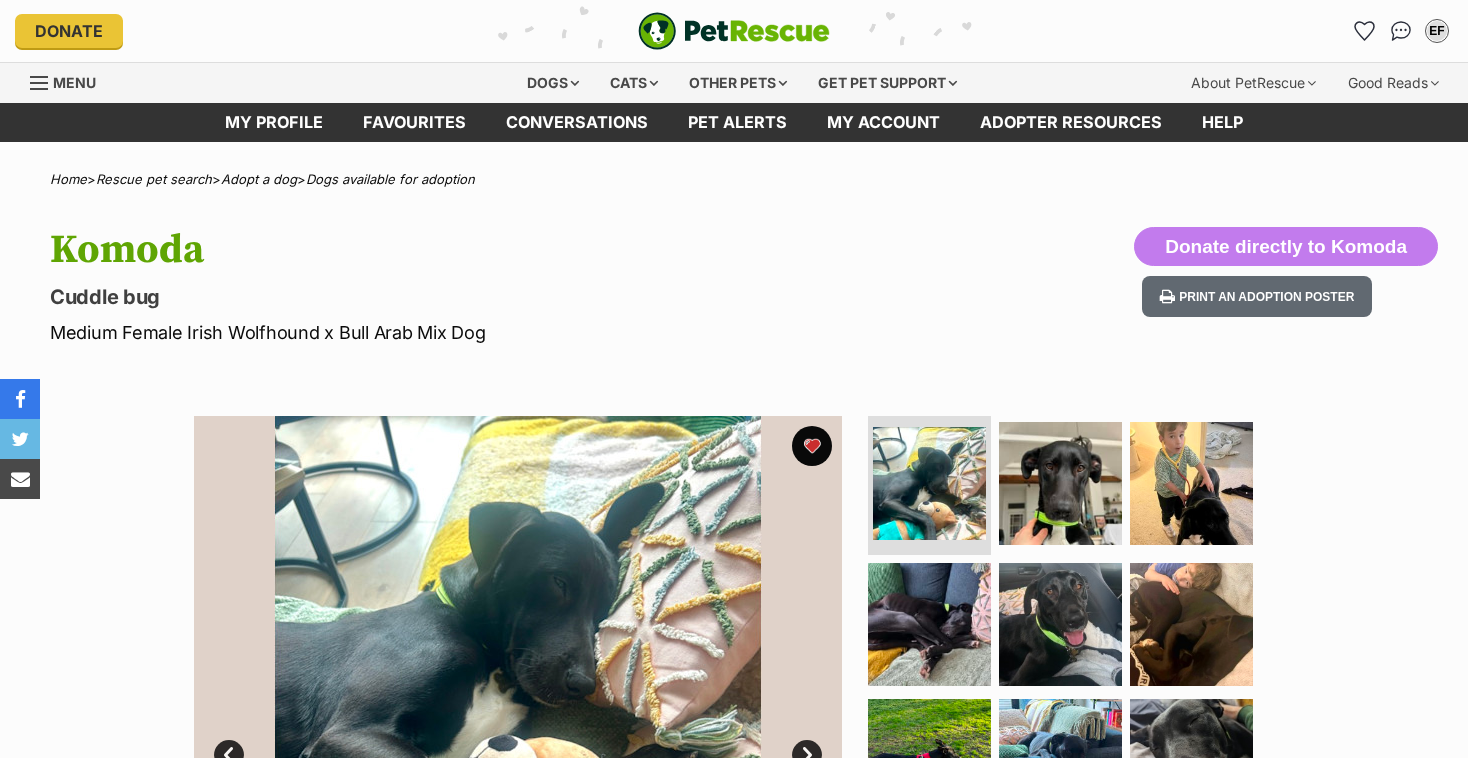 scroll, scrollTop: 0, scrollLeft: 0, axis: both 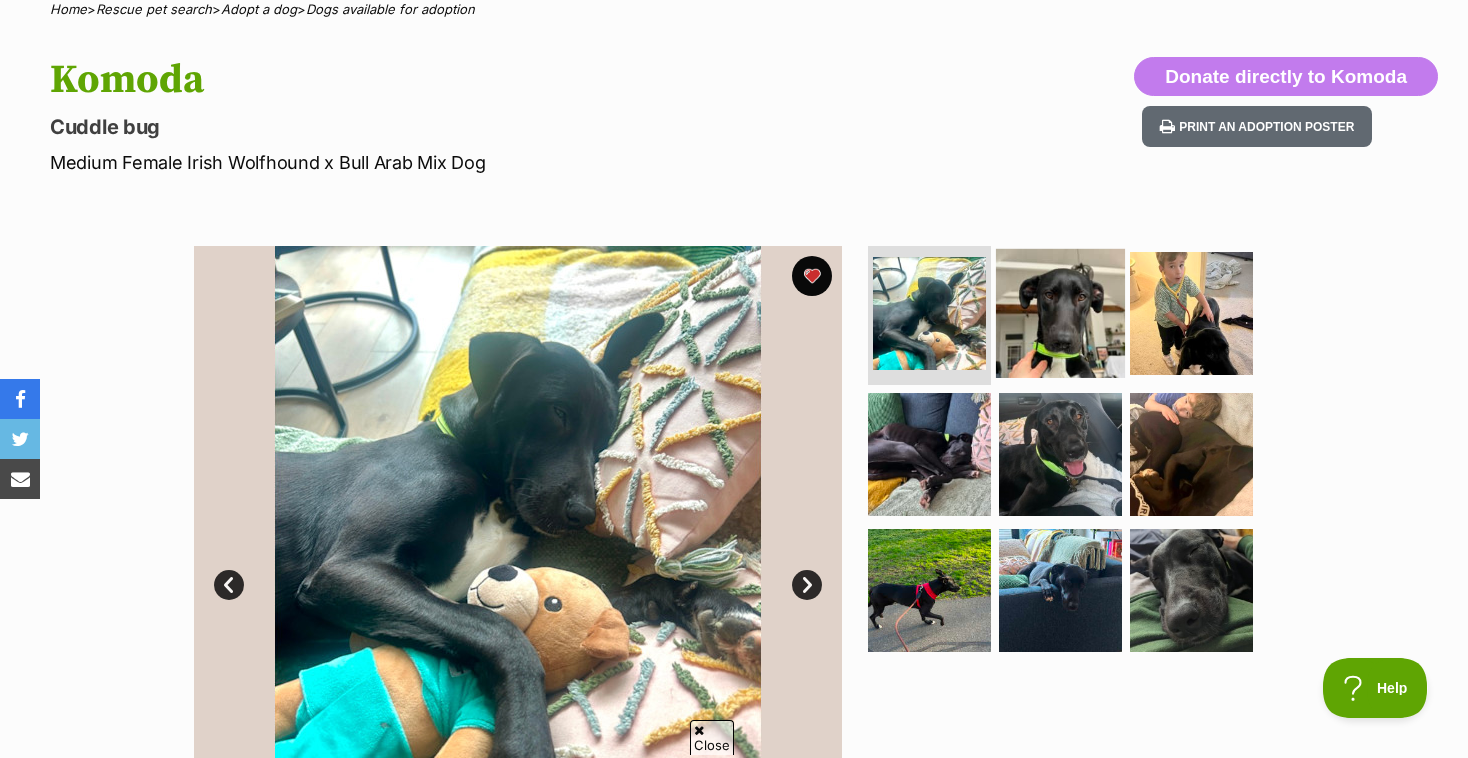 click at bounding box center (1060, 312) 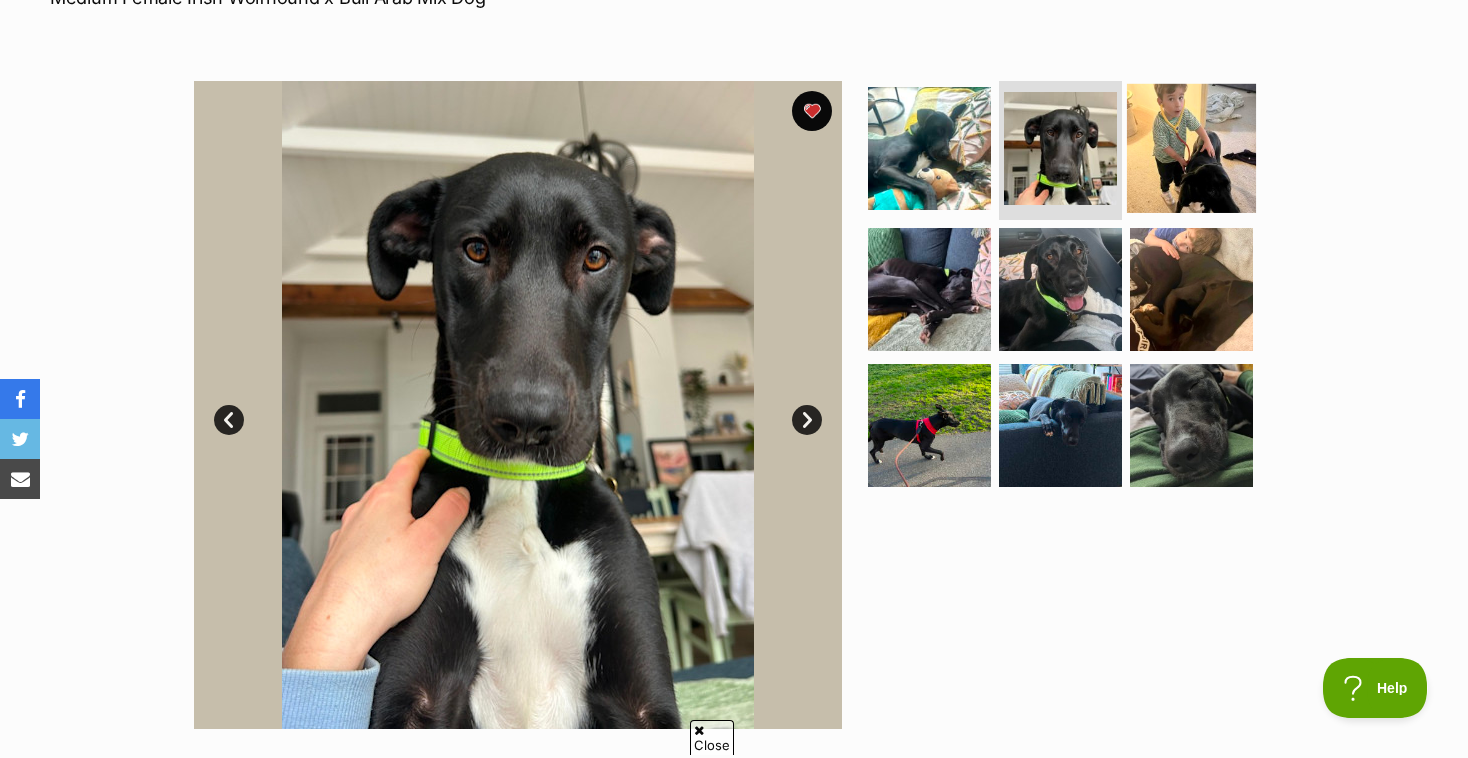 scroll, scrollTop: 0, scrollLeft: 0, axis: both 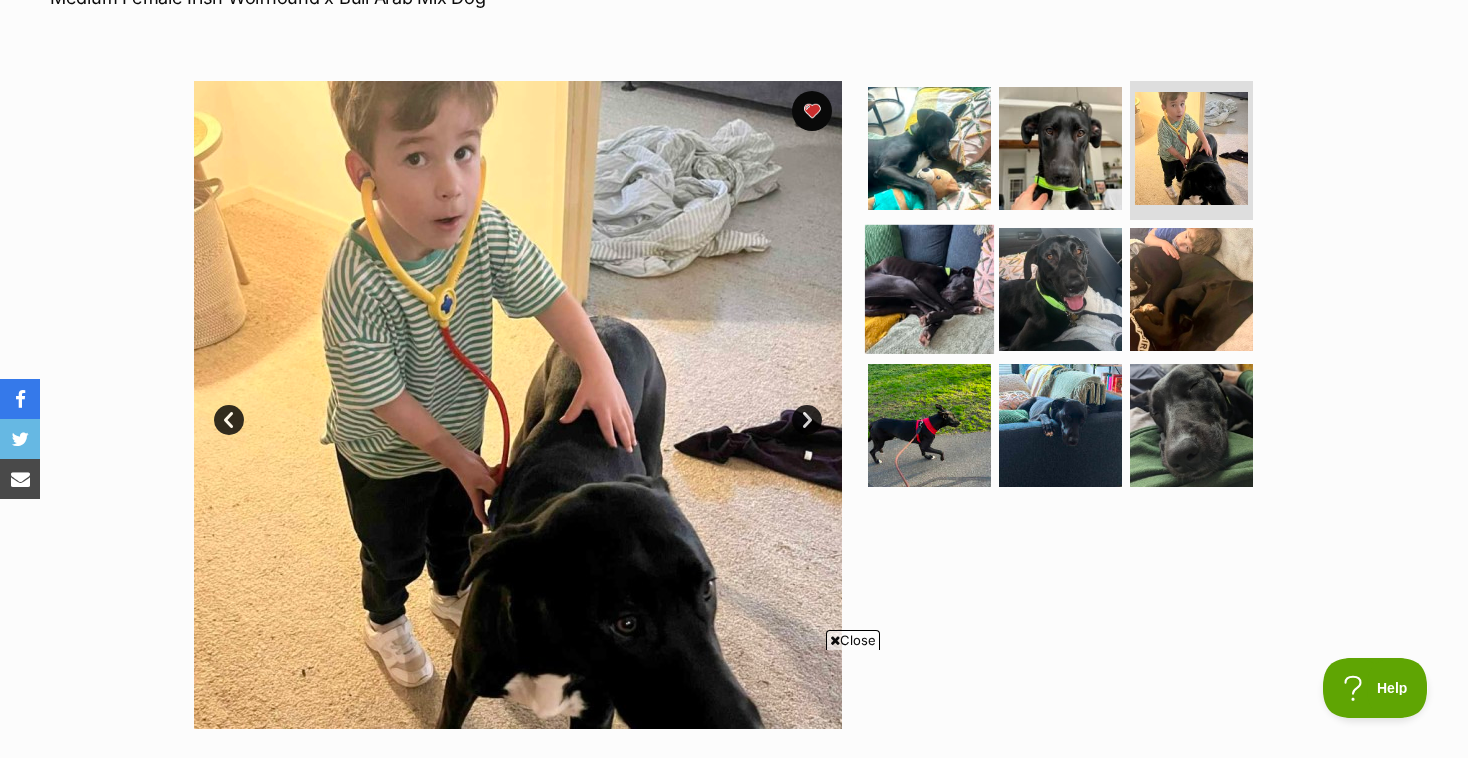 click at bounding box center (929, 289) 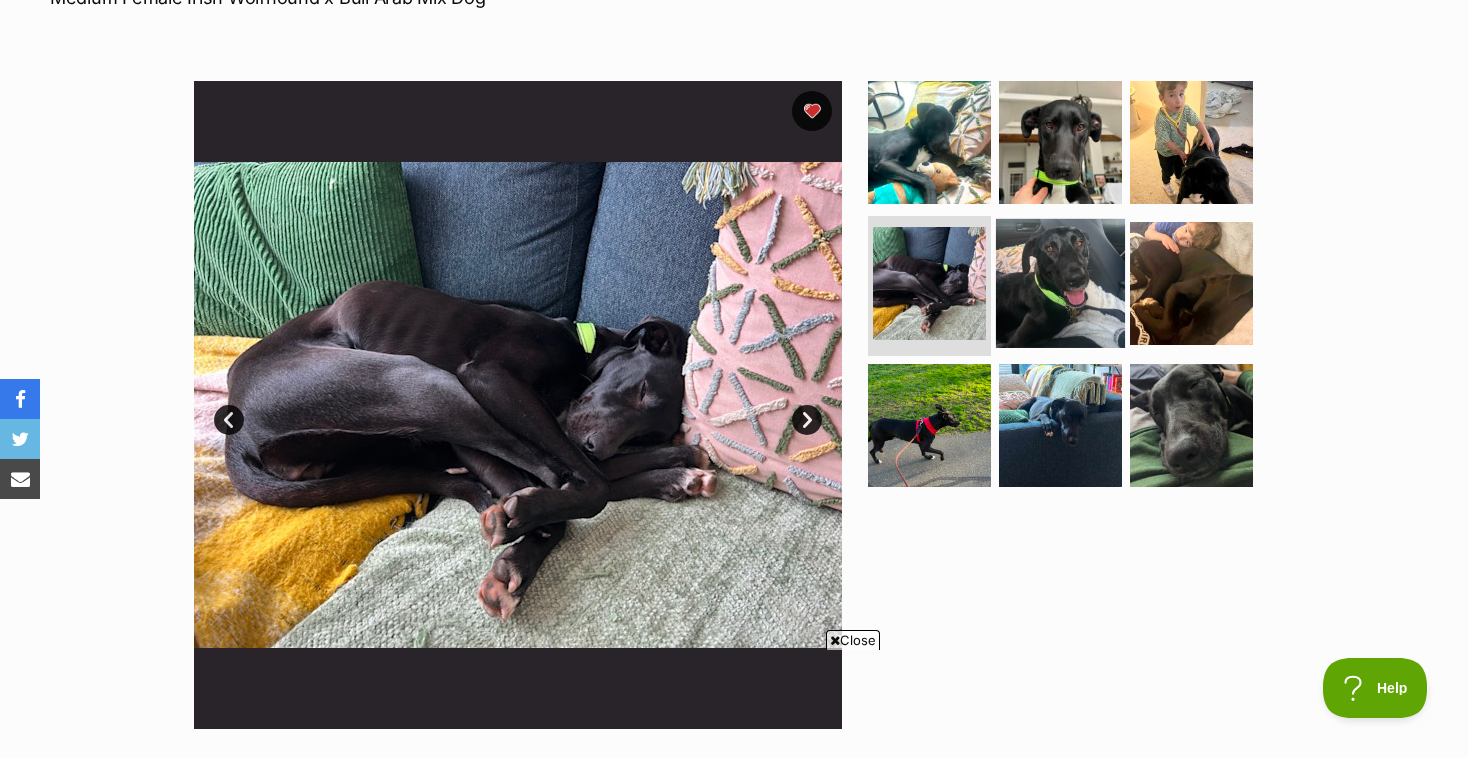 click at bounding box center [1060, 283] 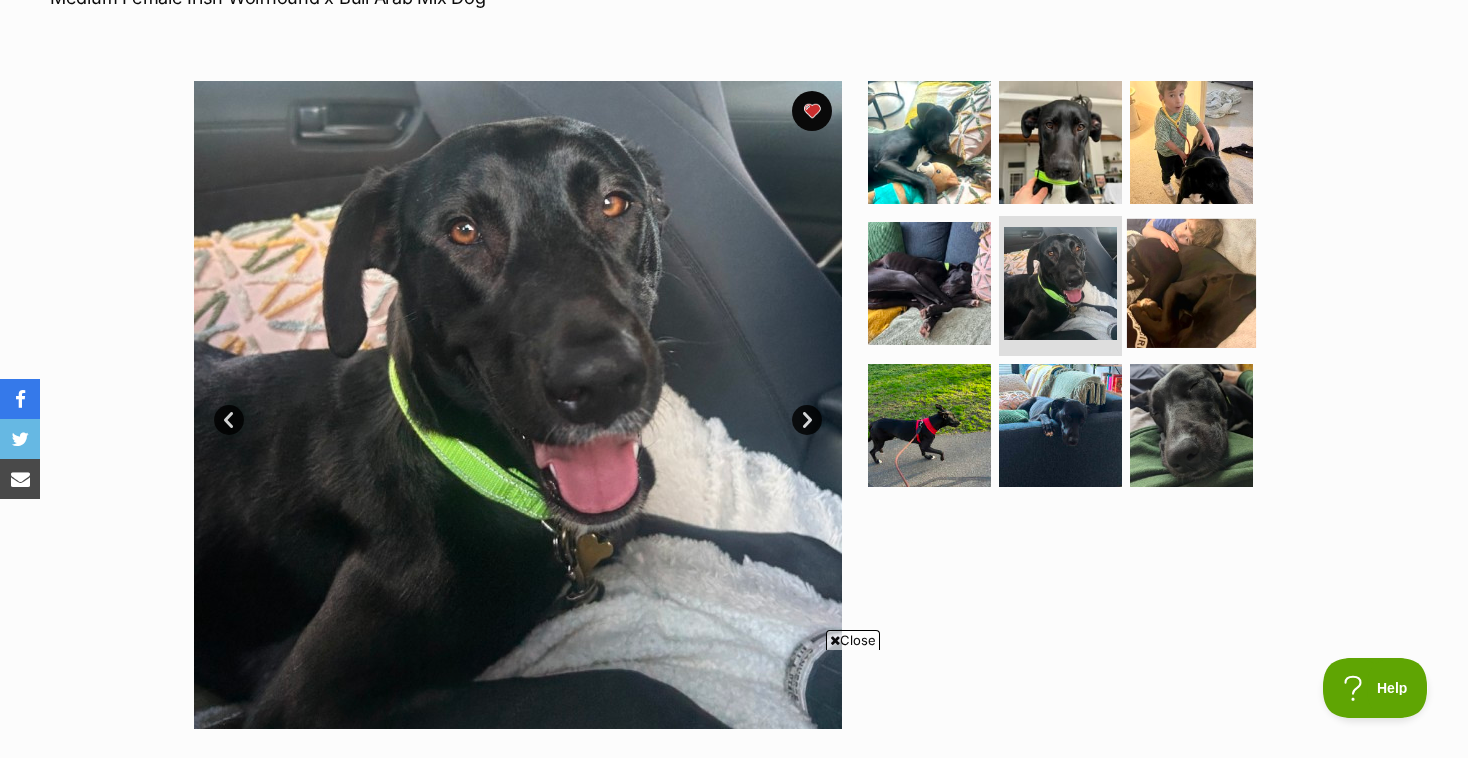 click at bounding box center (1191, 283) 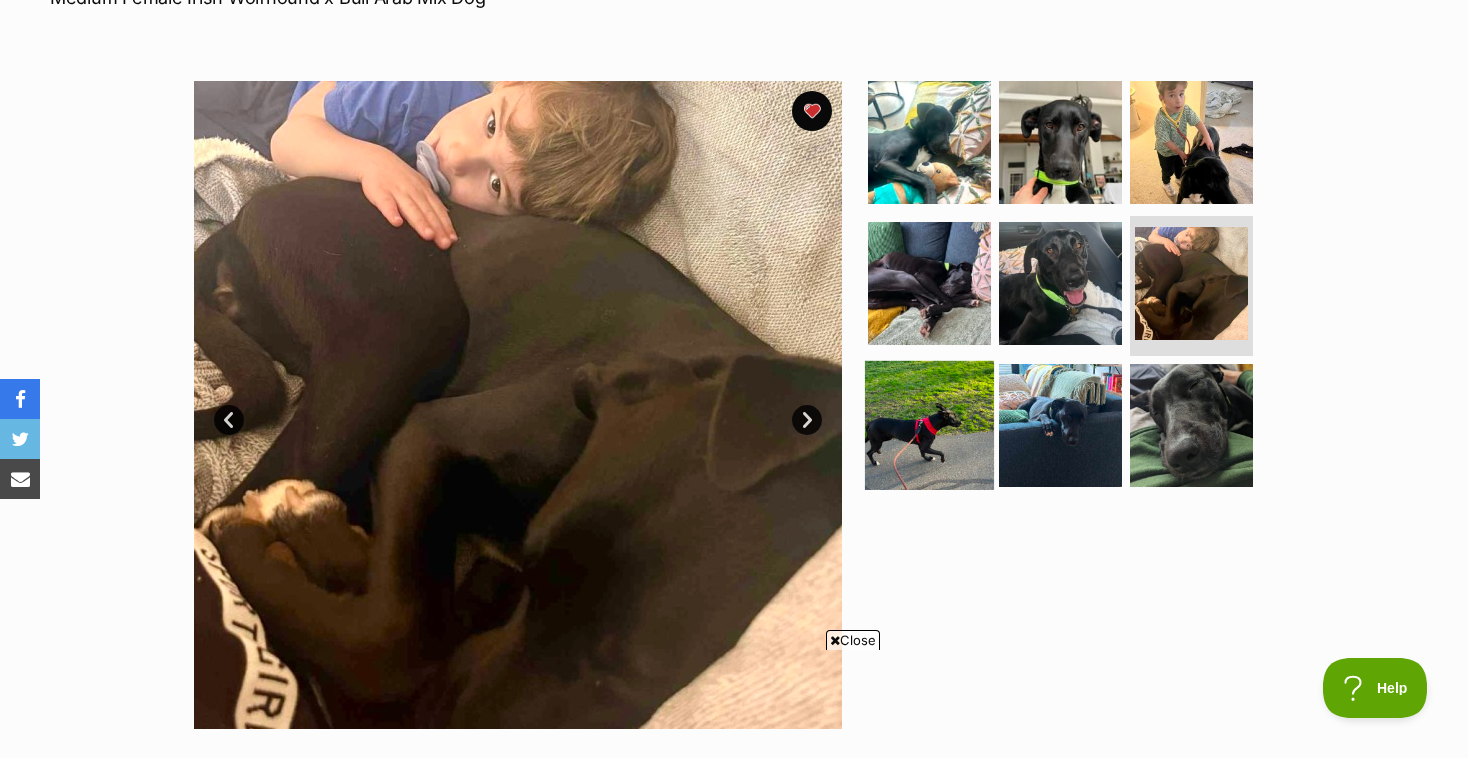 click at bounding box center (929, 425) 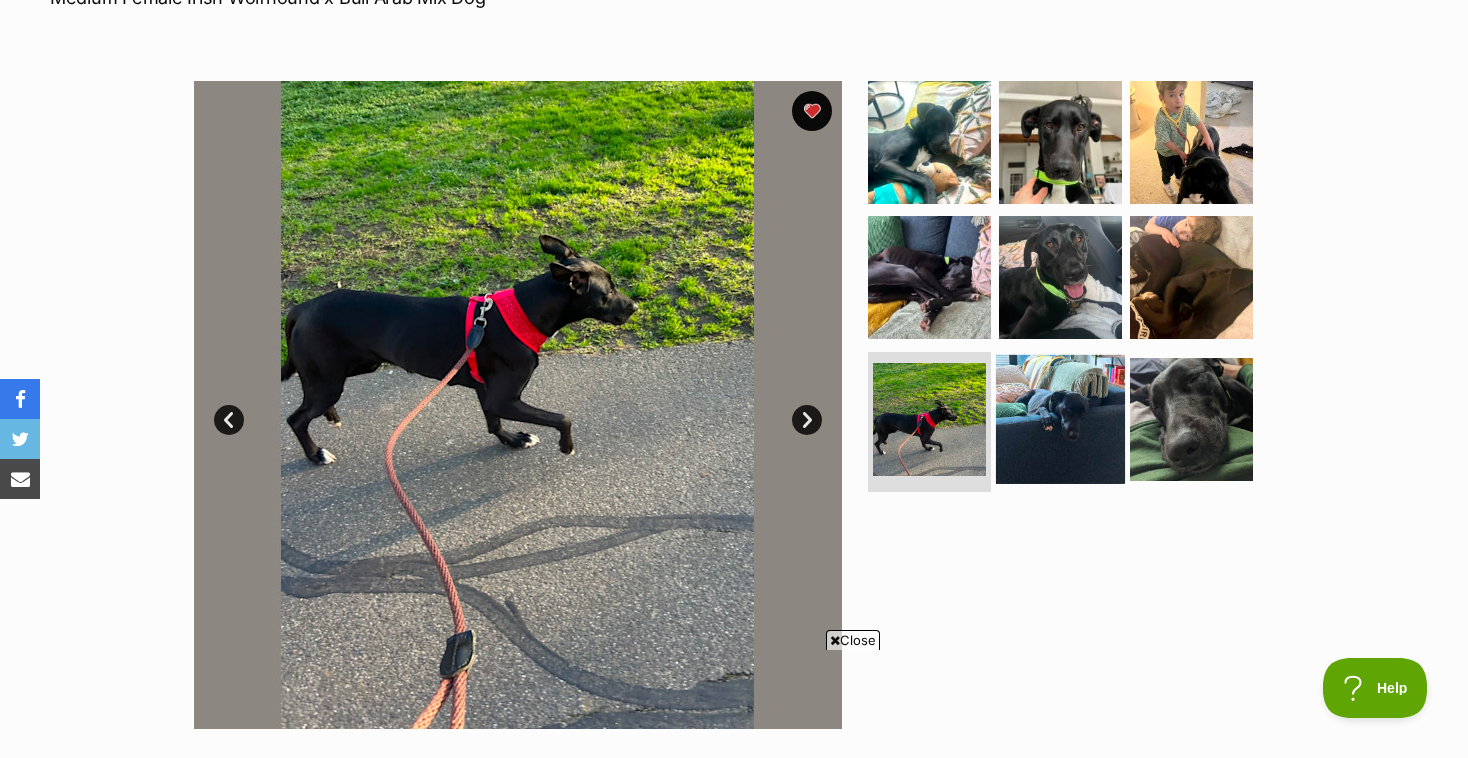 click at bounding box center (1060, 419) 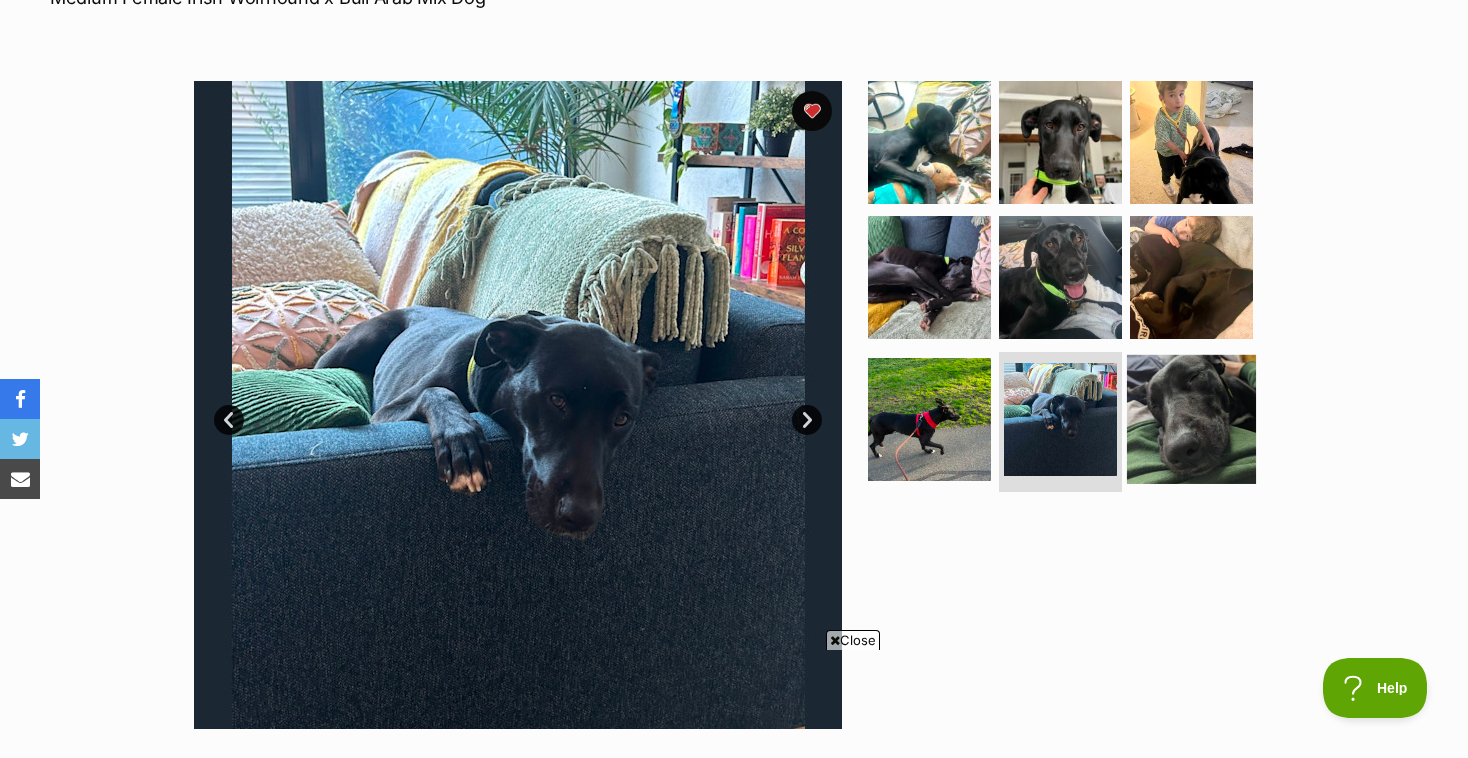 click at bounding box center (1191, 419) 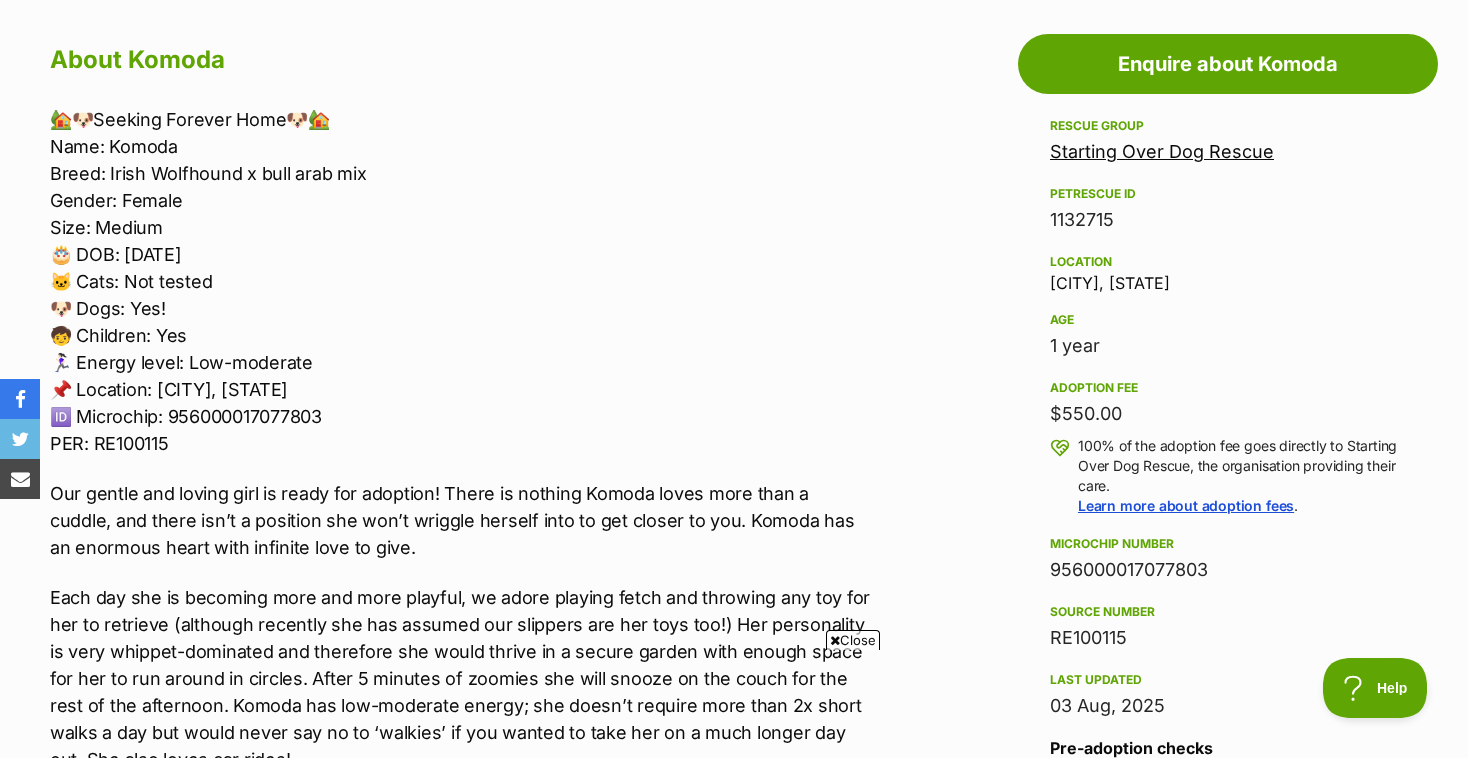 scroll, scrollTop: 1051, scrollLeft: 0, axis: vertical 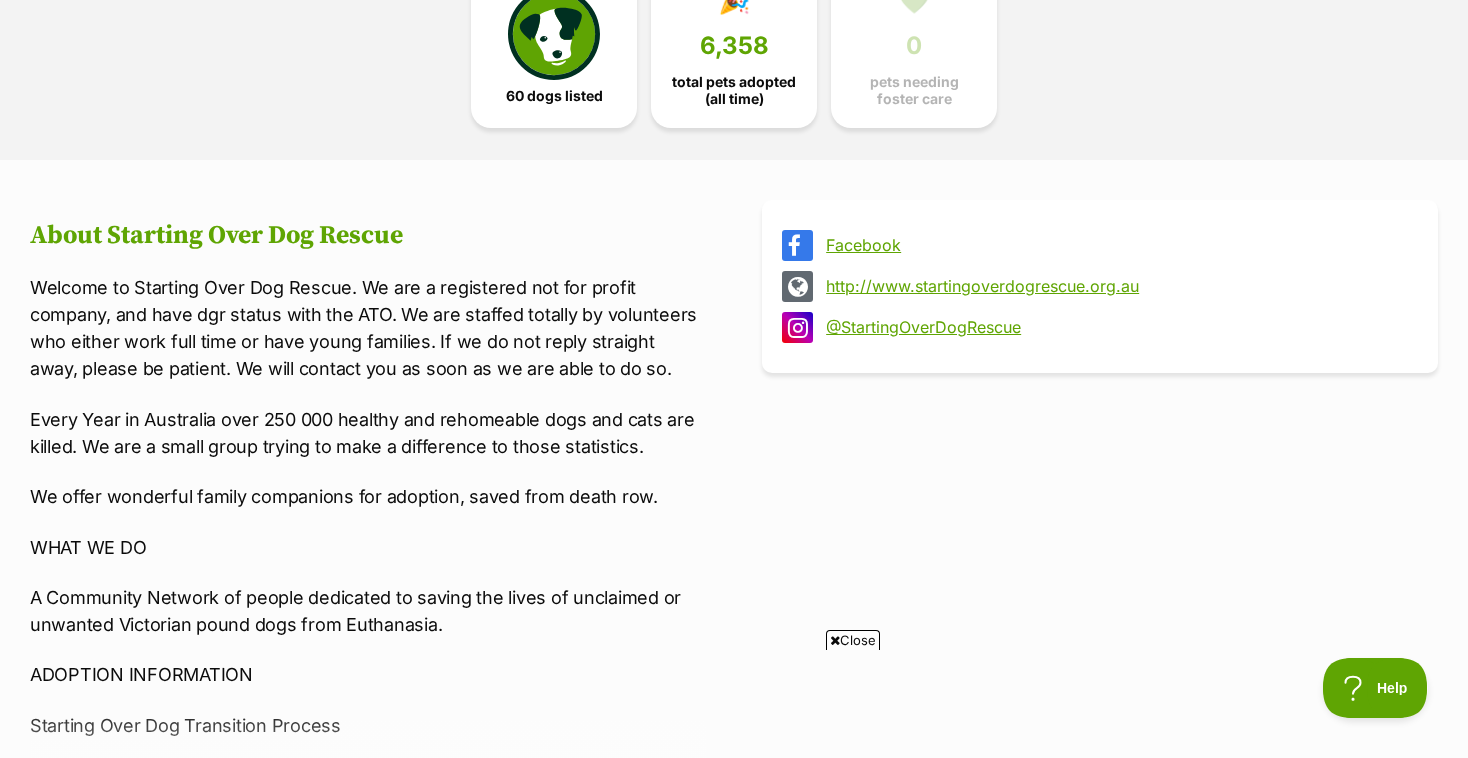 click on "http://www.startingoverdogrescue.org.au" at bounding box center [1118, 286] 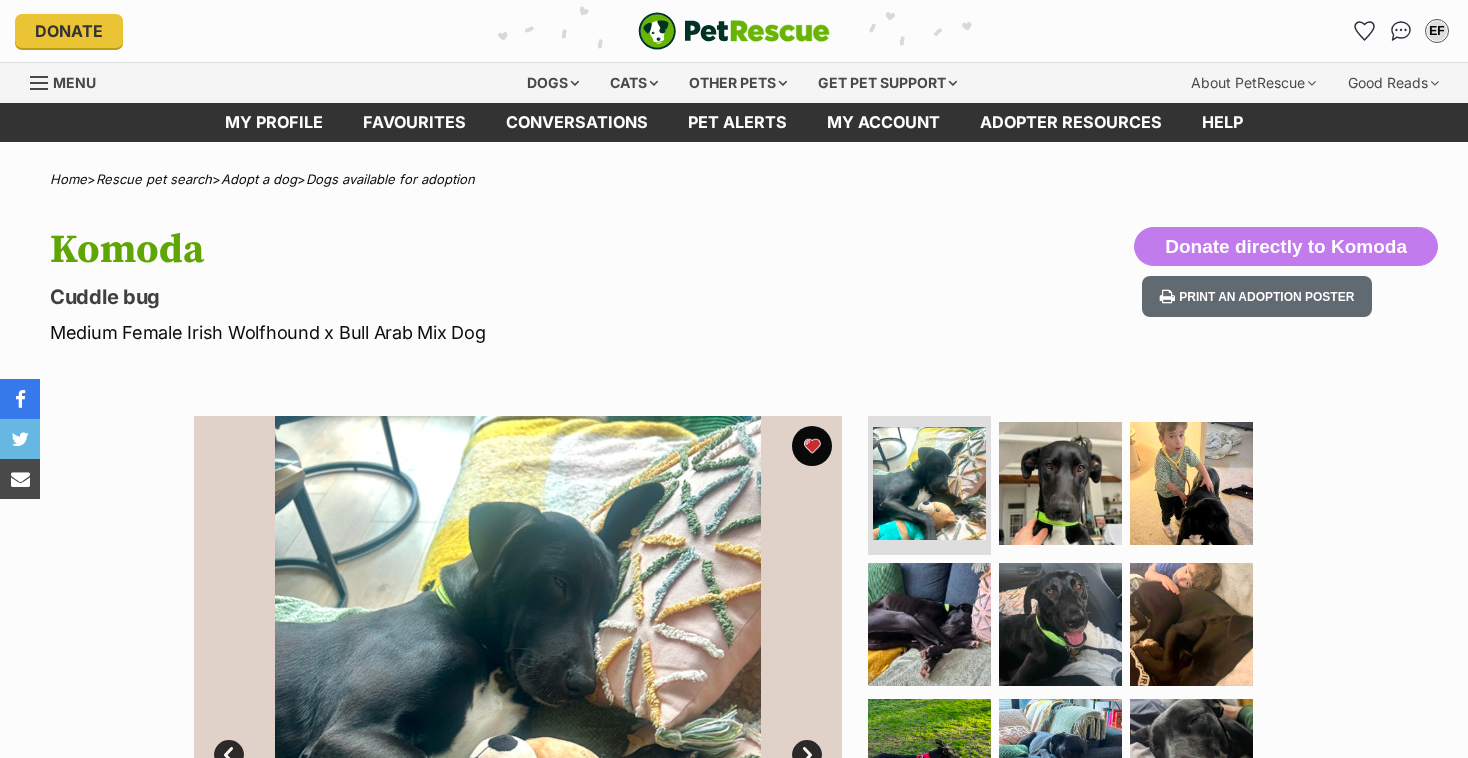 scroll, scrollTop: 0, scrollLeft: 0, axis: both 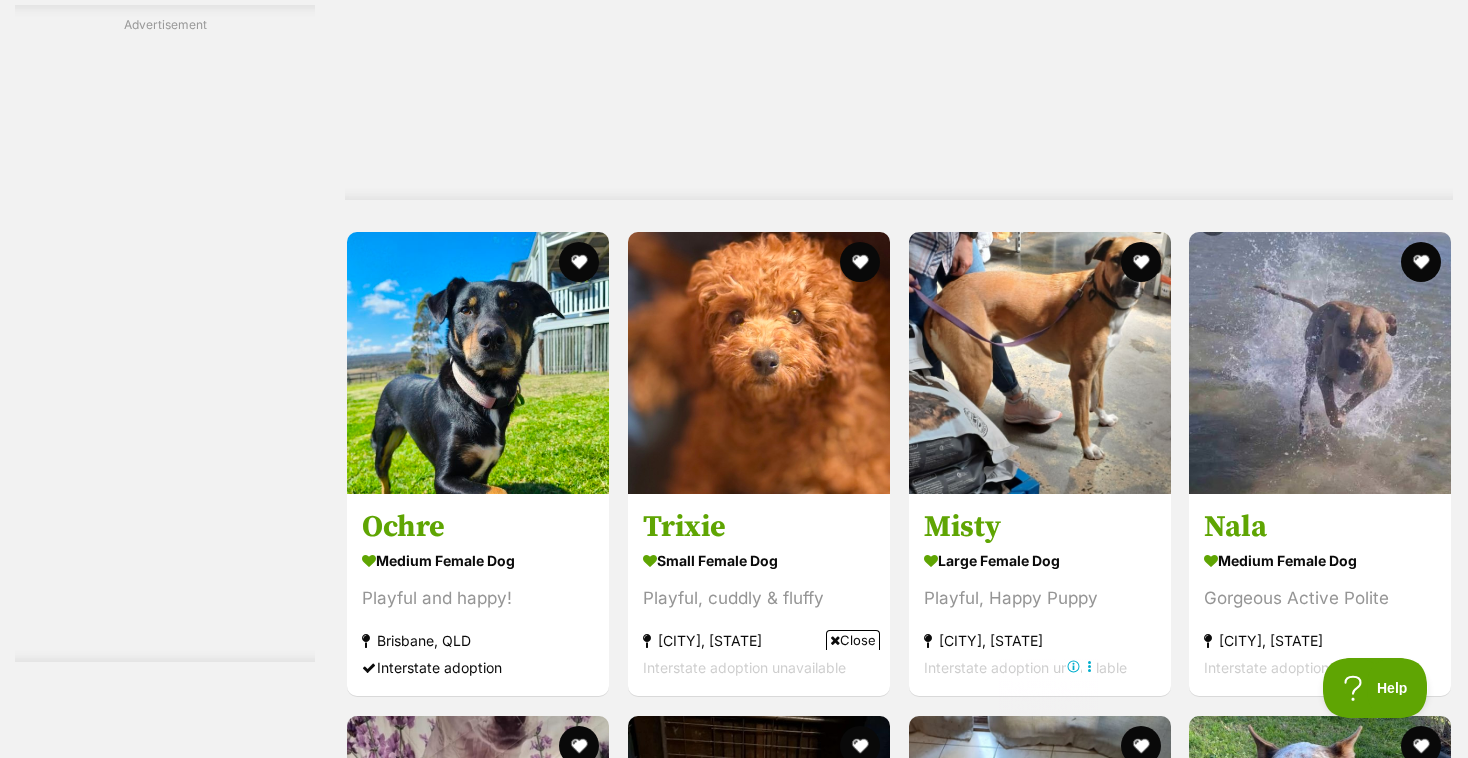 click on "Next" at bounding box center (980, 1899) 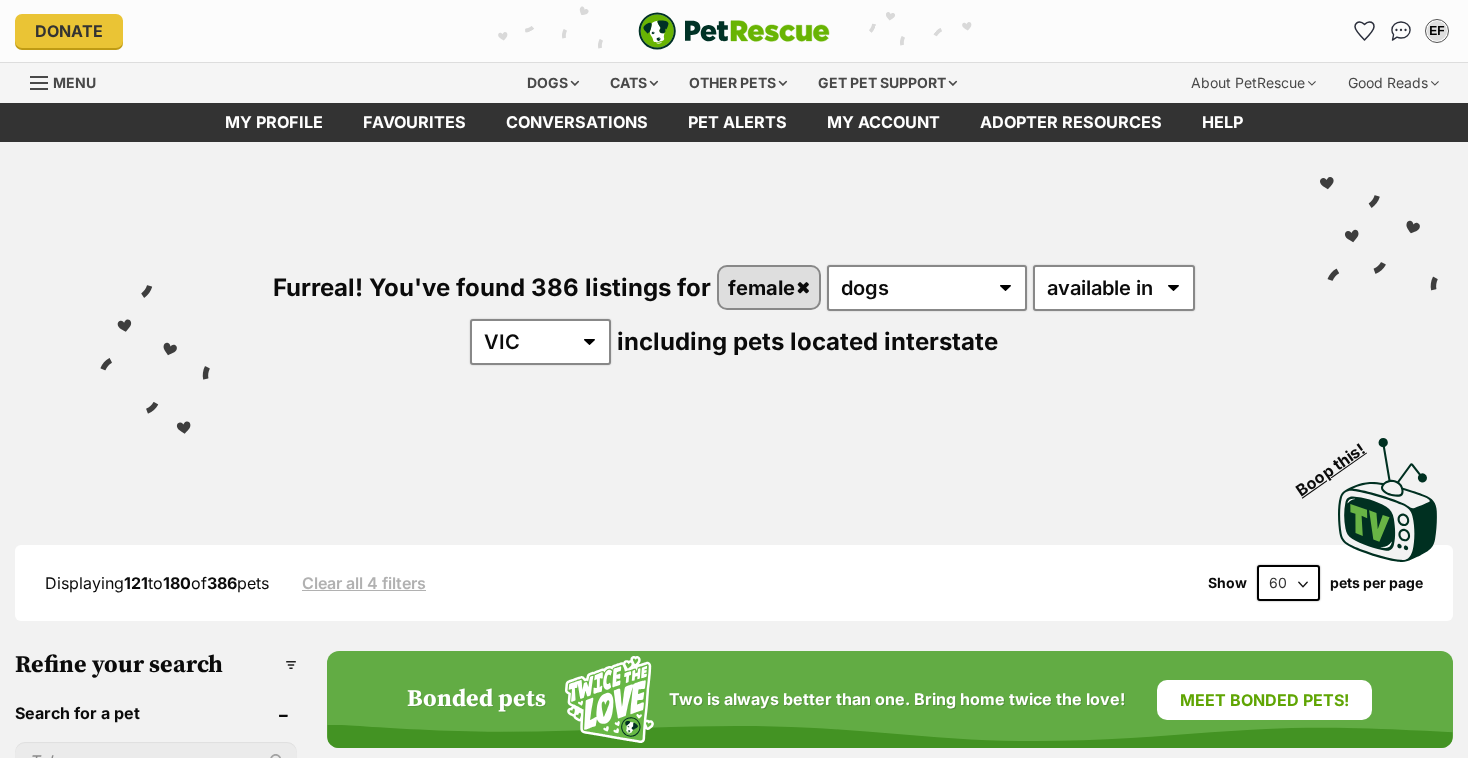 scroll, scrollTop: 0, scrollLeft: 0, axis: both 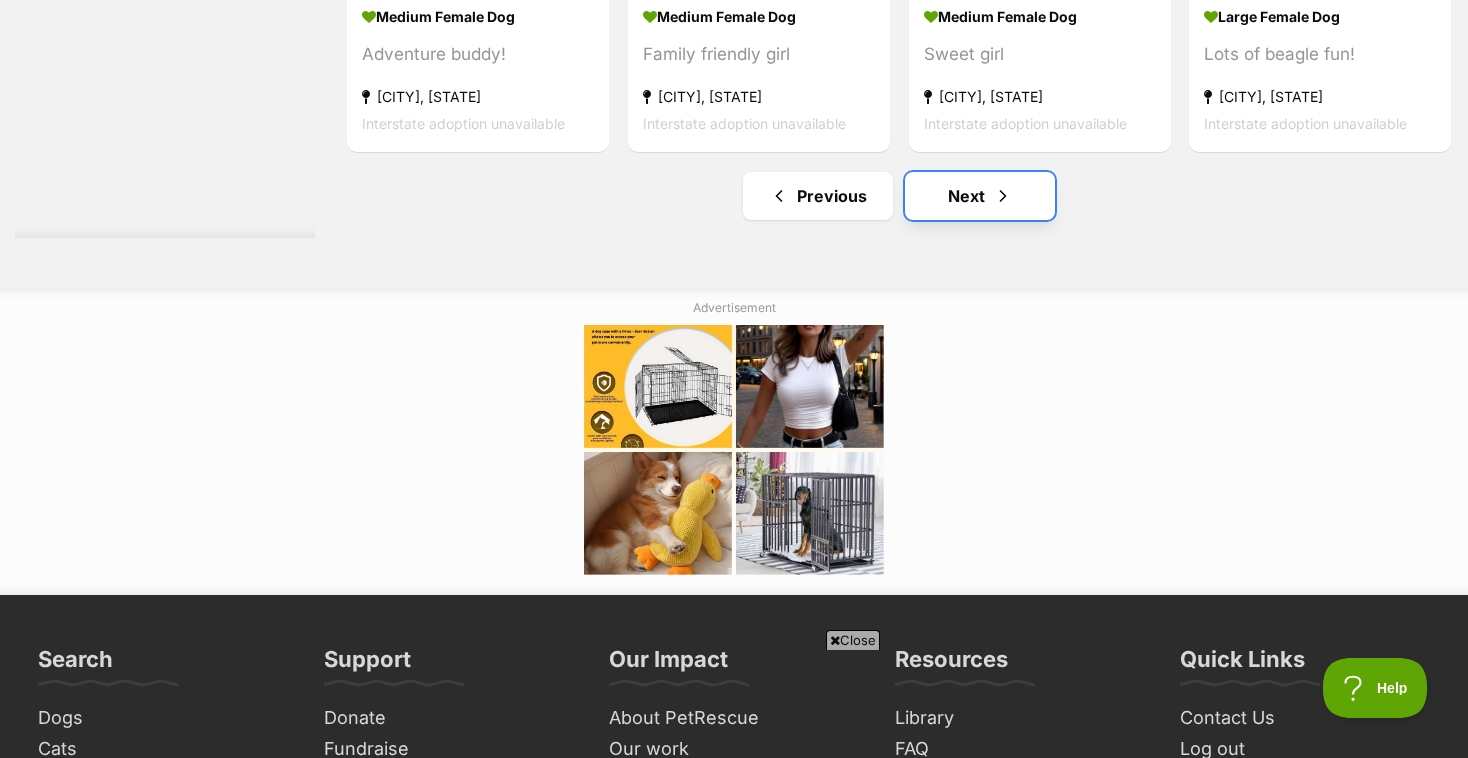 click on "Next" at bounding box center (980, 196) 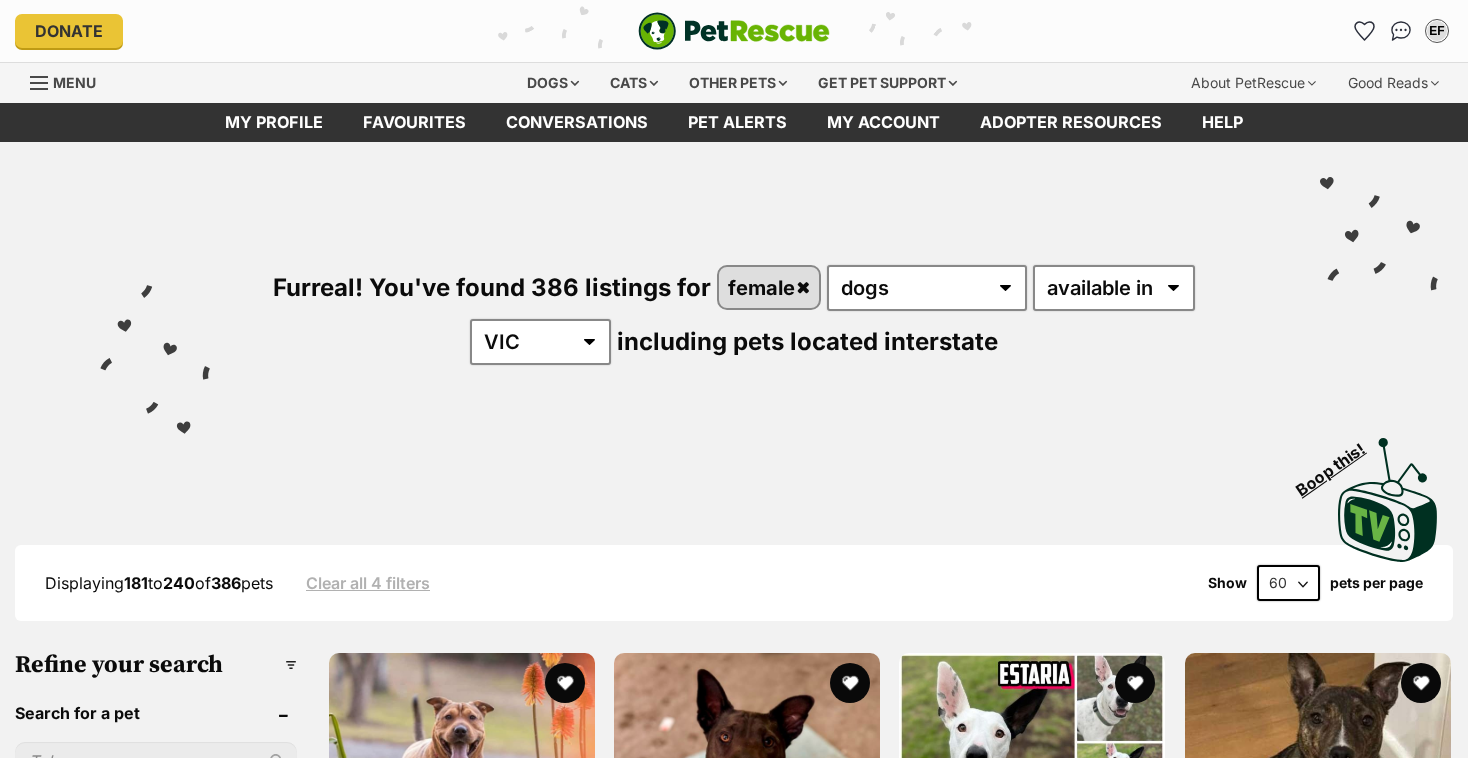 scroll, scrollTop: 0, scrollLeft: 0, axis: both 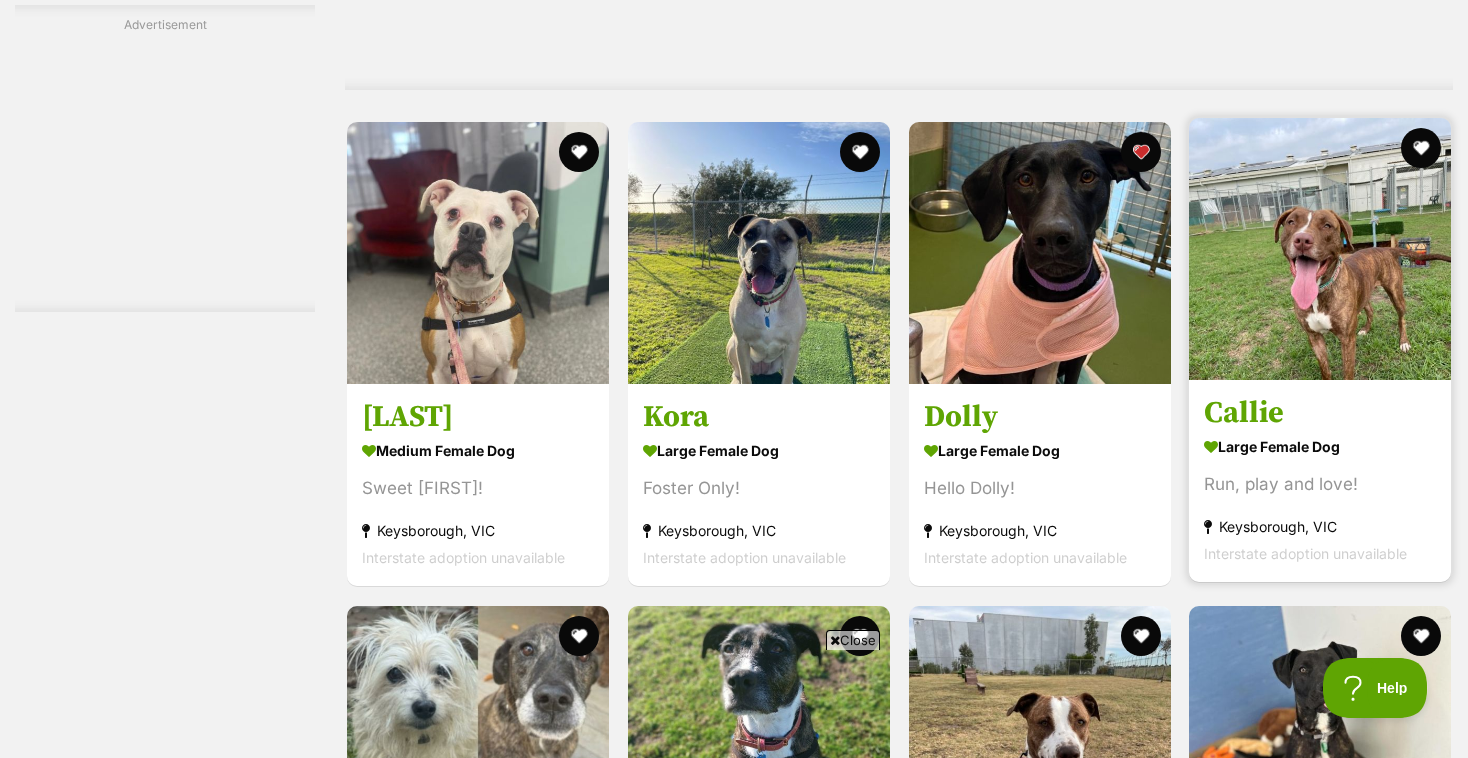 click at bounding box center (1320, 249) 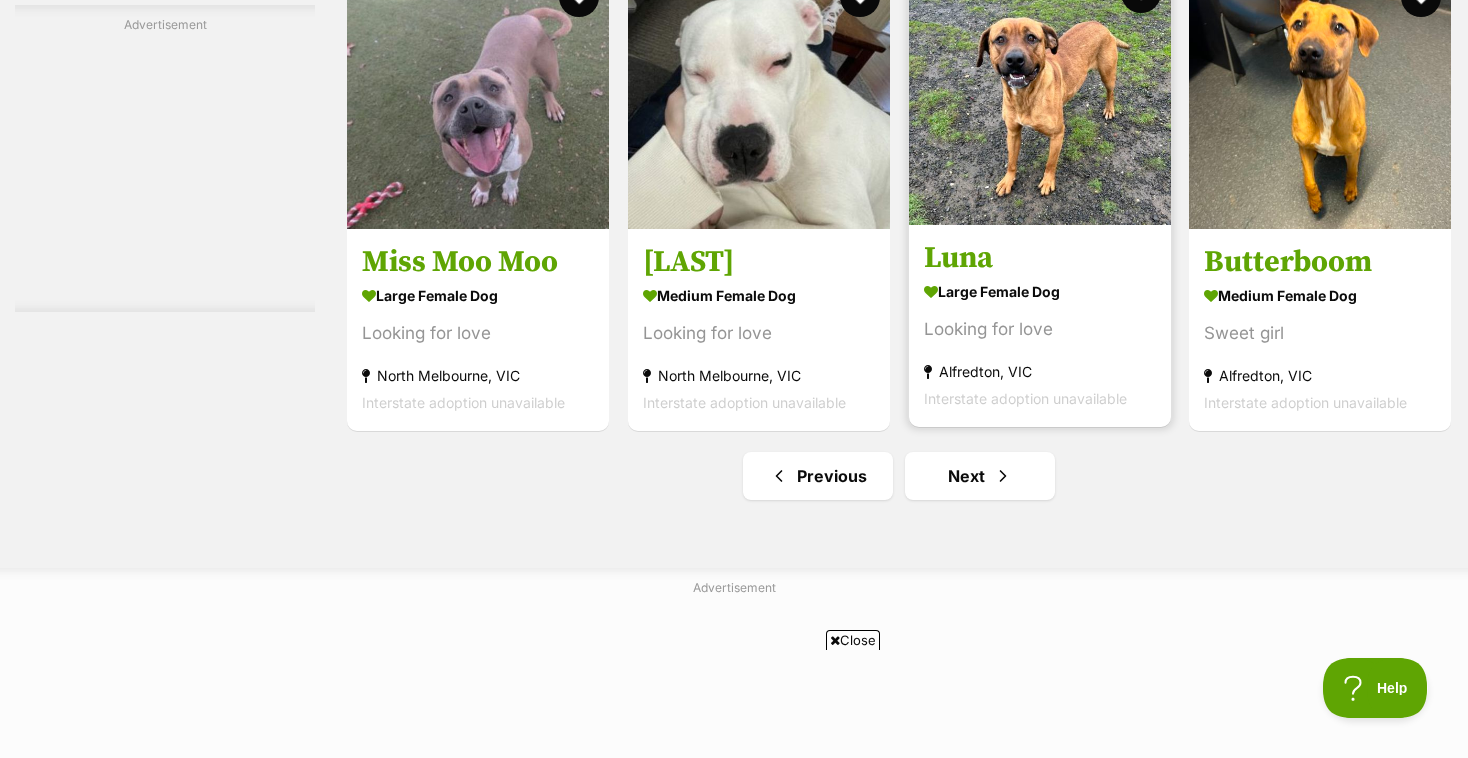scroll, scrollTop: 10486, scrollLeft: 0, axis: vertical 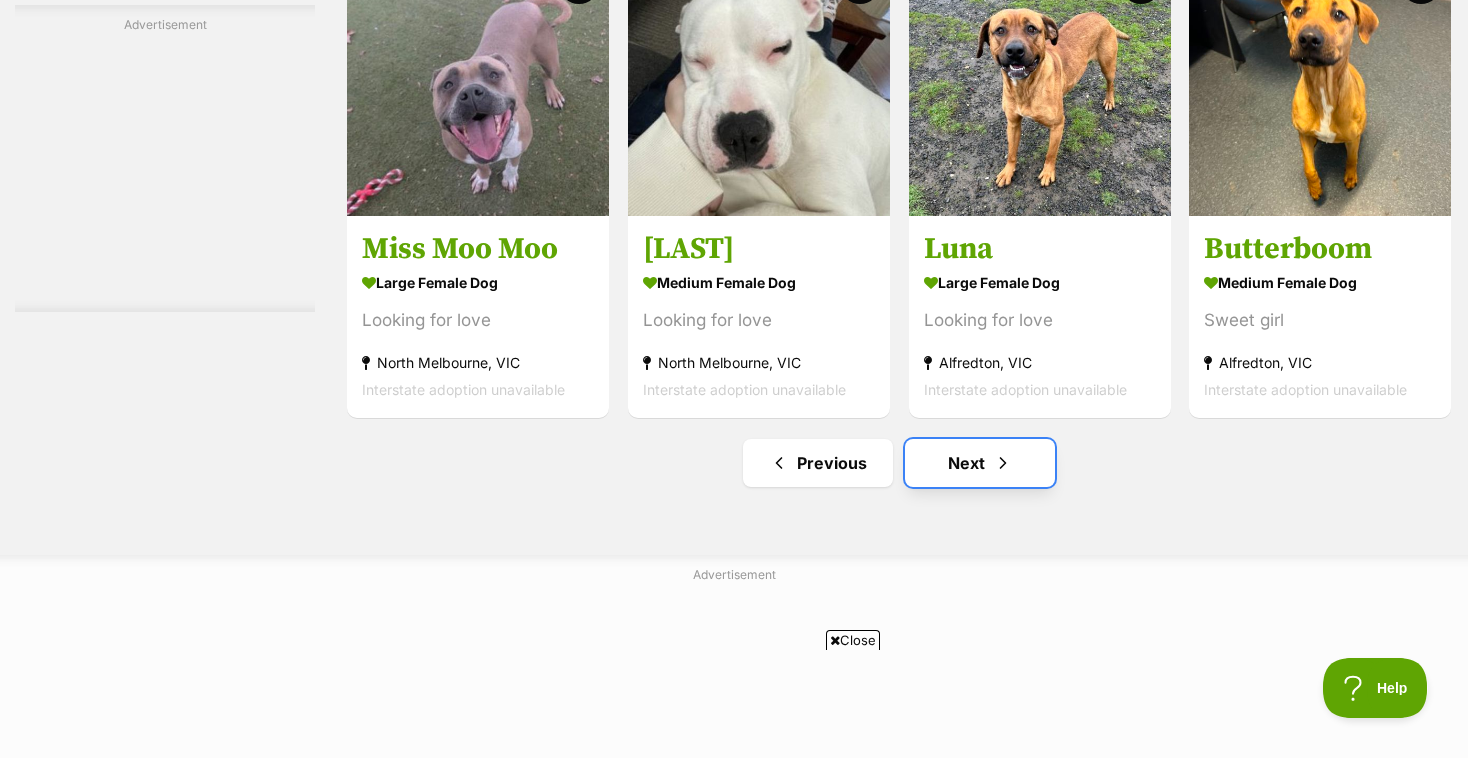click at bounding box center [1003, 463] 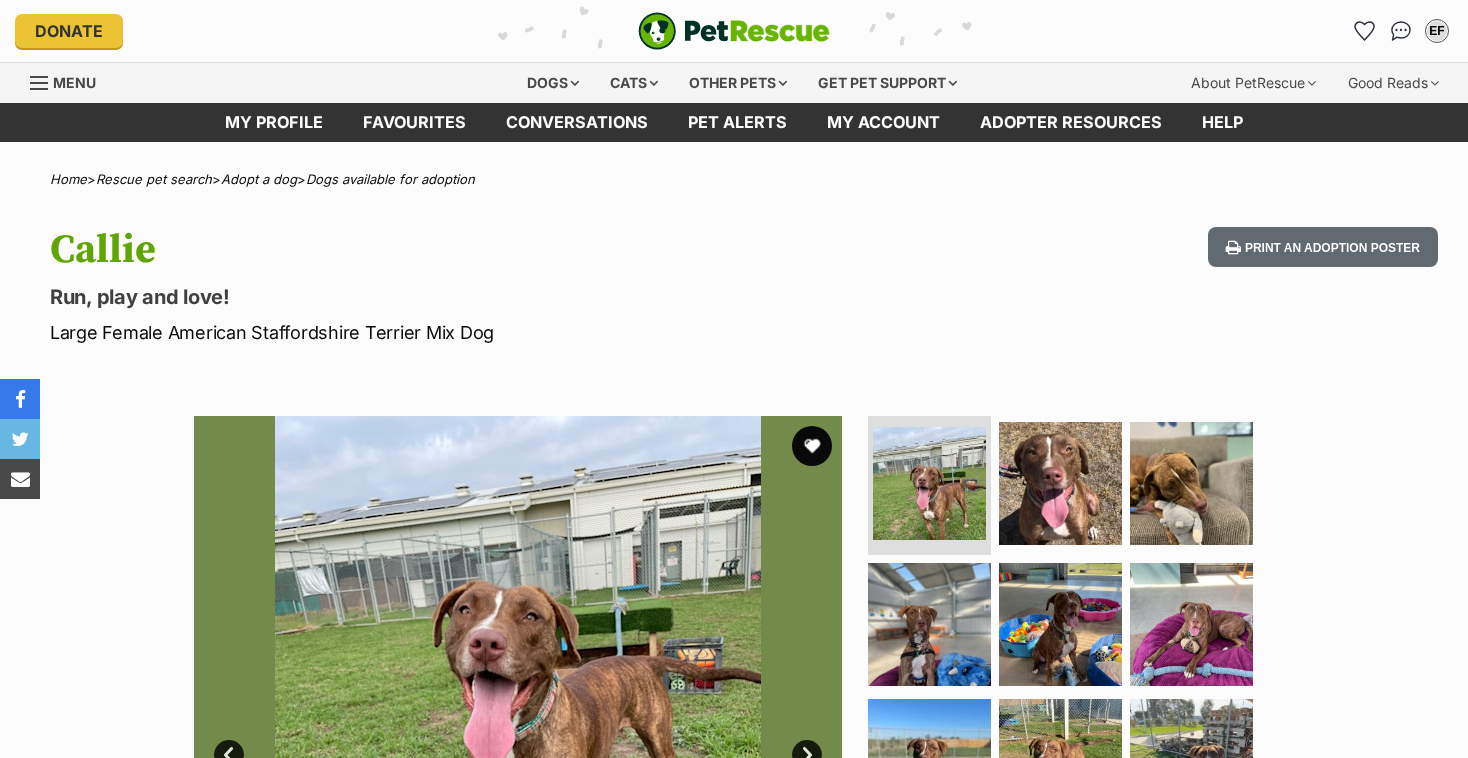 scroll, scrollTop: 0, scrollLeft: 0, axis: both 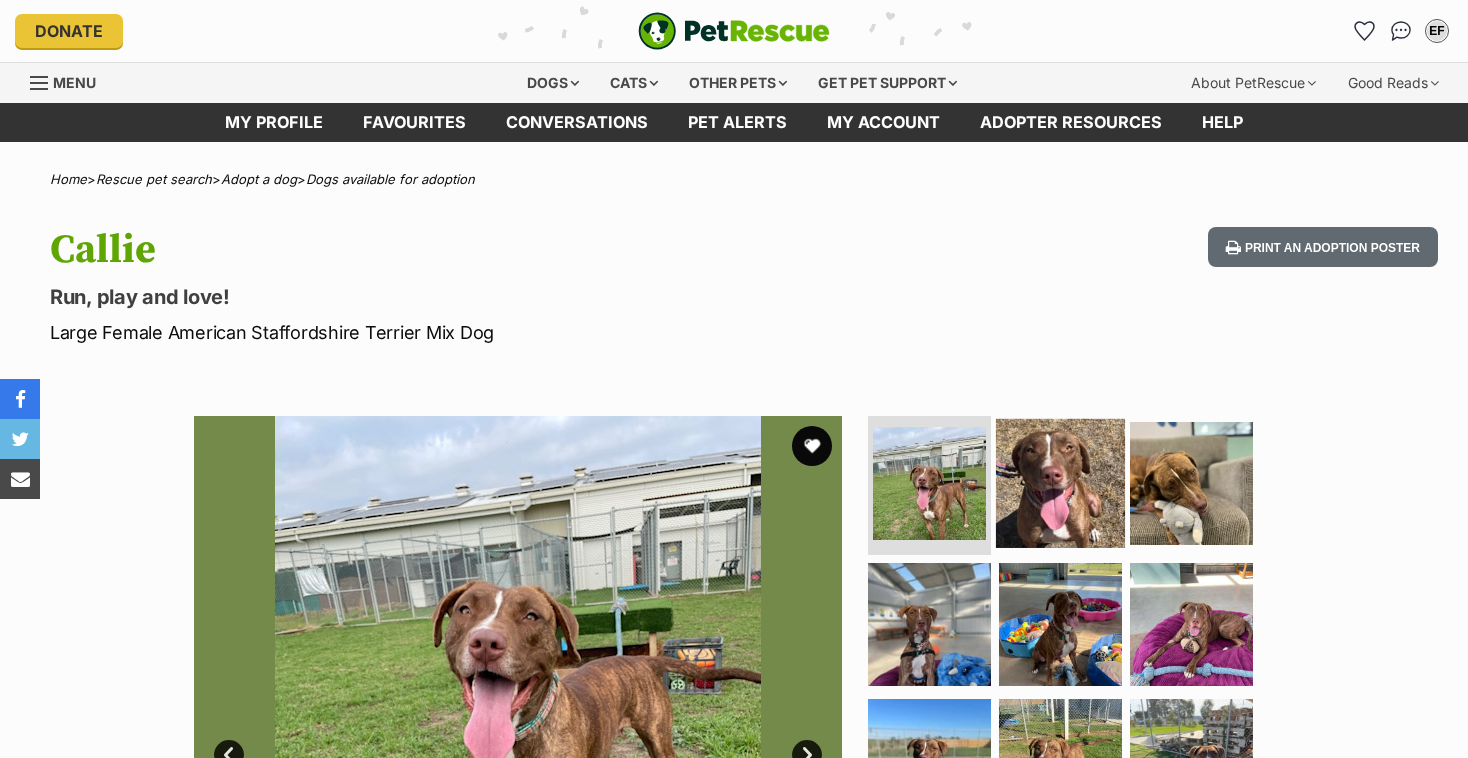 click at bounding box center (1060, 482) 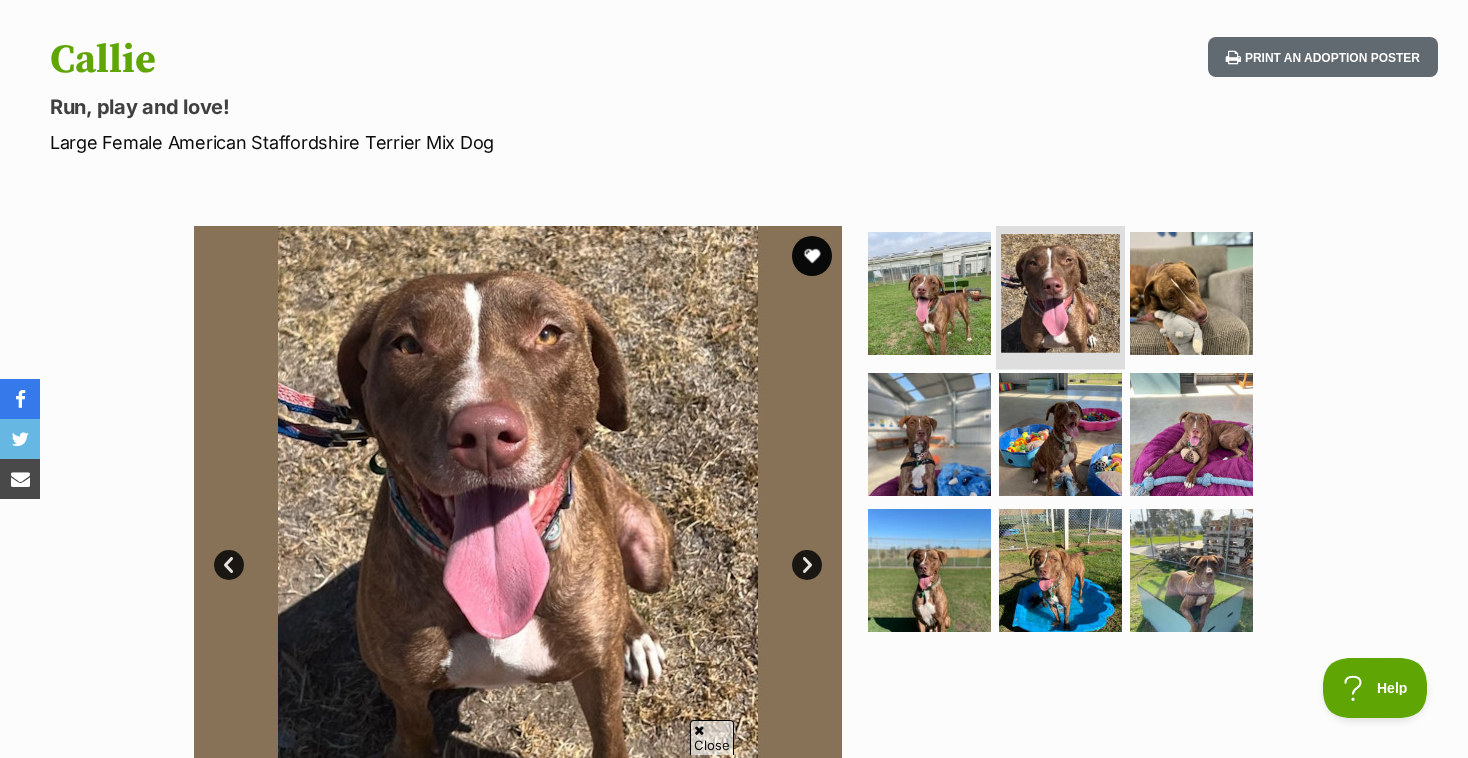 scroll, scrollTop: 191, scrollLeft: 0, axis: vertical 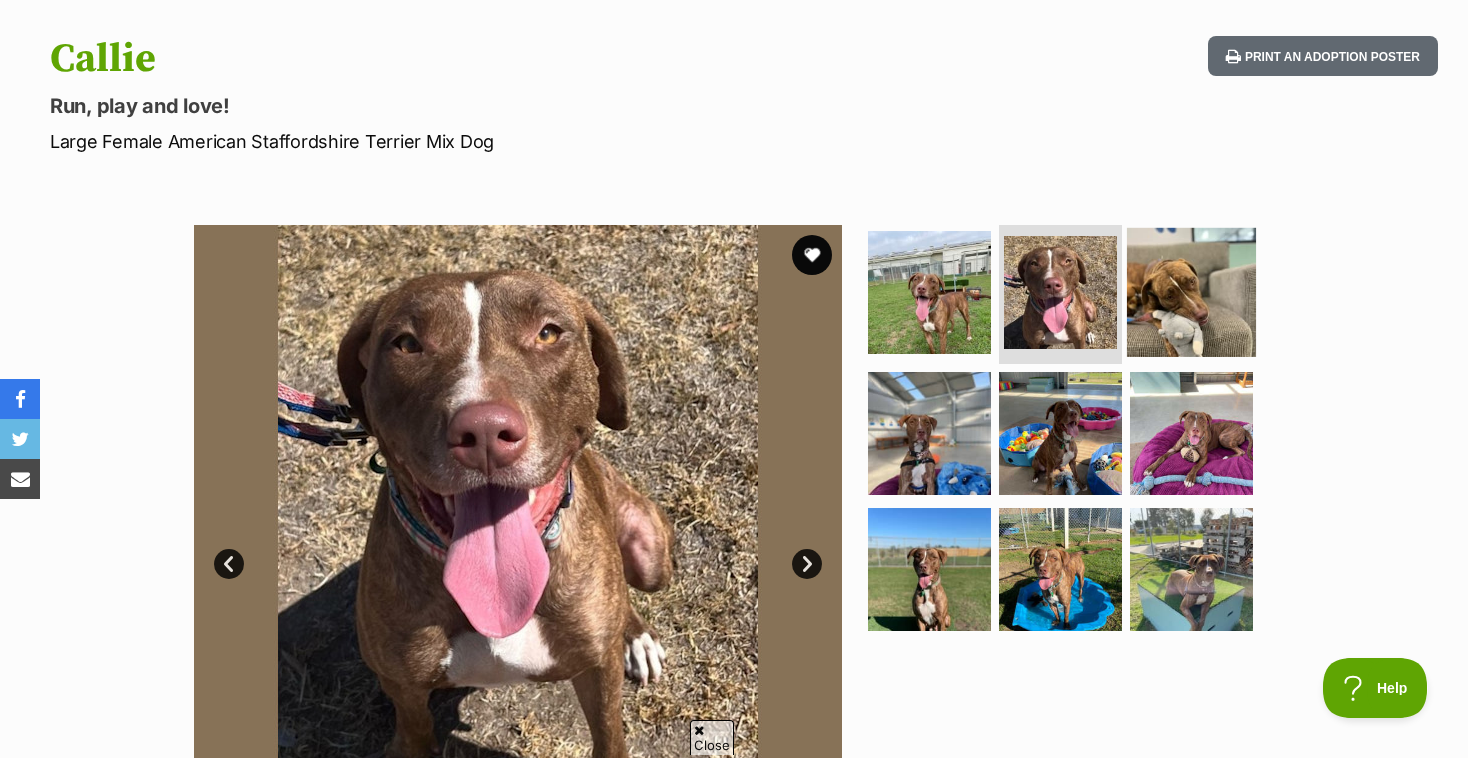 click at bounding box center [1191, 291] 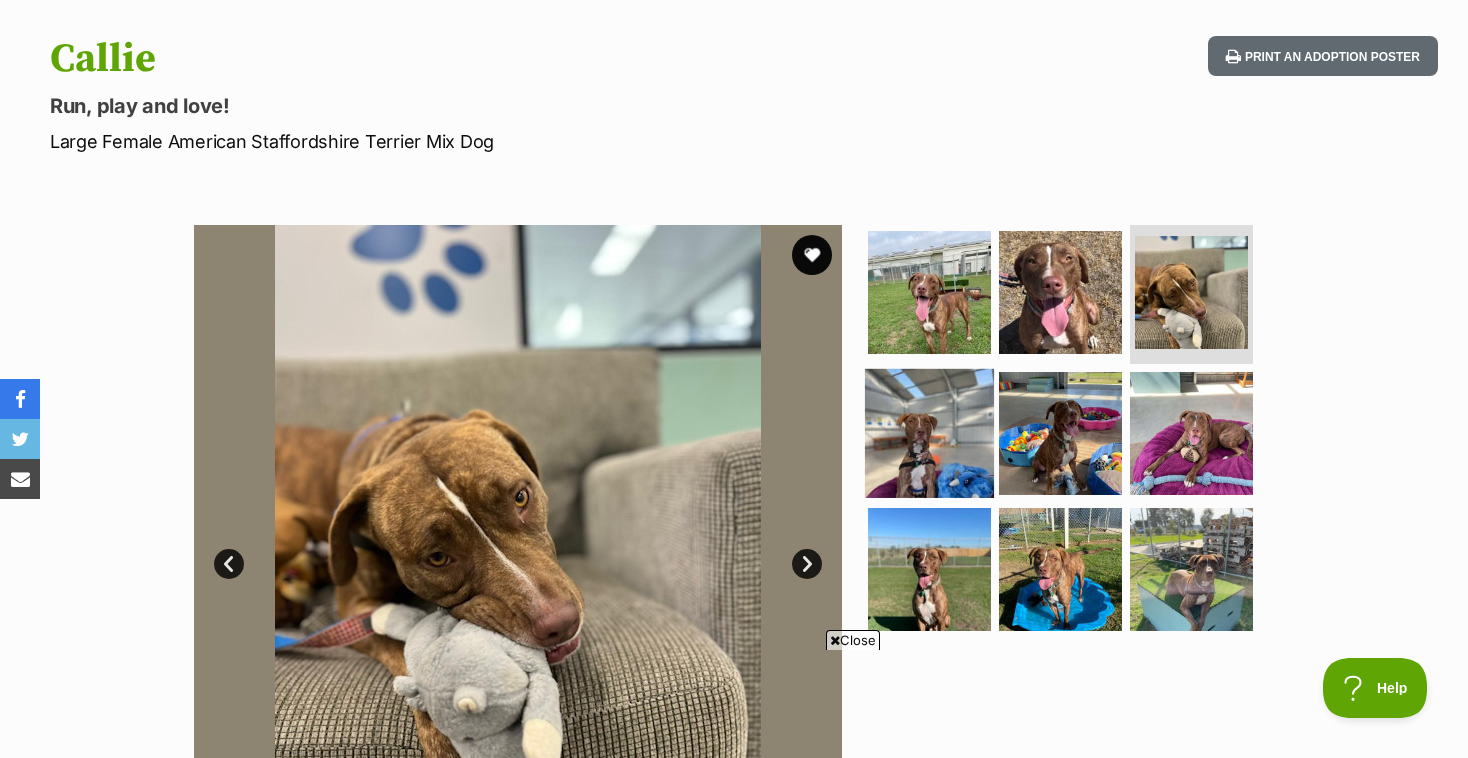 scroll, scrollTop: 0, scrollLeft: 0, axis: both 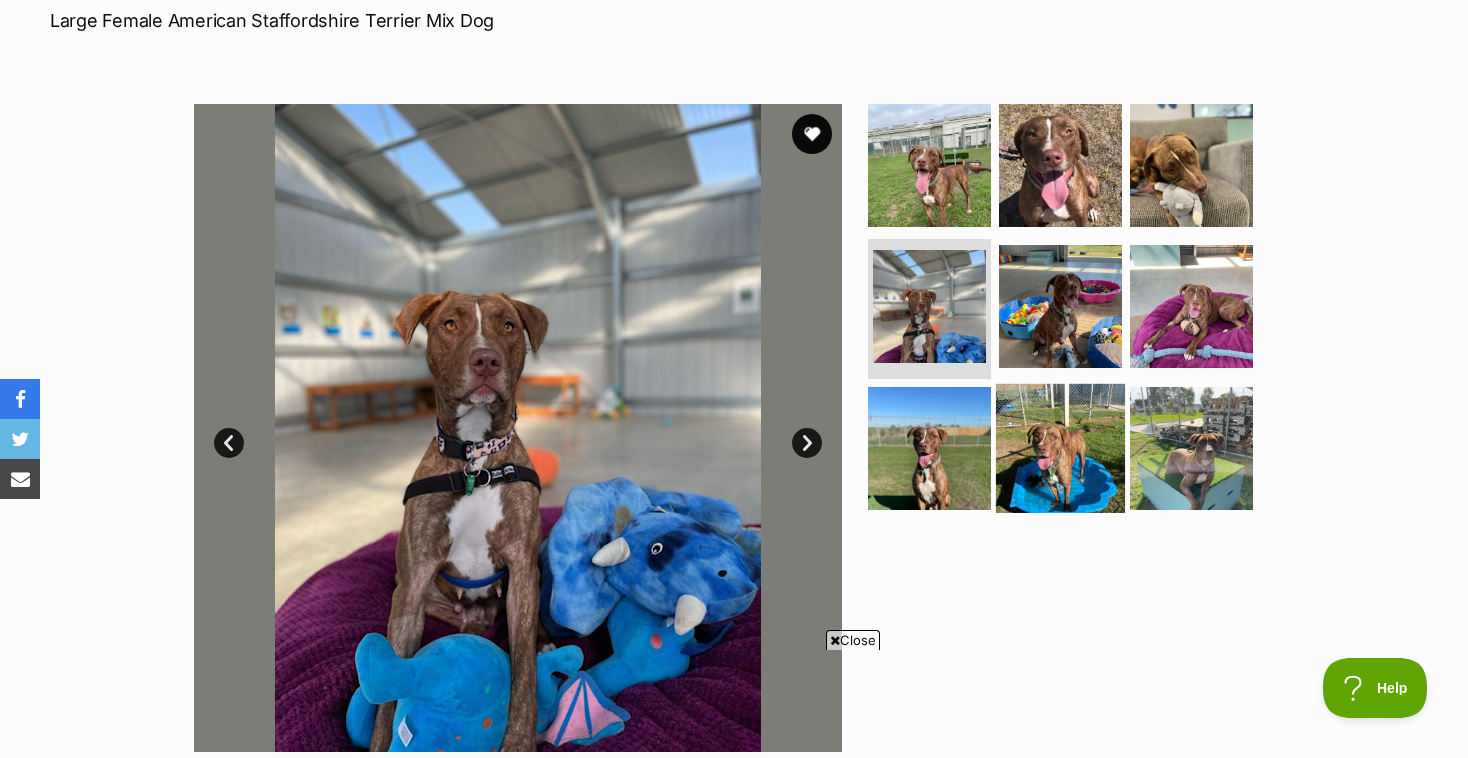 click at bounding box center [1060, 448] 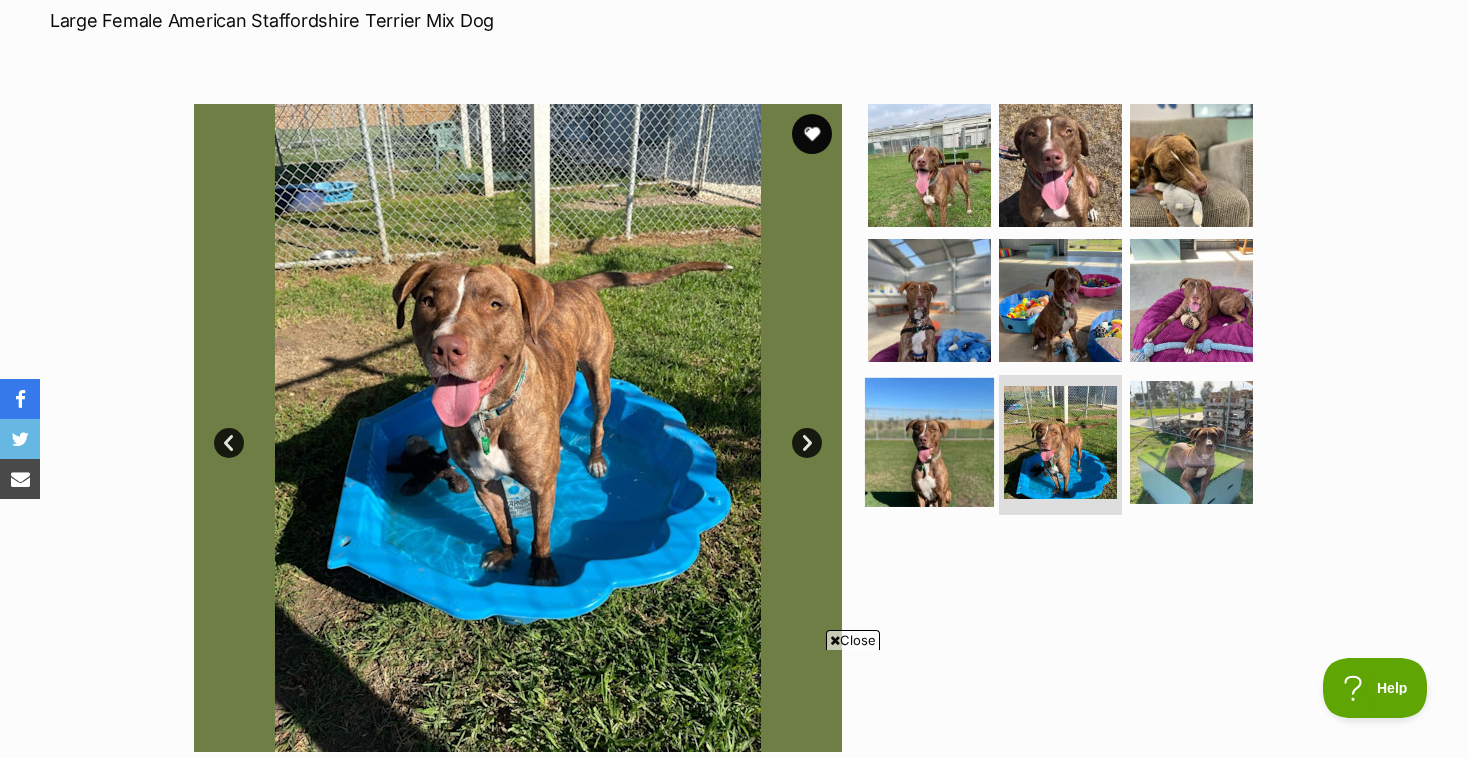 click at bounding box center [929, 442] 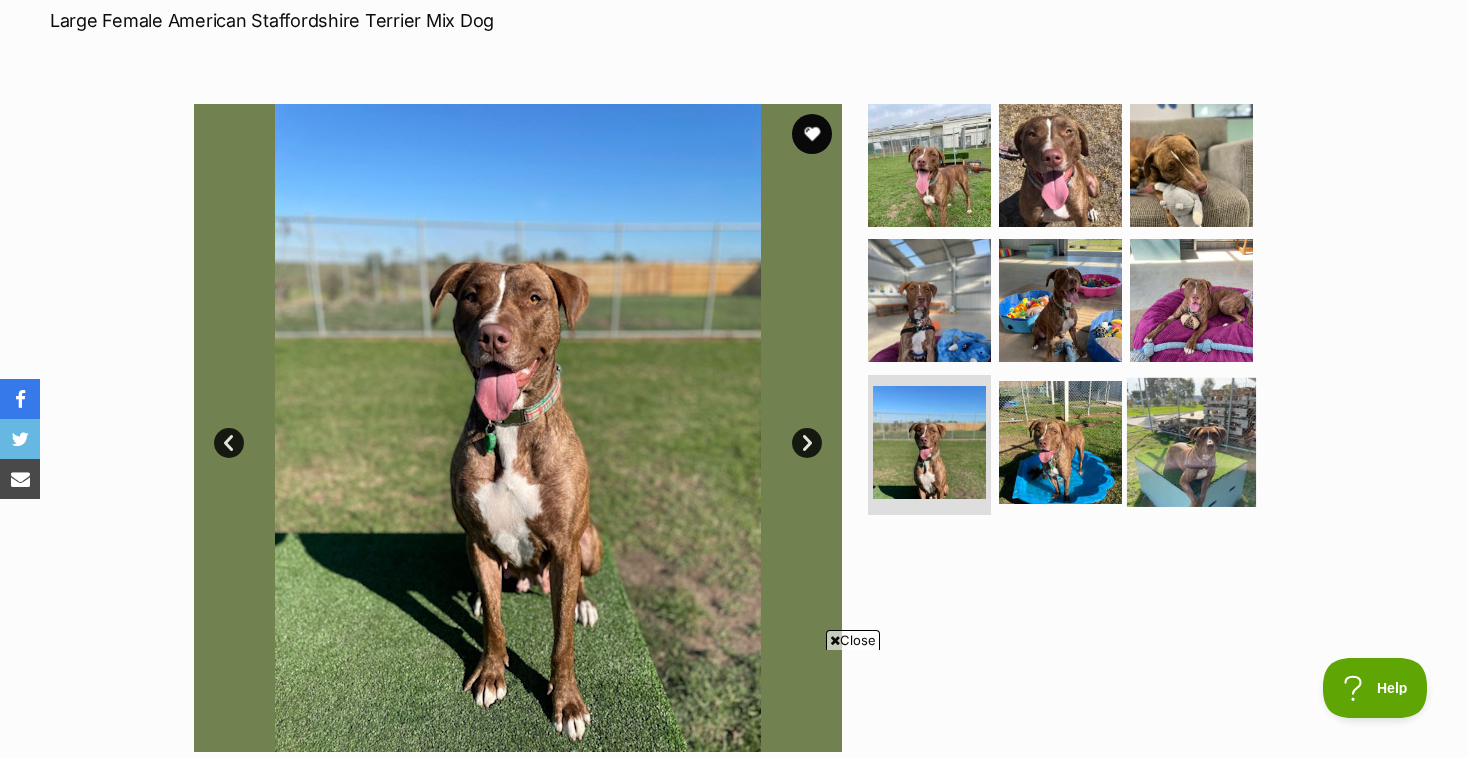 click at bounding box center [1191, 442] 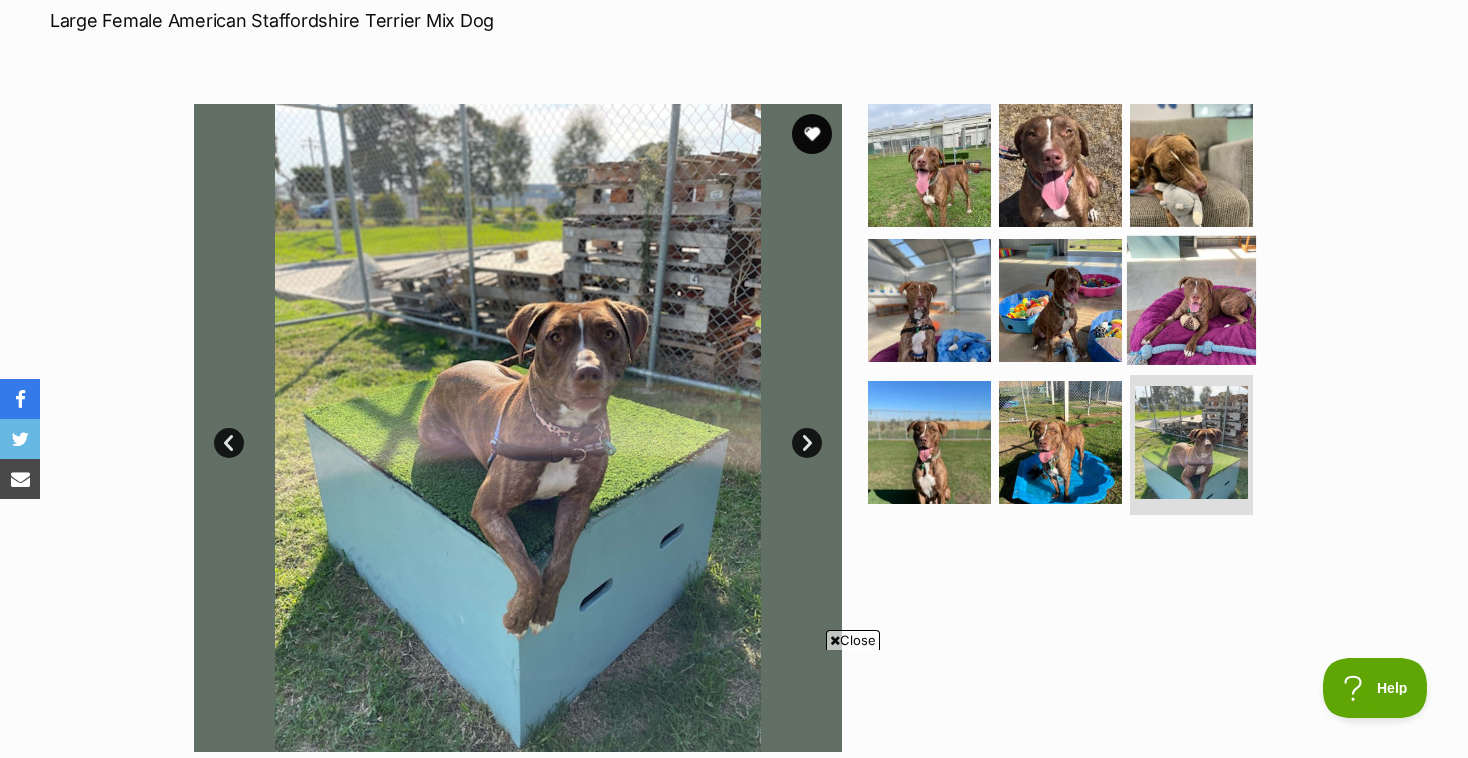 click at bounding box center [1191, 300] 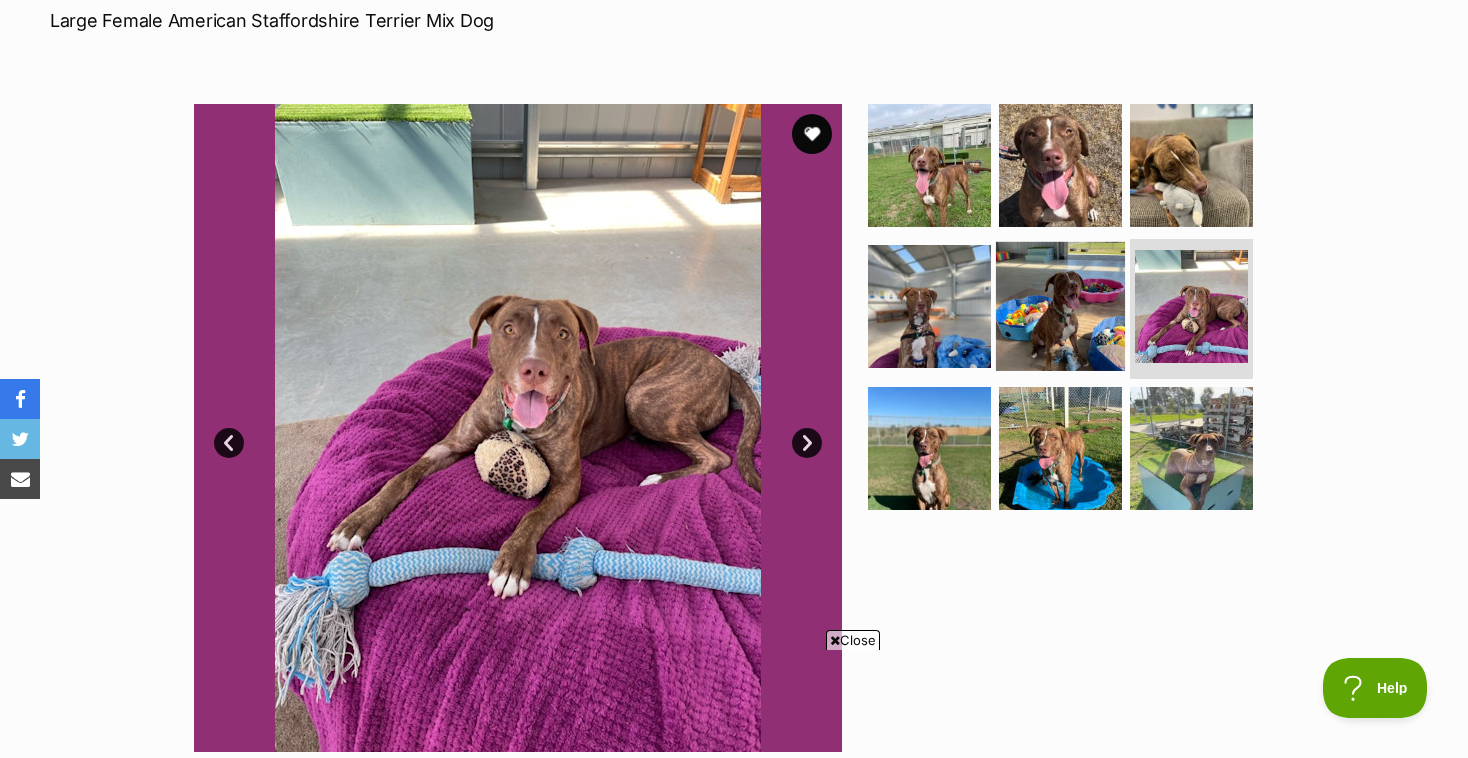 click at bounding box center (1060, 306) 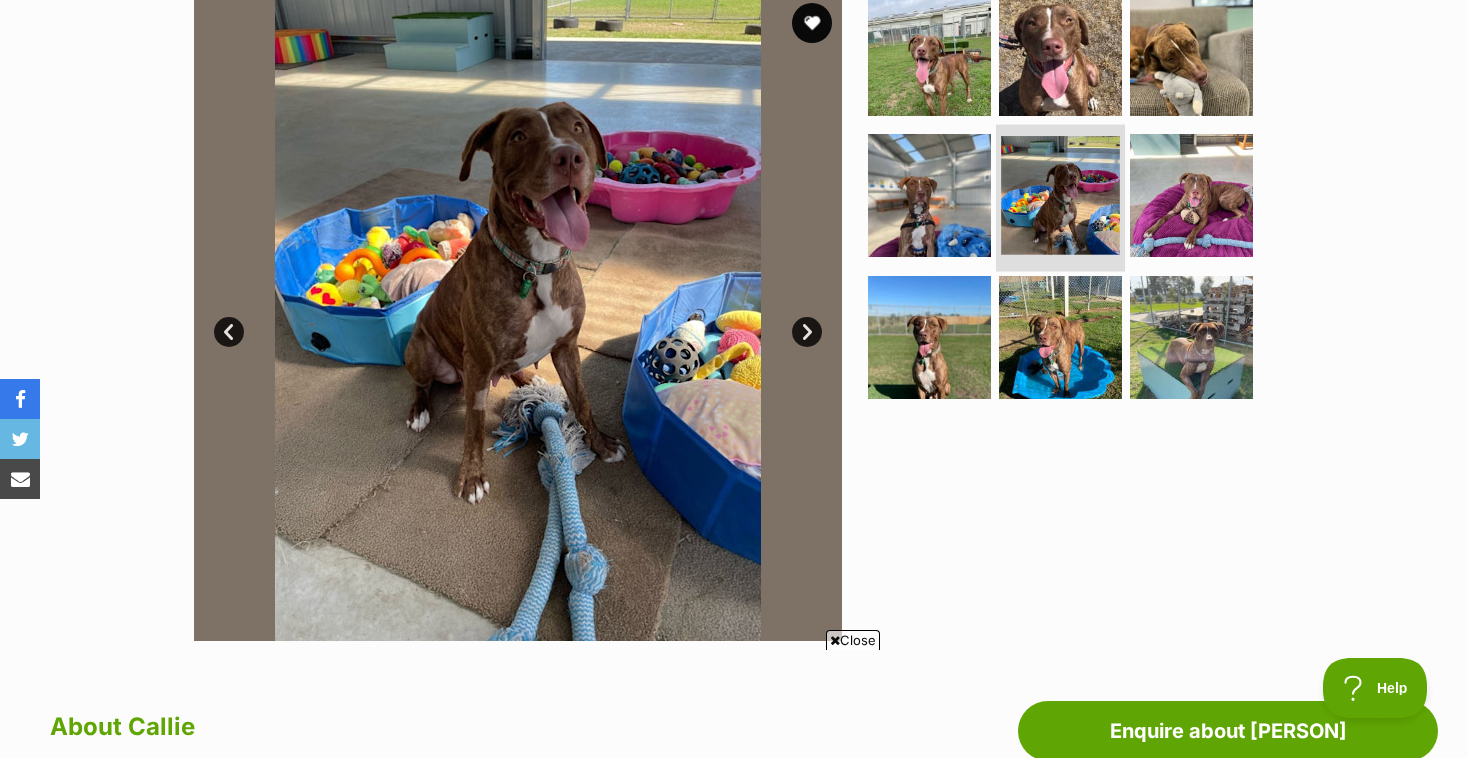 scroll, scrollTop: 428, scrollLeft: 0, axis: vertical 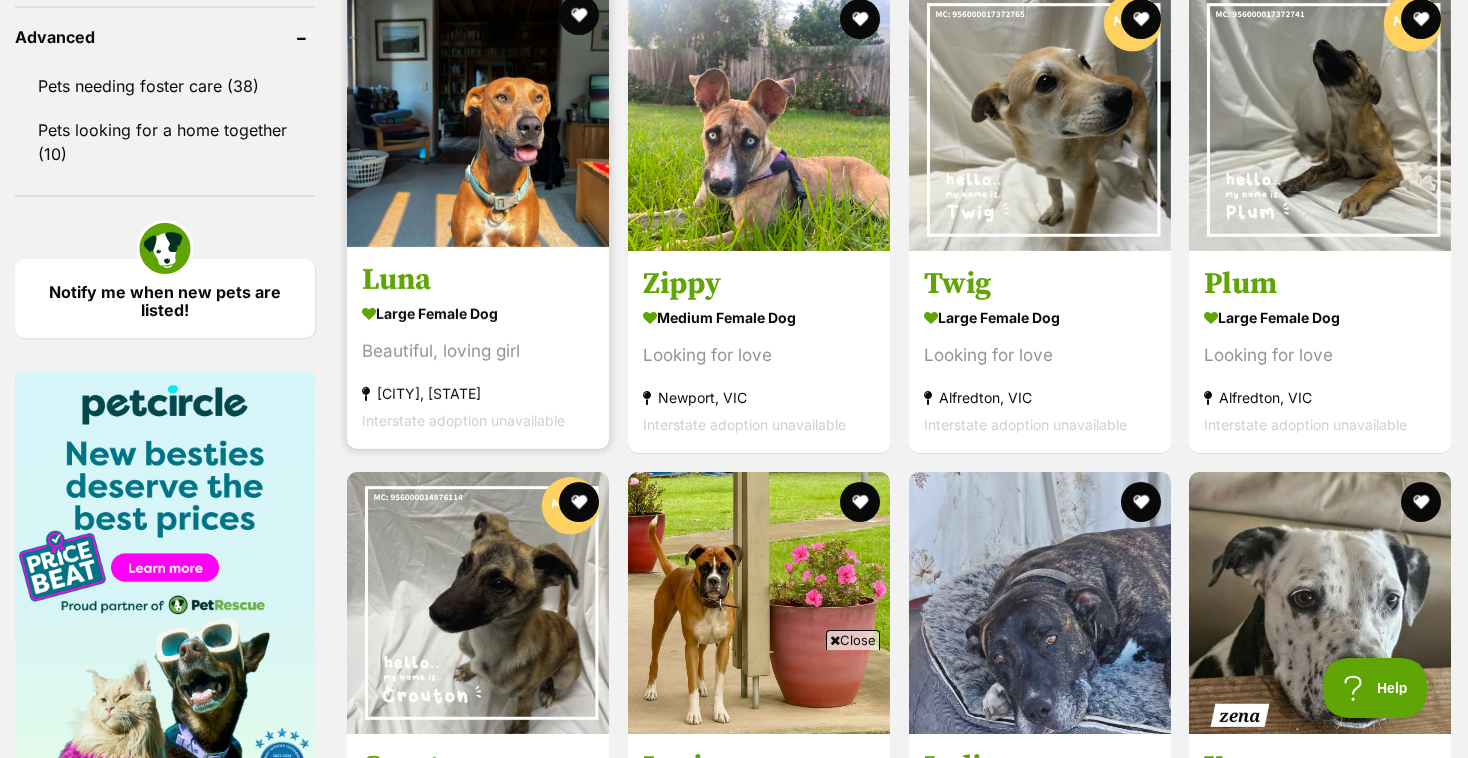 click at bounding box center [478, 116] 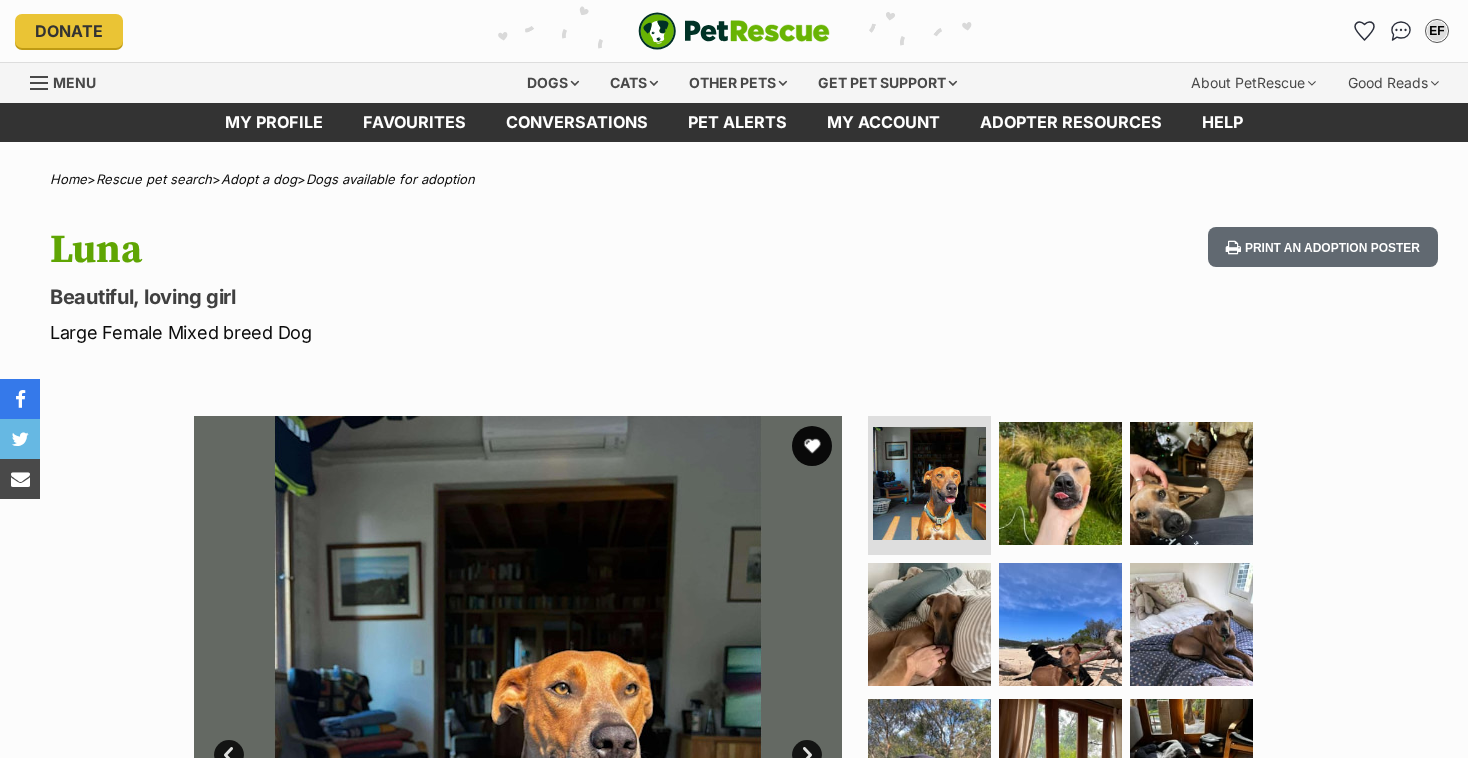 scroll, scrollTop: 0, scrollLeft: 0, axis: both 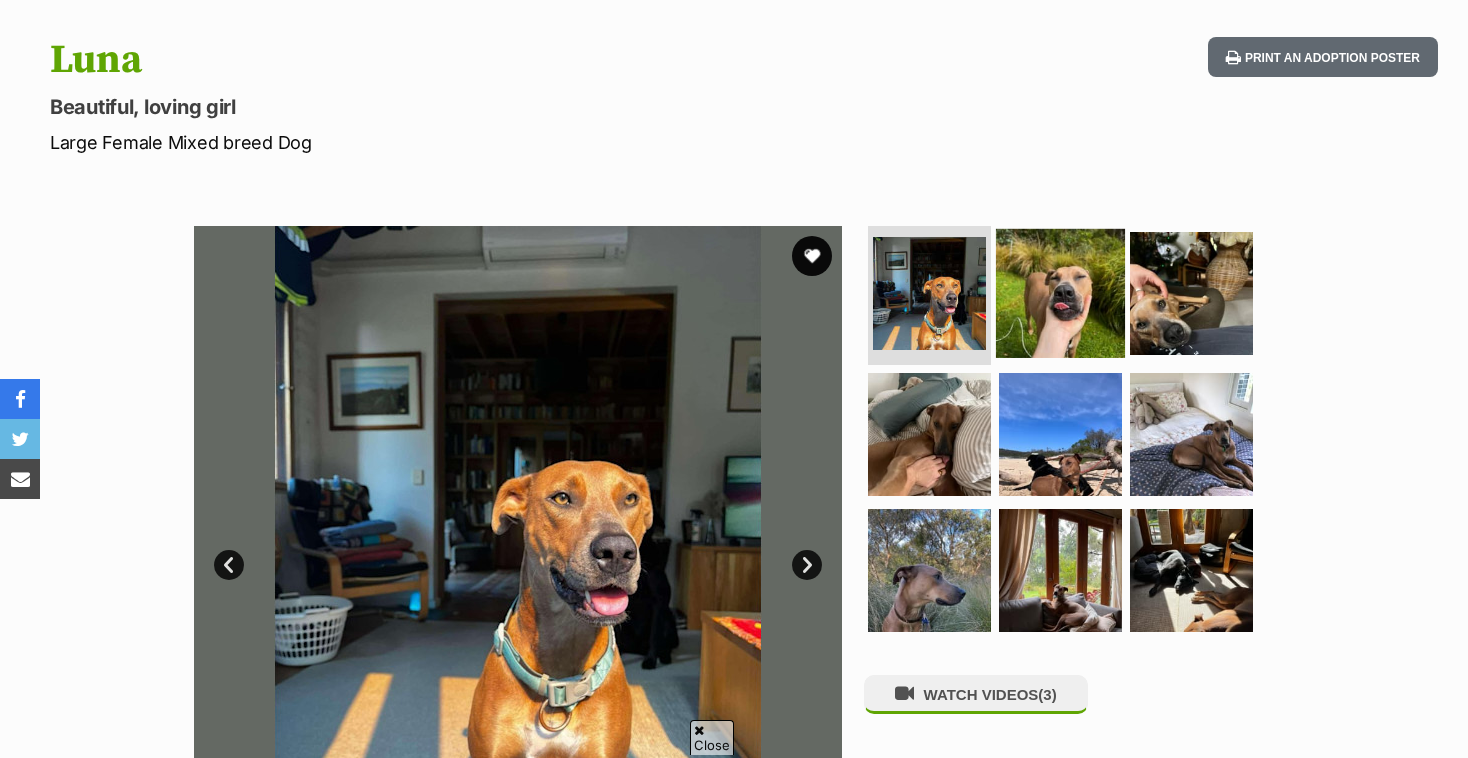 click at bounding box center (1060, 292) 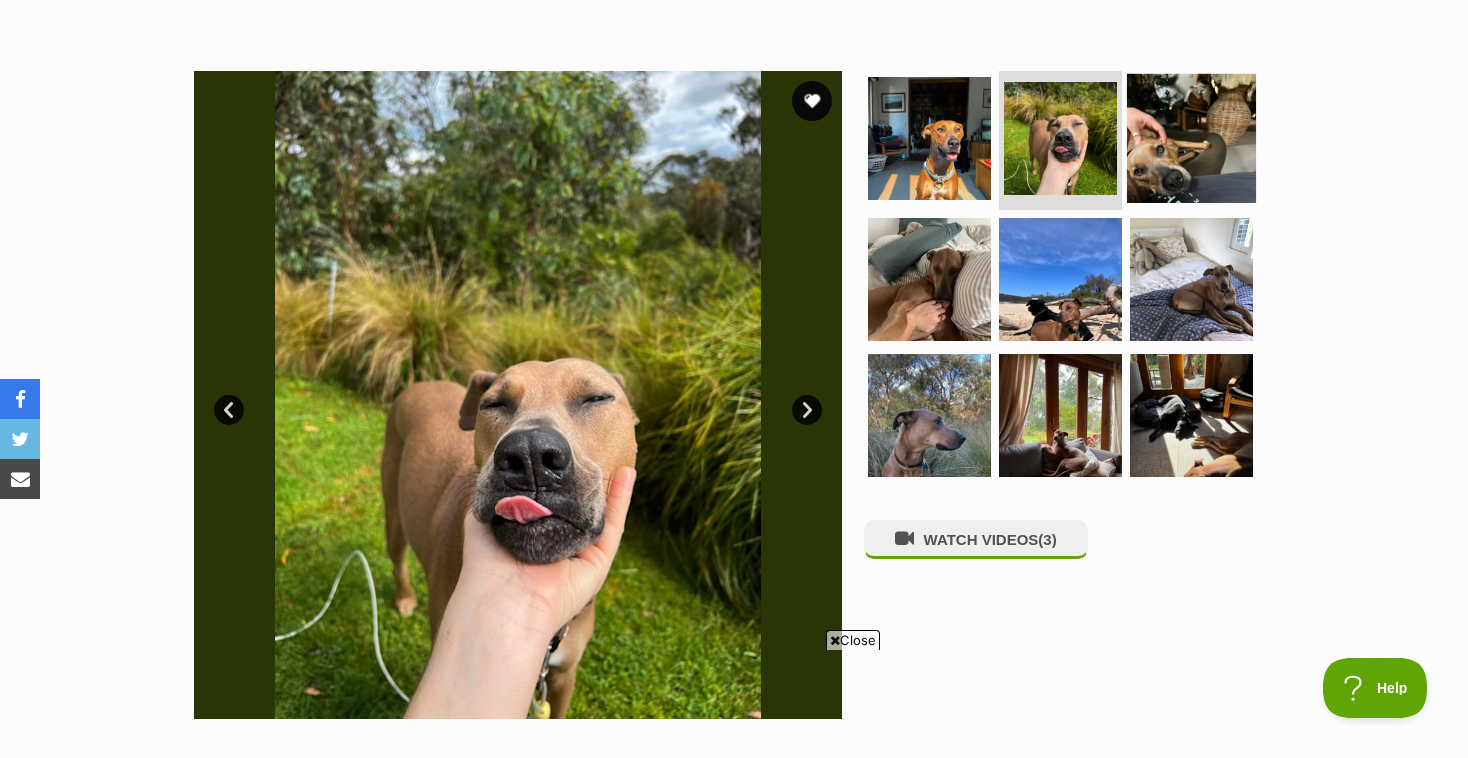 scroll, scrollTop: 0, scrollLeft: 0, axis: both 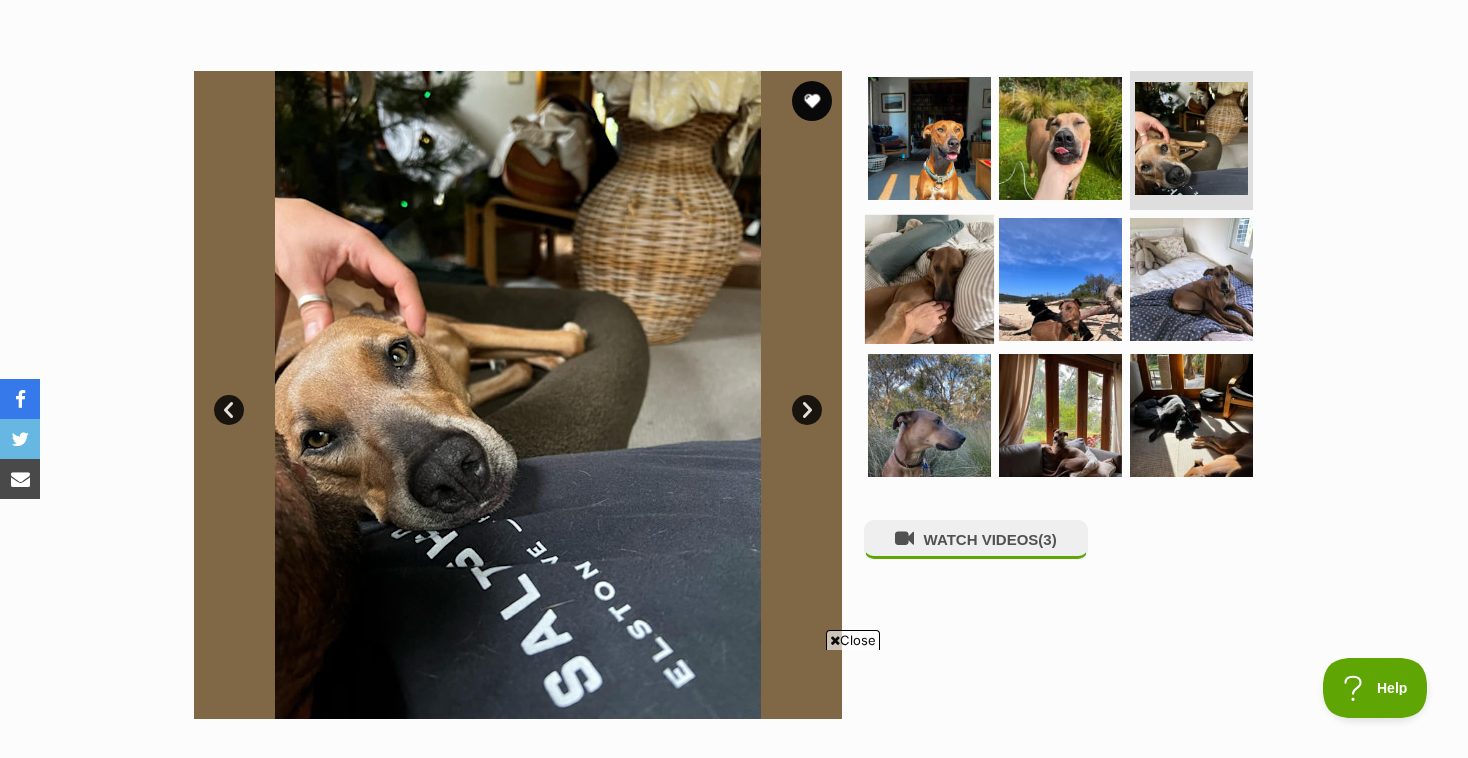 click at bounding box center (929, 279) 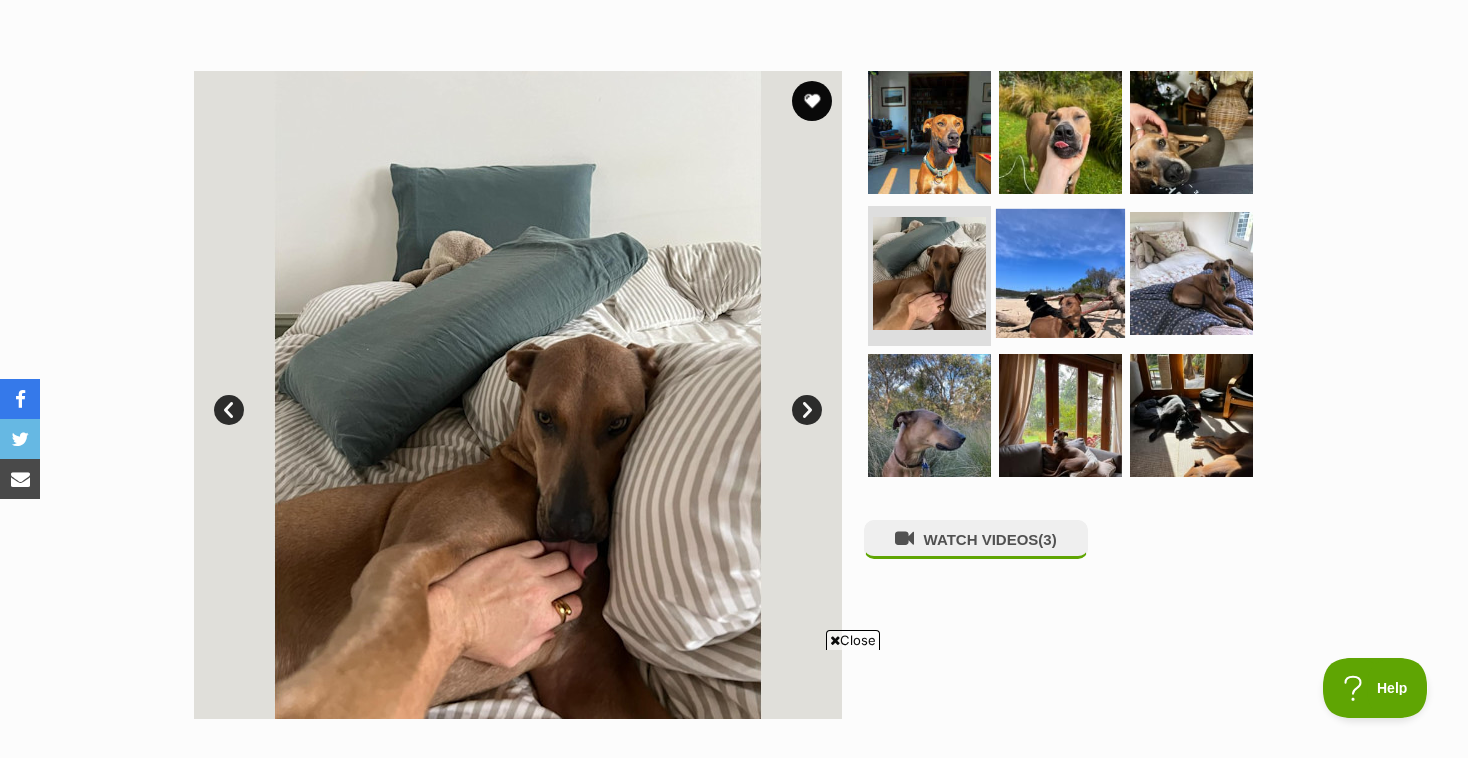 click at bounding box center [1060, 273] 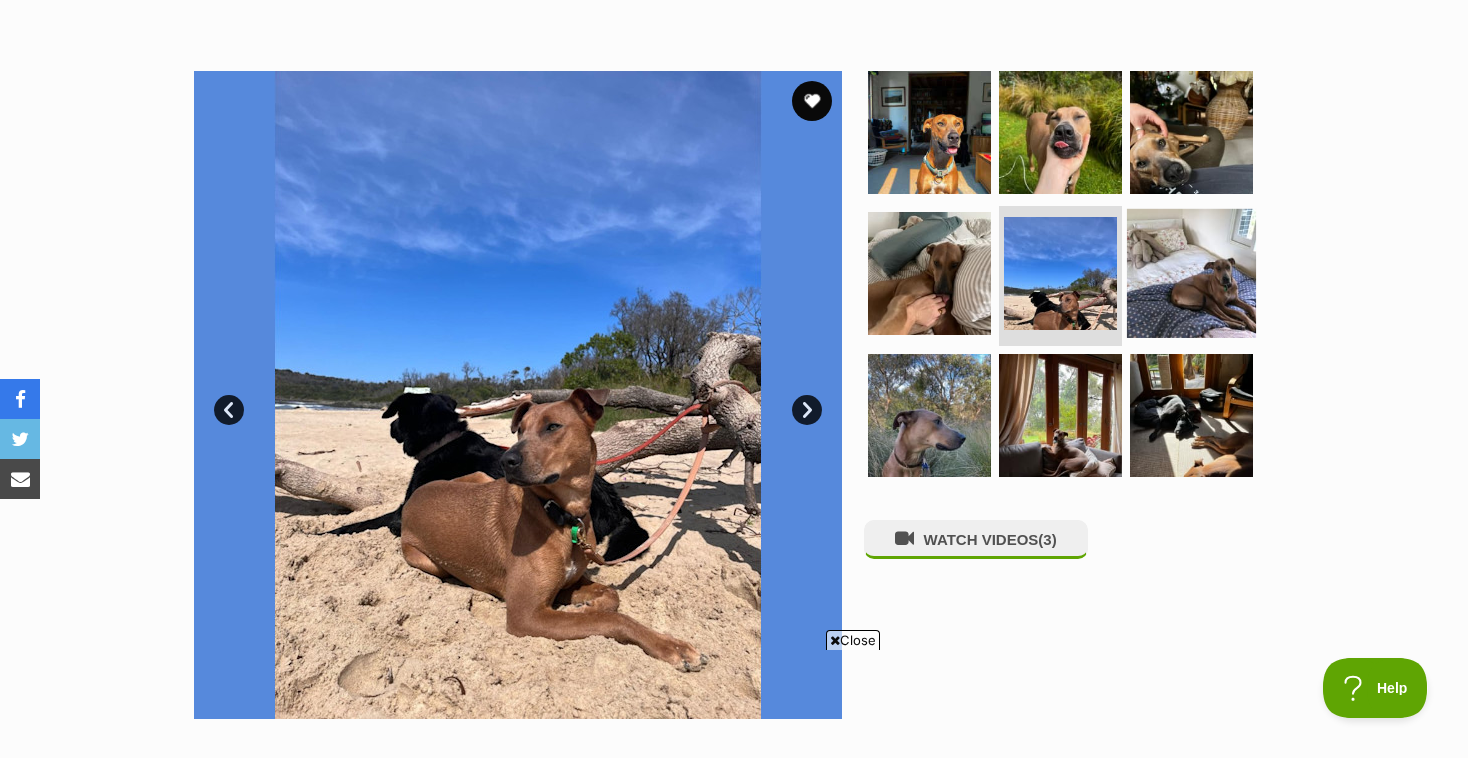 scroll, scrollTop: 0, scrollLeft: 0, axis: both 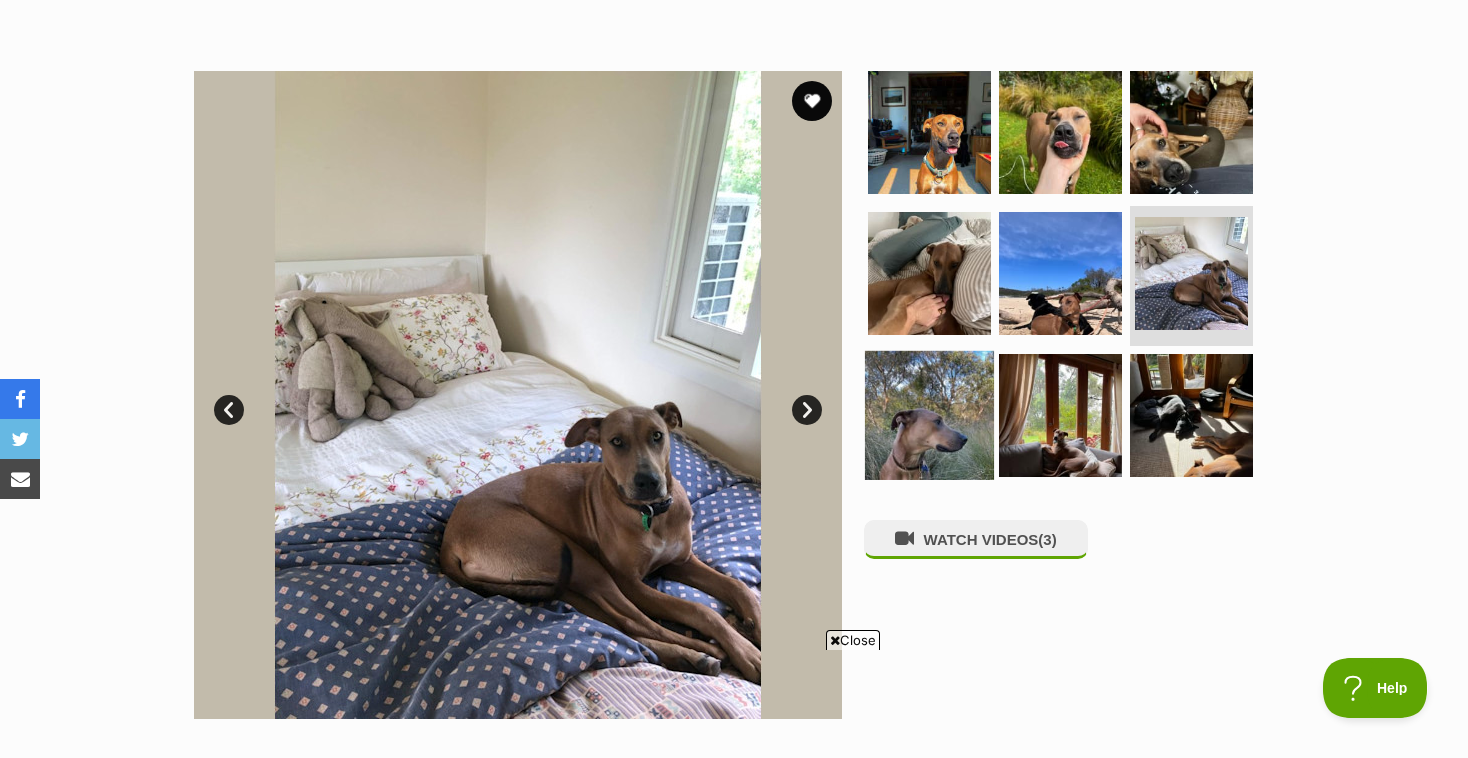 click at bounding box center (929, 415) 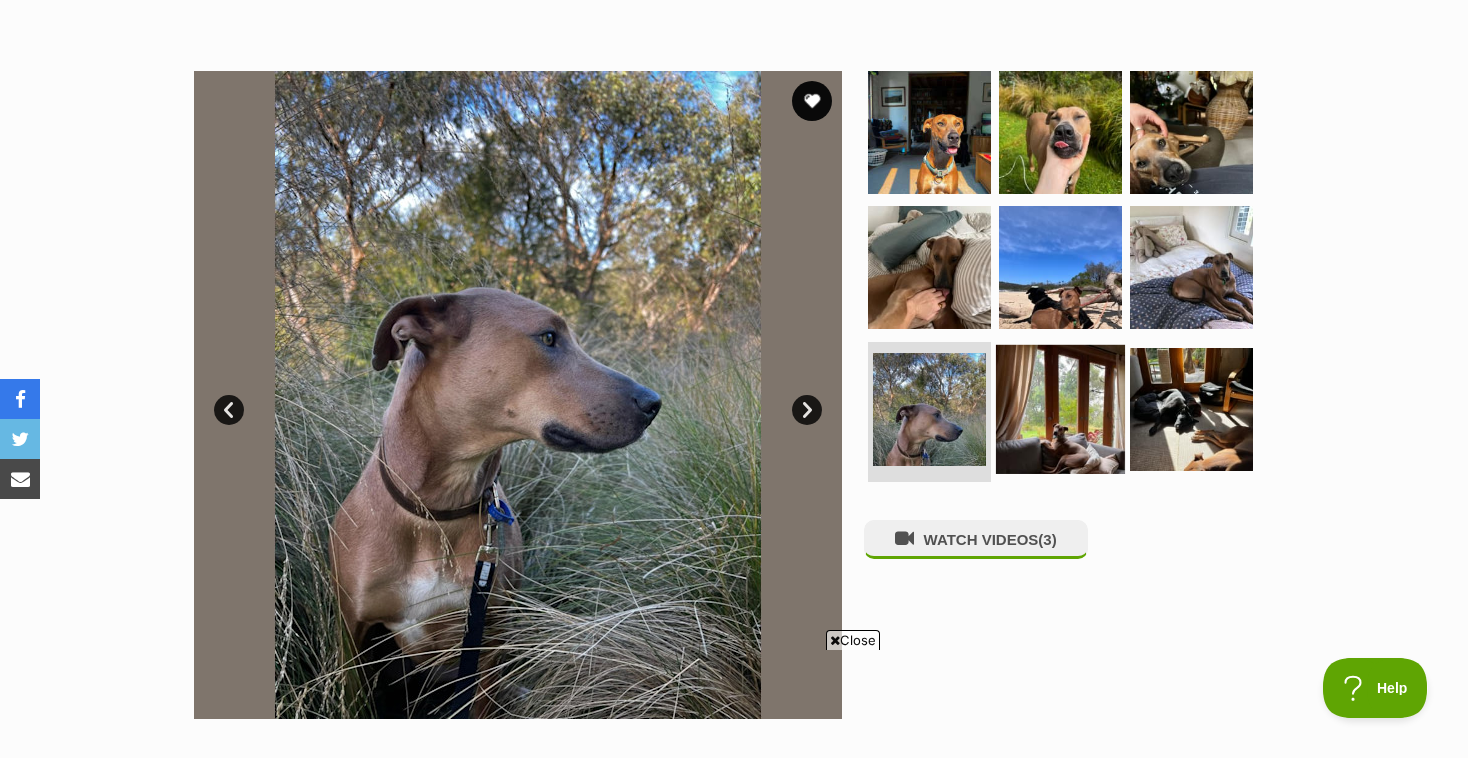 click at bounding box center (1060, 409) 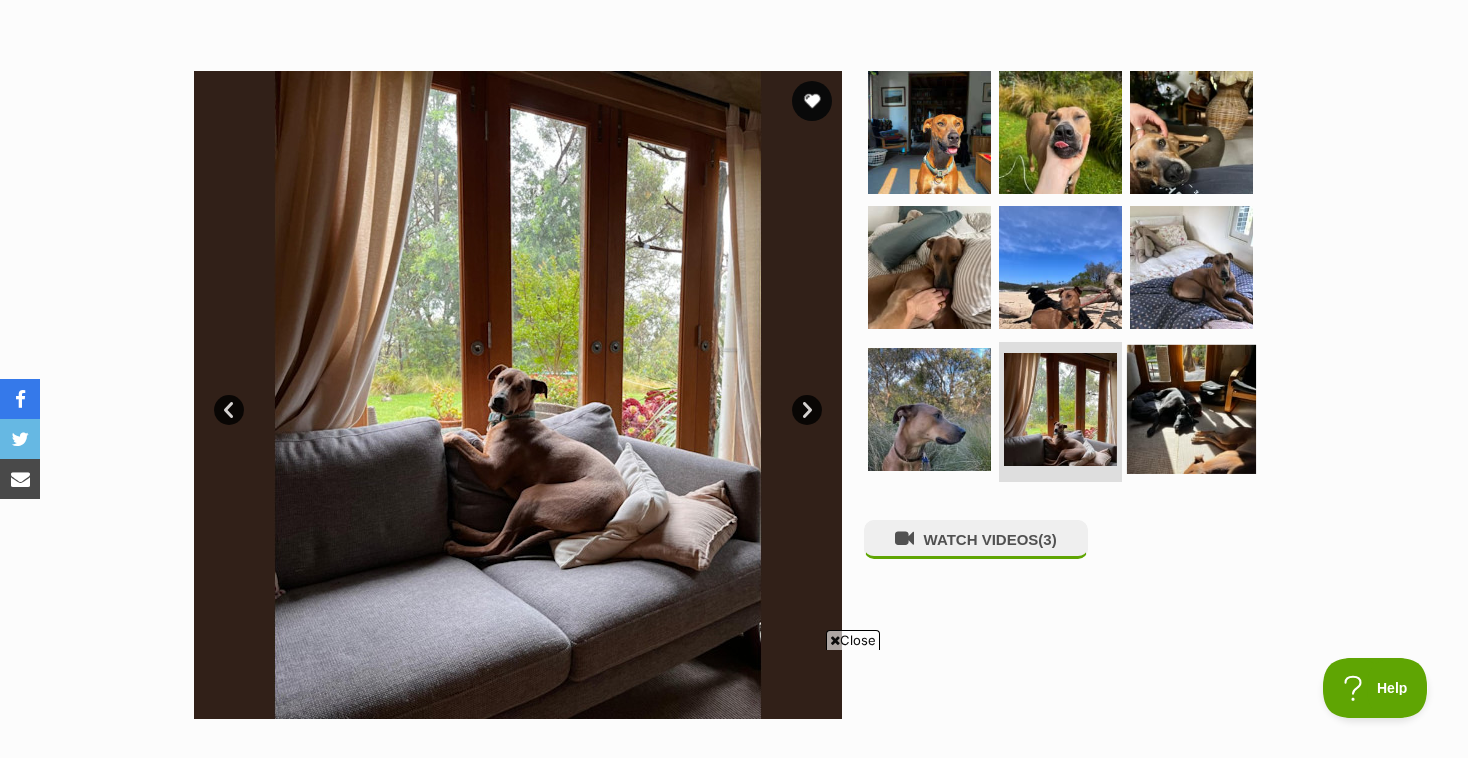 click at bounding box center [1191, 409] 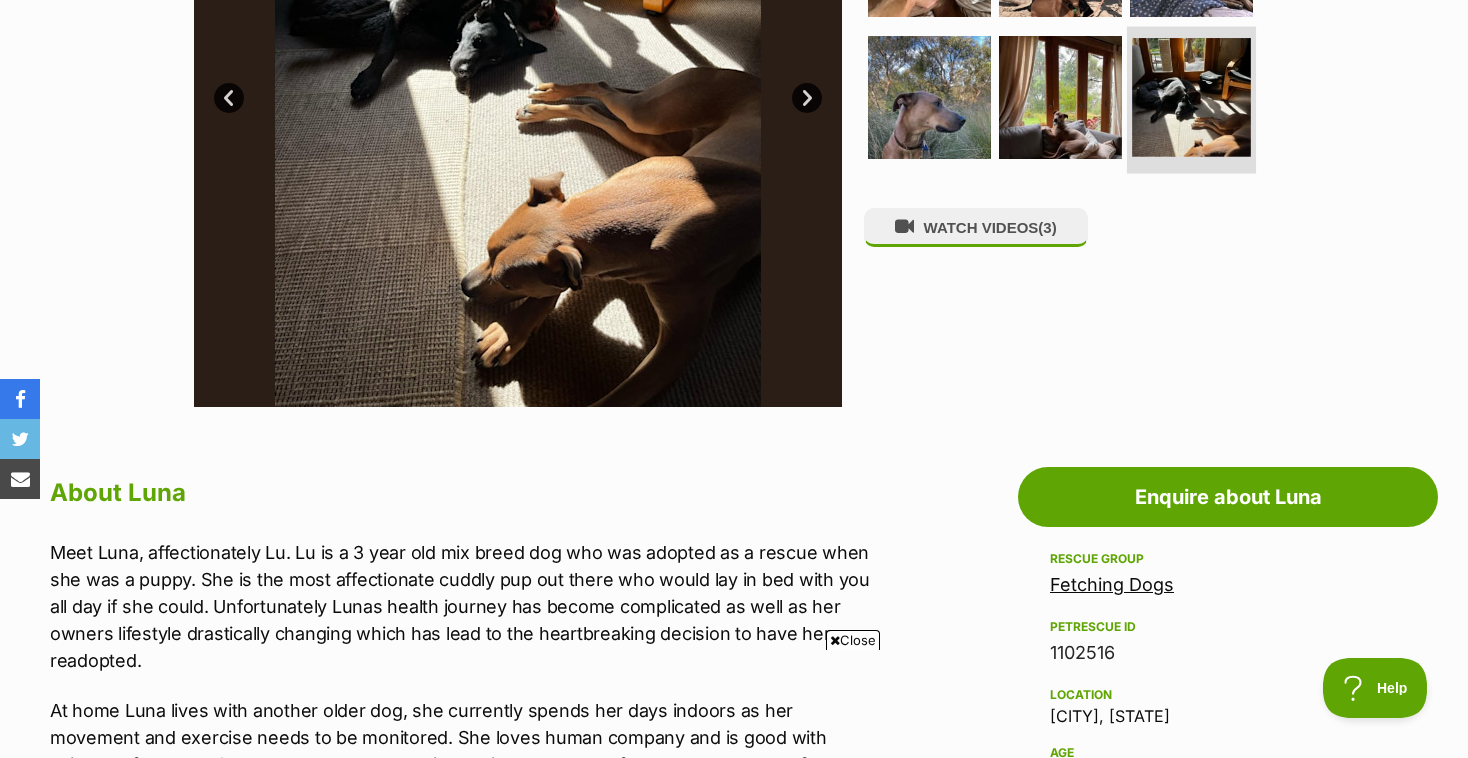 scroll, scrollTop: 659, scrollLeft: 0, axis: vertical 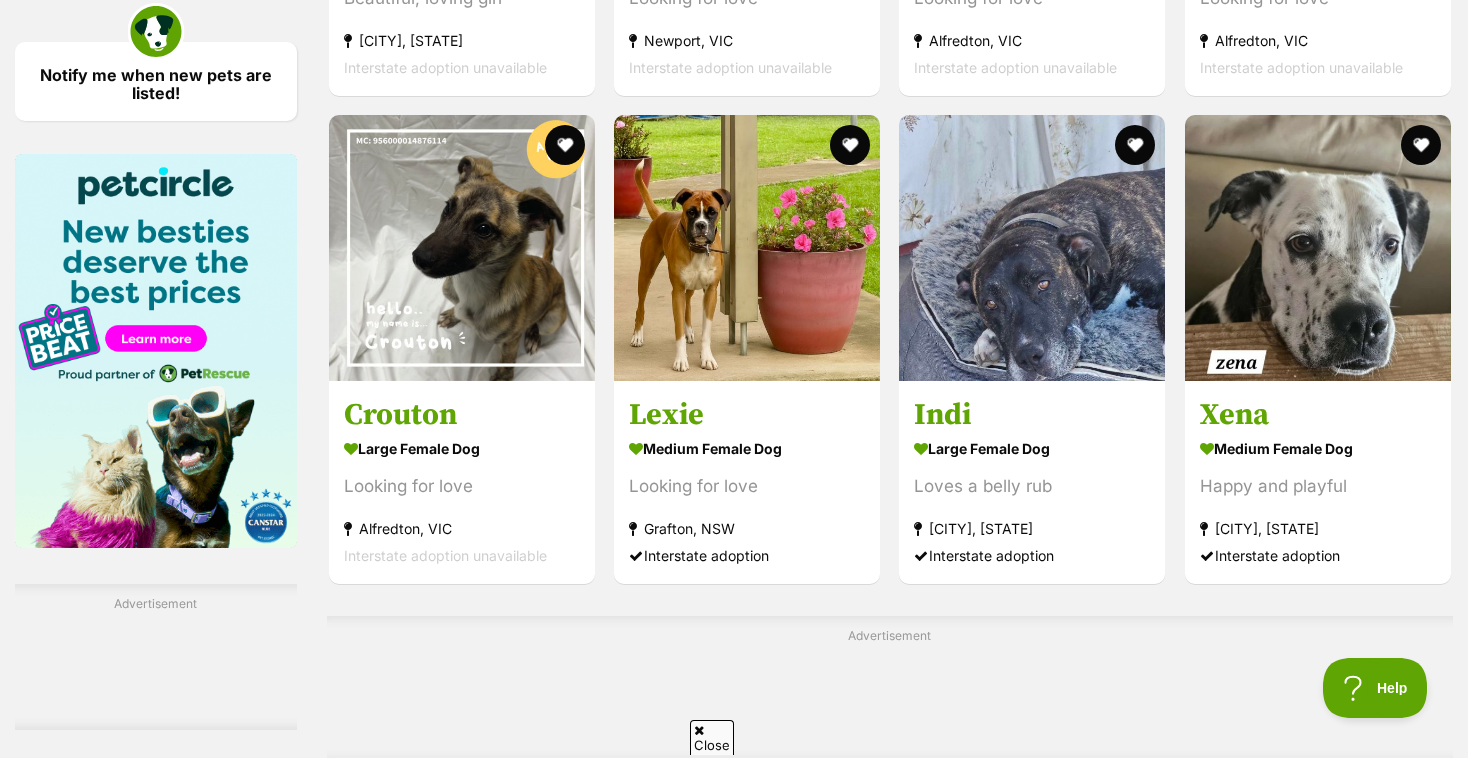 click at bounding box center [1032, 923] 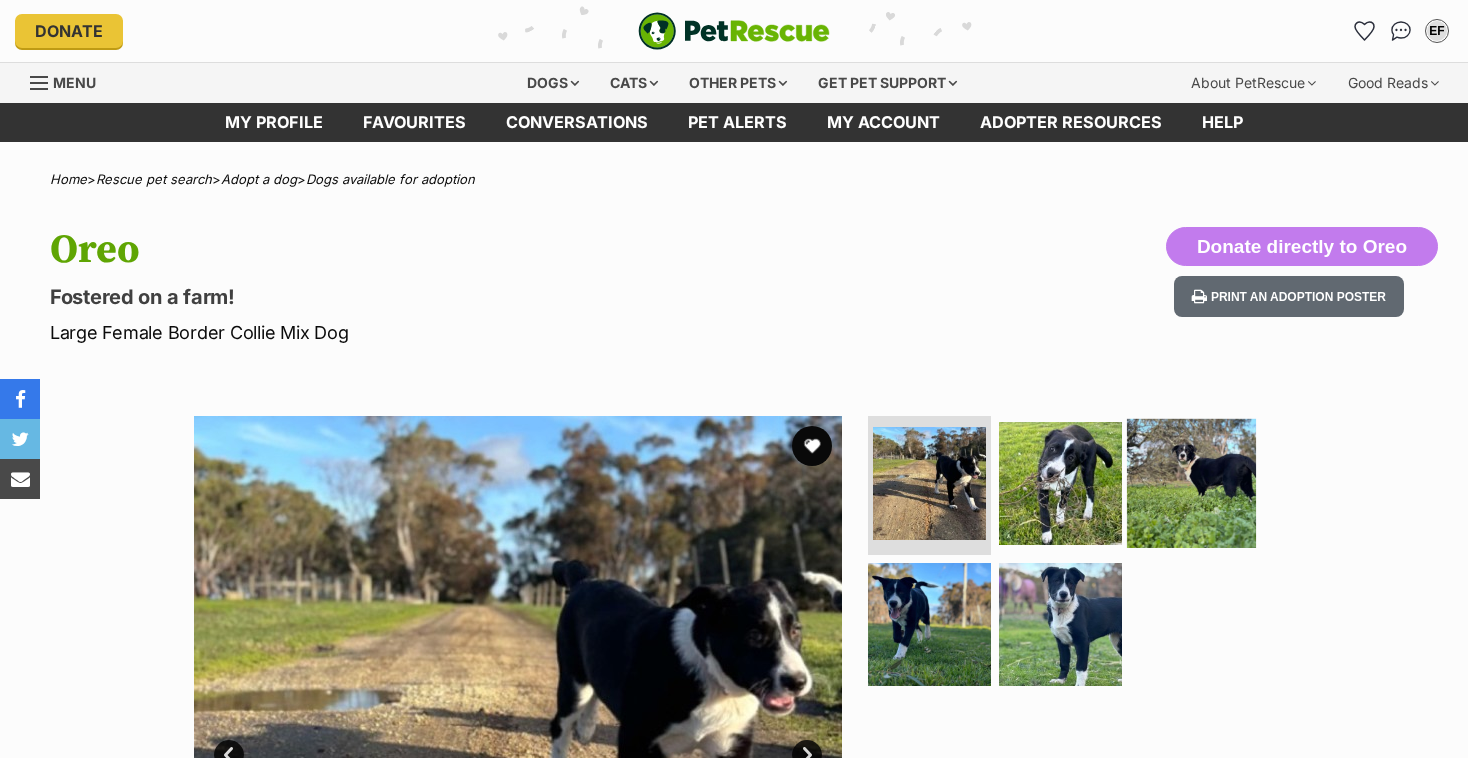 scroll, scrollTop: 18, scrollLeft: 0, axis: vertical 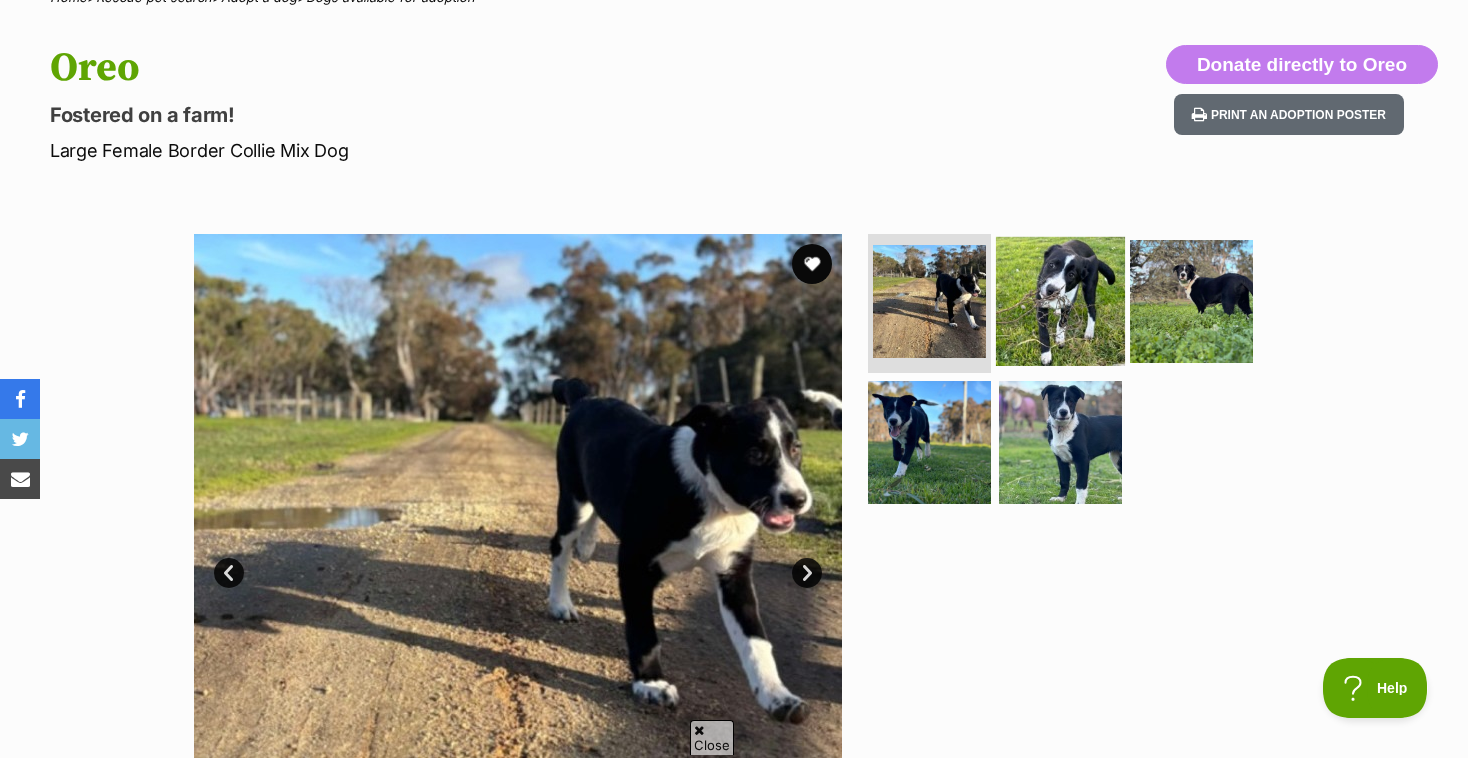 click at bounding box center [1060, 300] 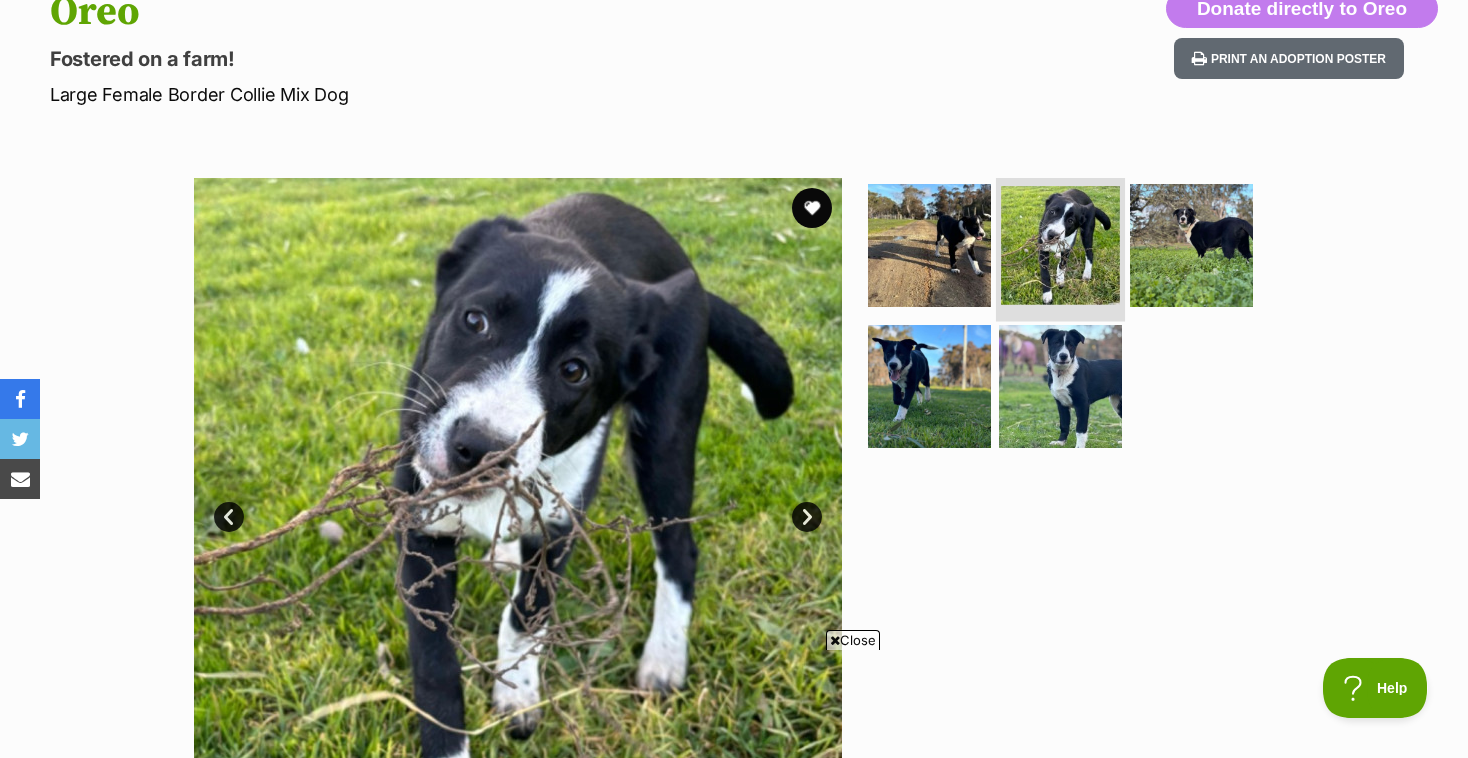 scroll, scrollTop: 240, scrollLeft: 0, axis: vertical 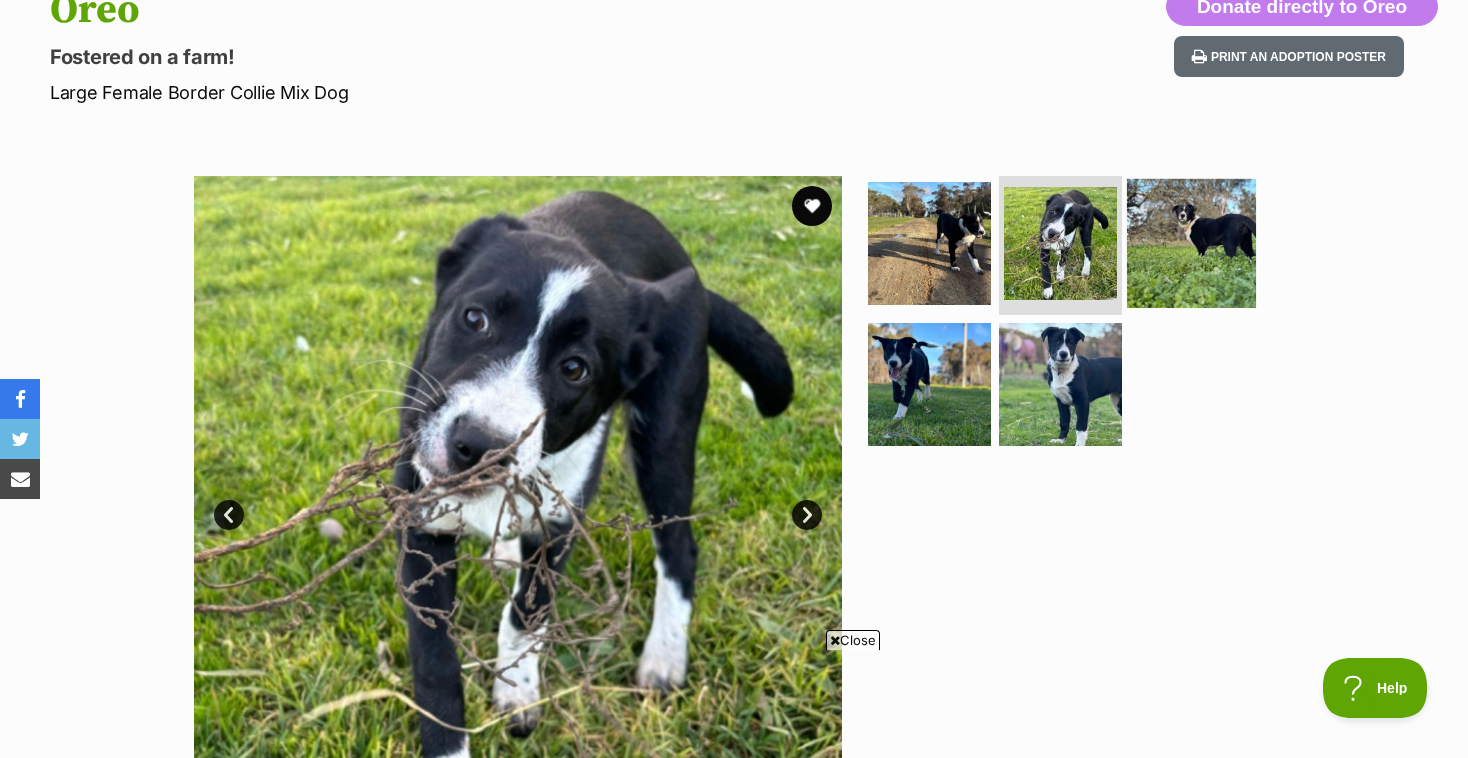 click at bounding box center (1191, 242) 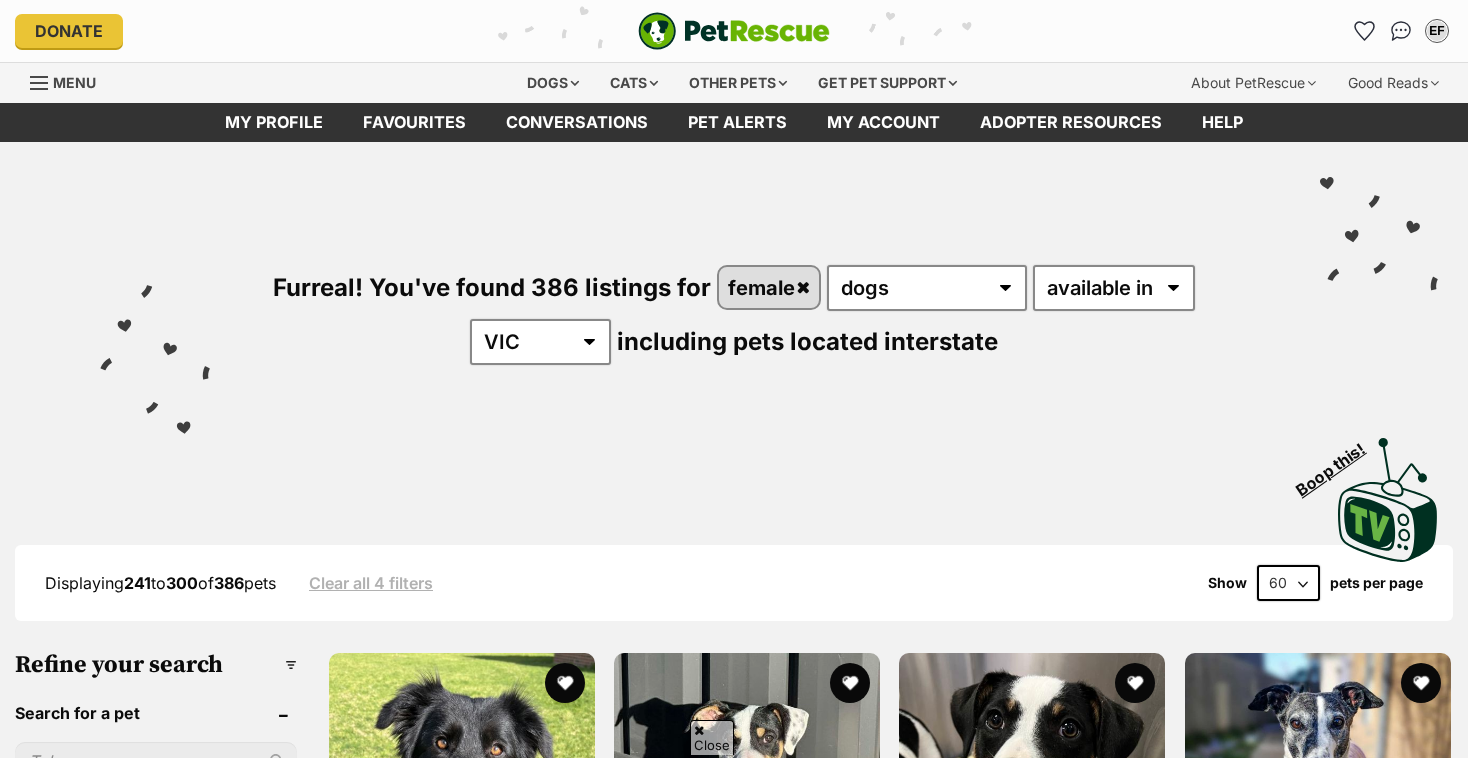 scroll, scrollTop: 2014, scrollLeft: 0, axis: vertical 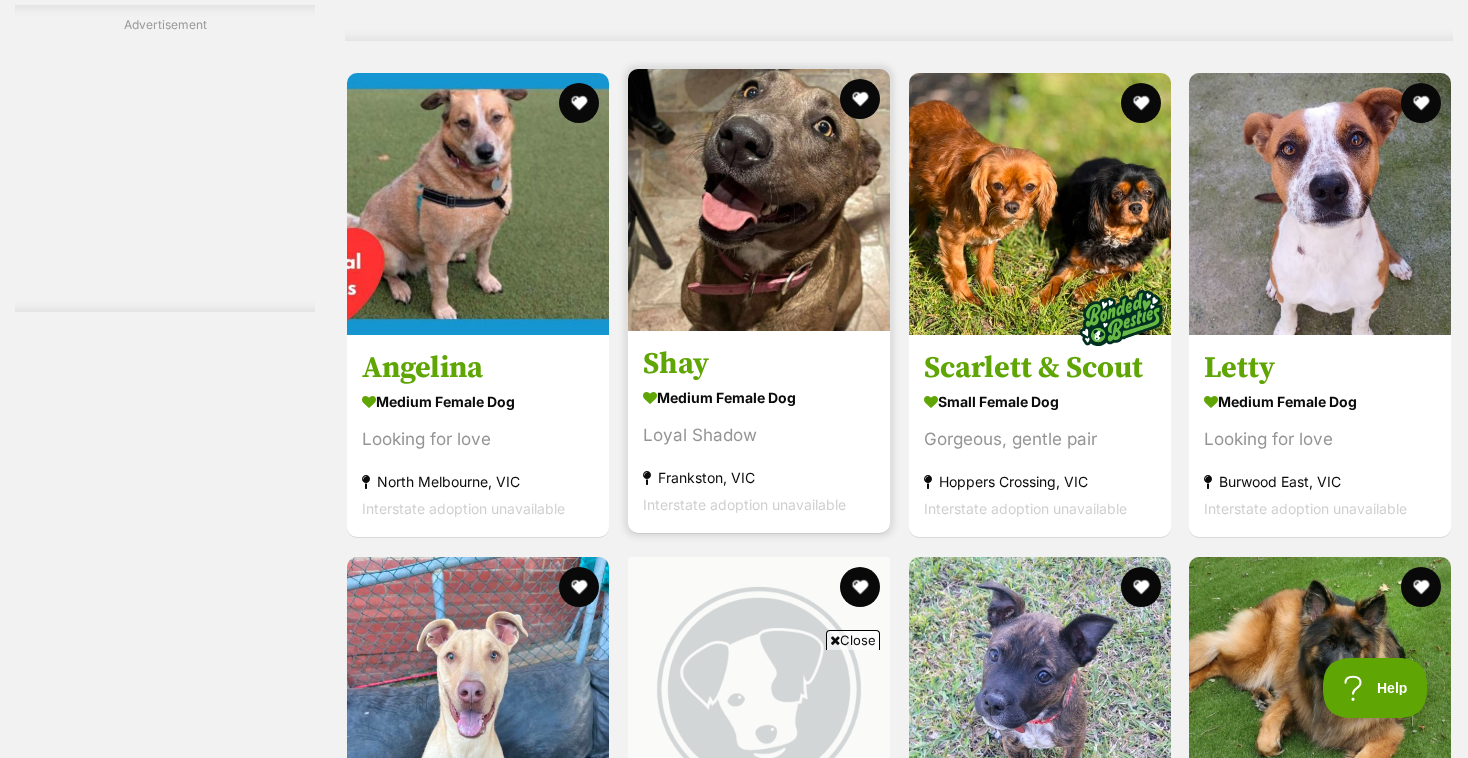 click on "[FIRST]
medium female Dog
Loyal Shadow
[SUBURB], [STATE]
Interstate adoption unavailable" at bounding box center [759, 432] 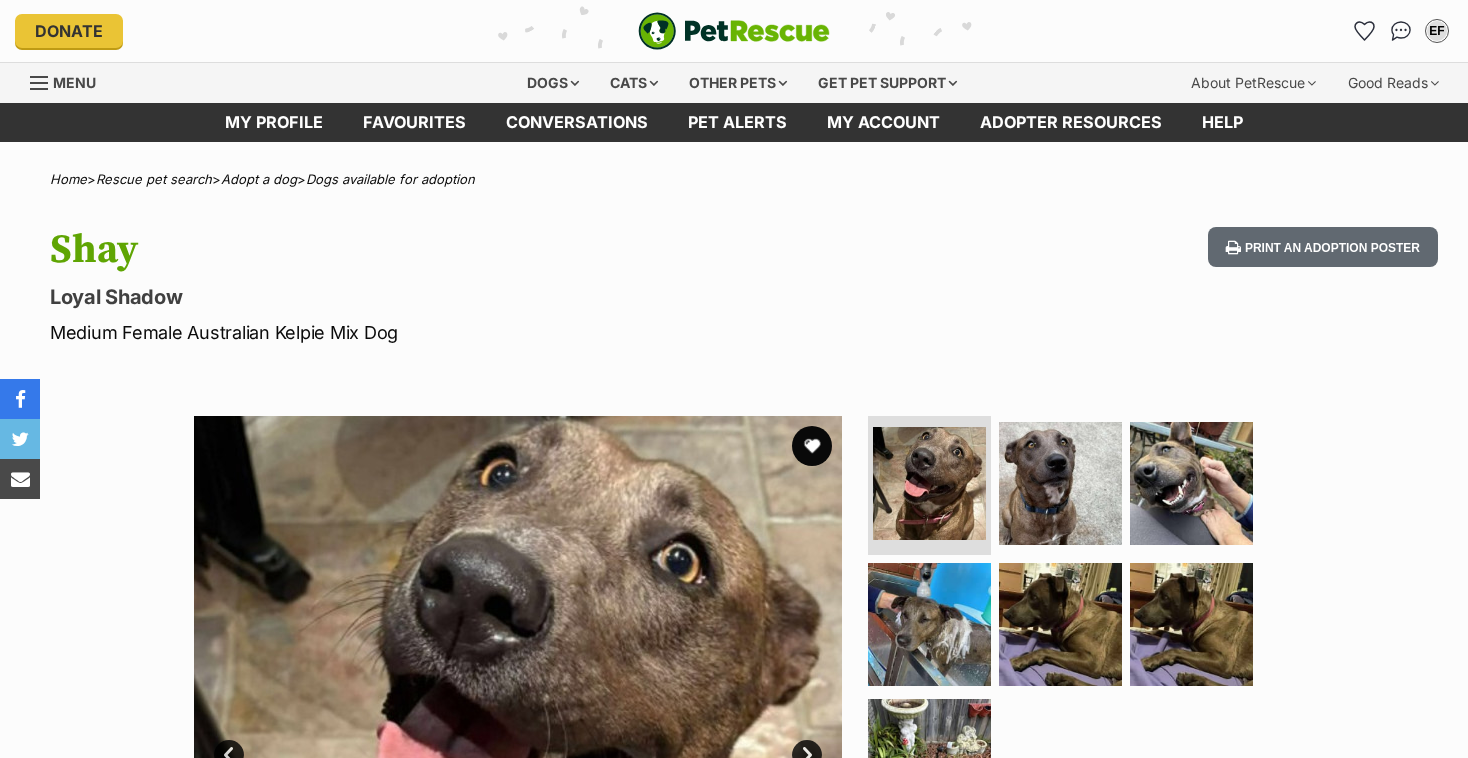 scroll, scrollTop: 100, scrollLeft: 0, axis: vertical 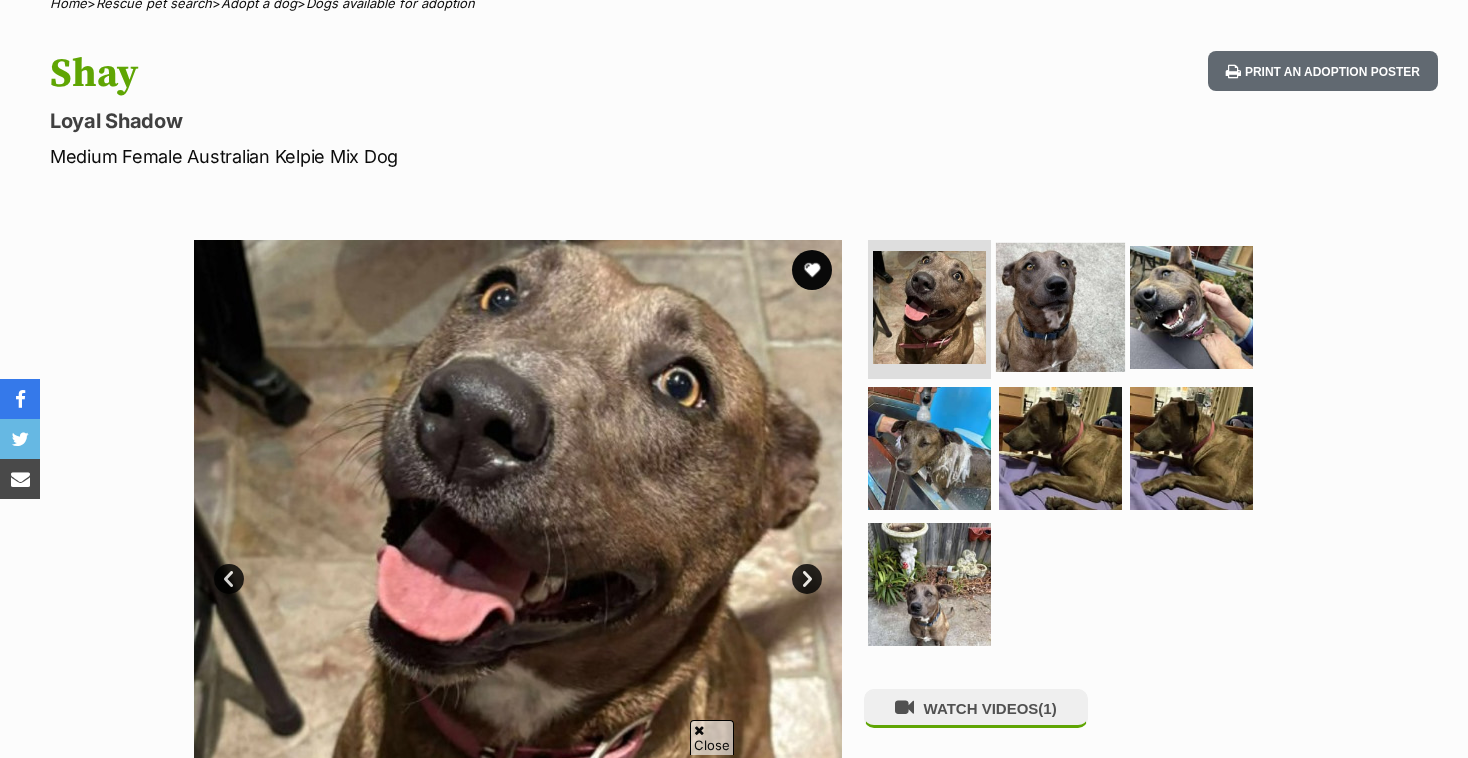 click at bounding box center [1060, 306] 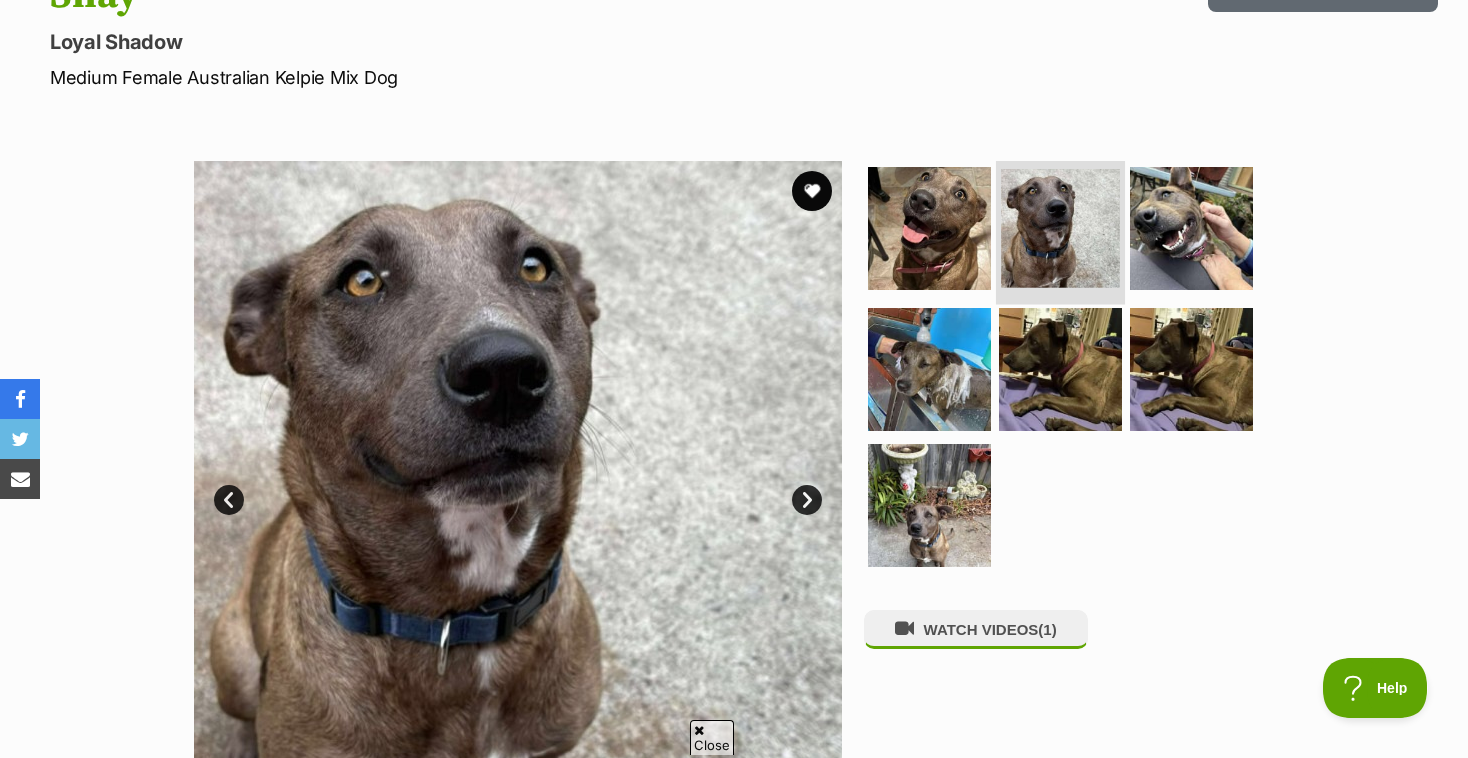 scroll, scrollTop: 260, scrollLeft: 0, axis: vertical 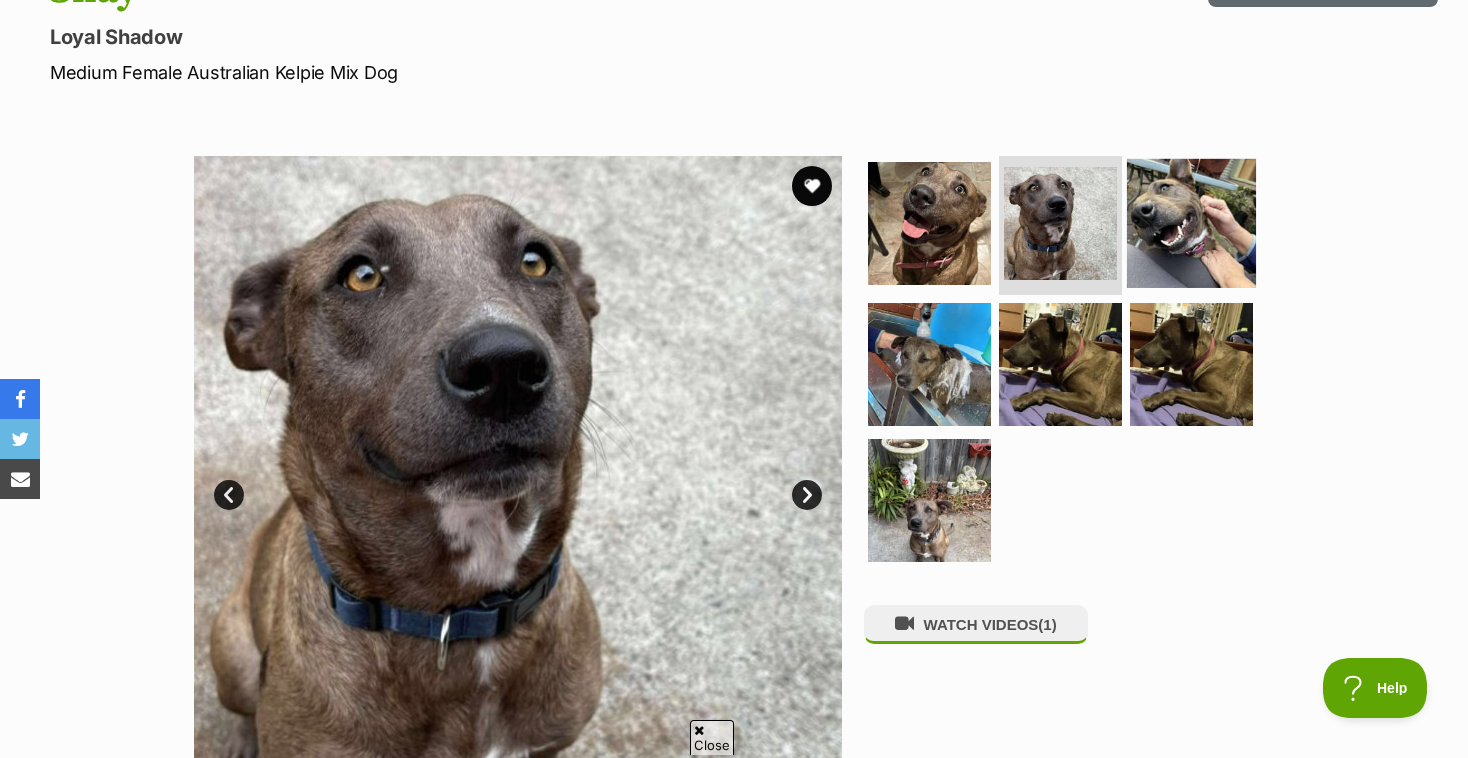 click at bounding box center (1191, 222) 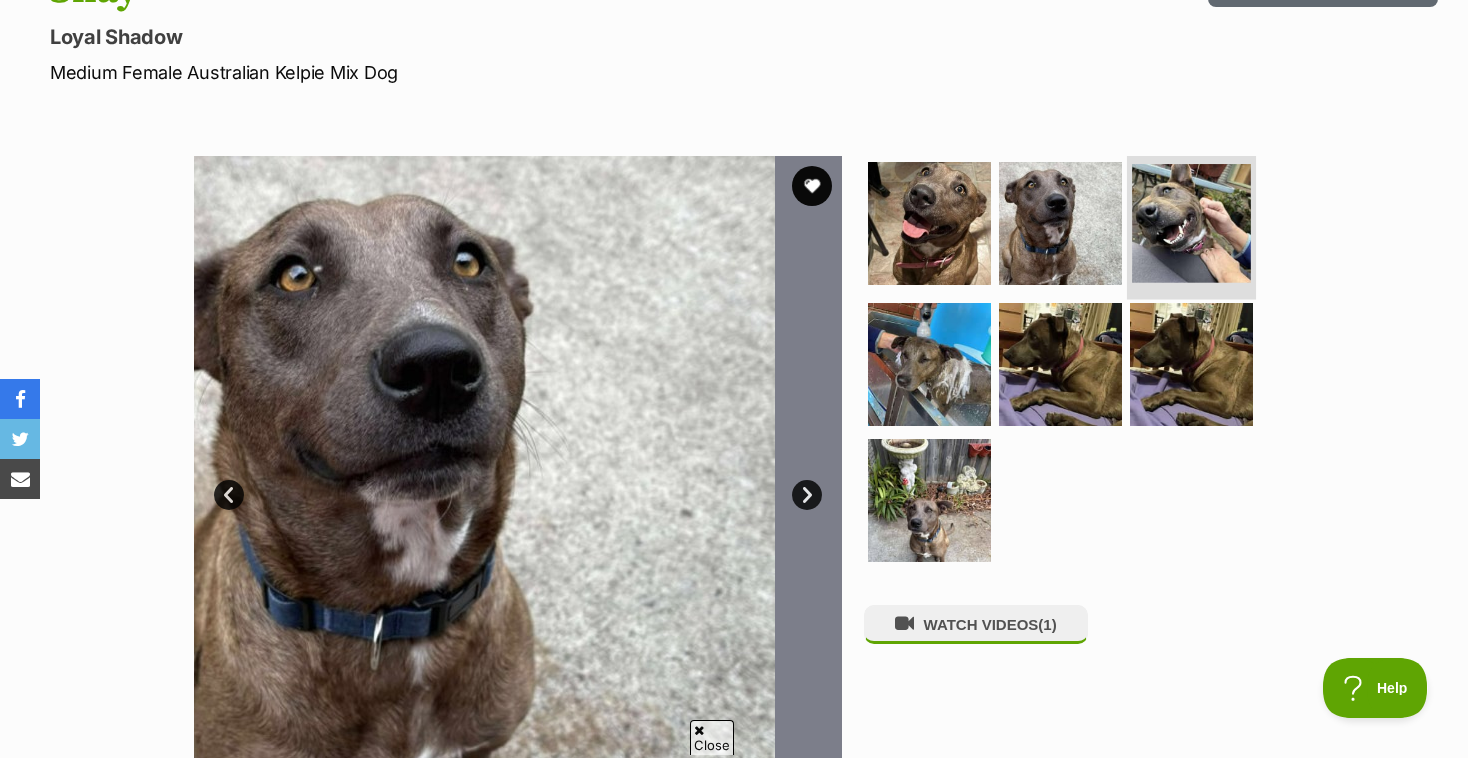 scroll, scrollTop: 0, scrollLeft: 0, axis: both 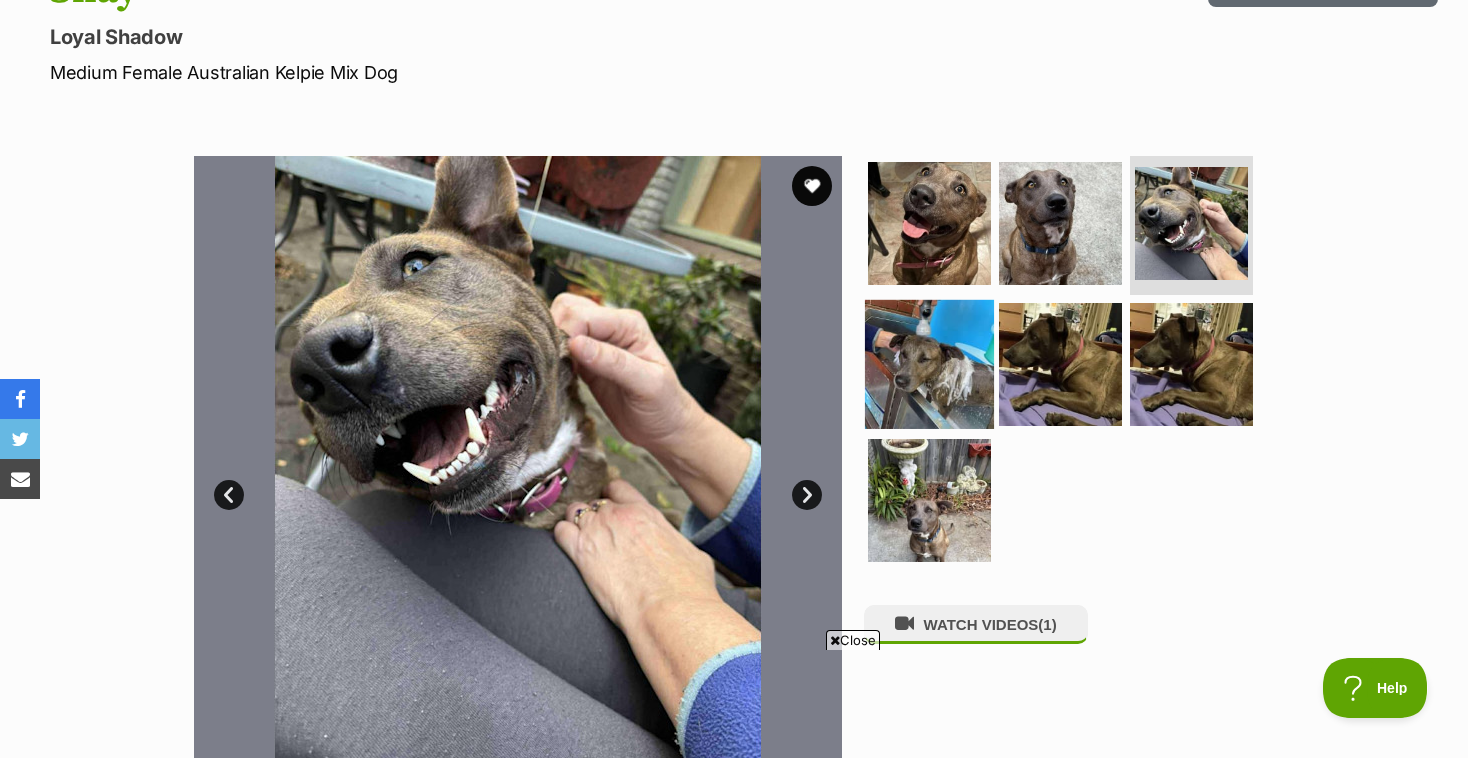click at bounding box center [929, 364] 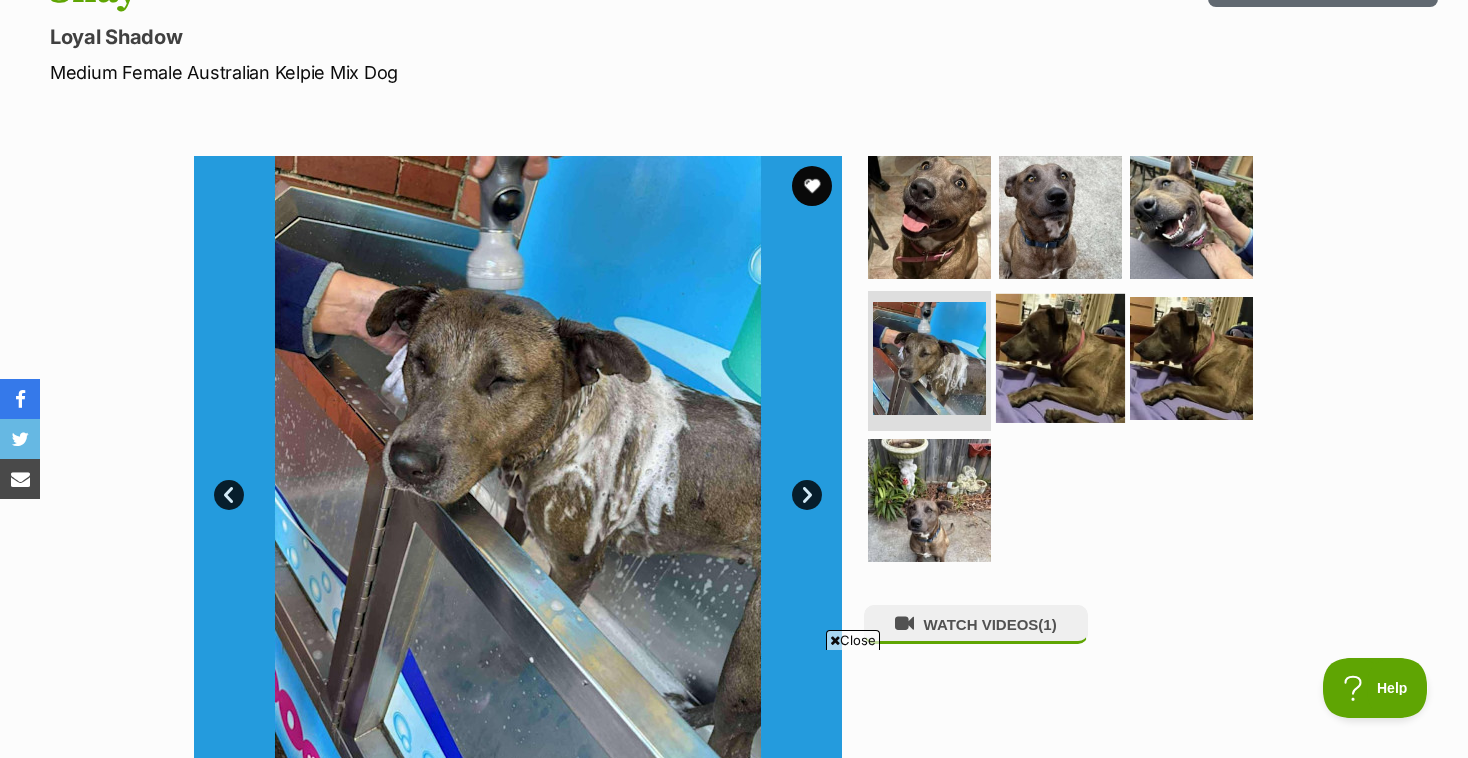 scroll, scrollTop: 0, scrollLeft: 0, axis: both 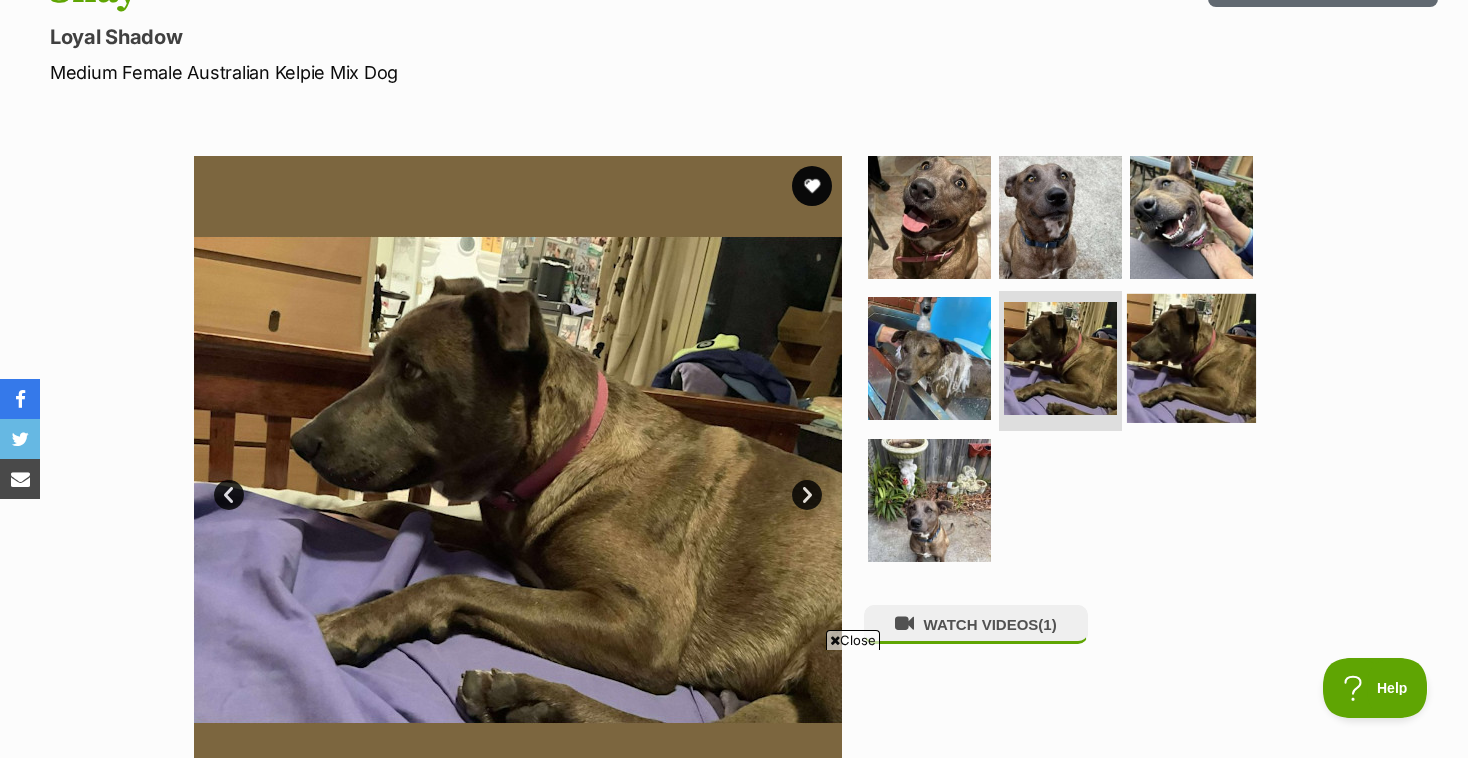 click at bounding box center [1191, 358] 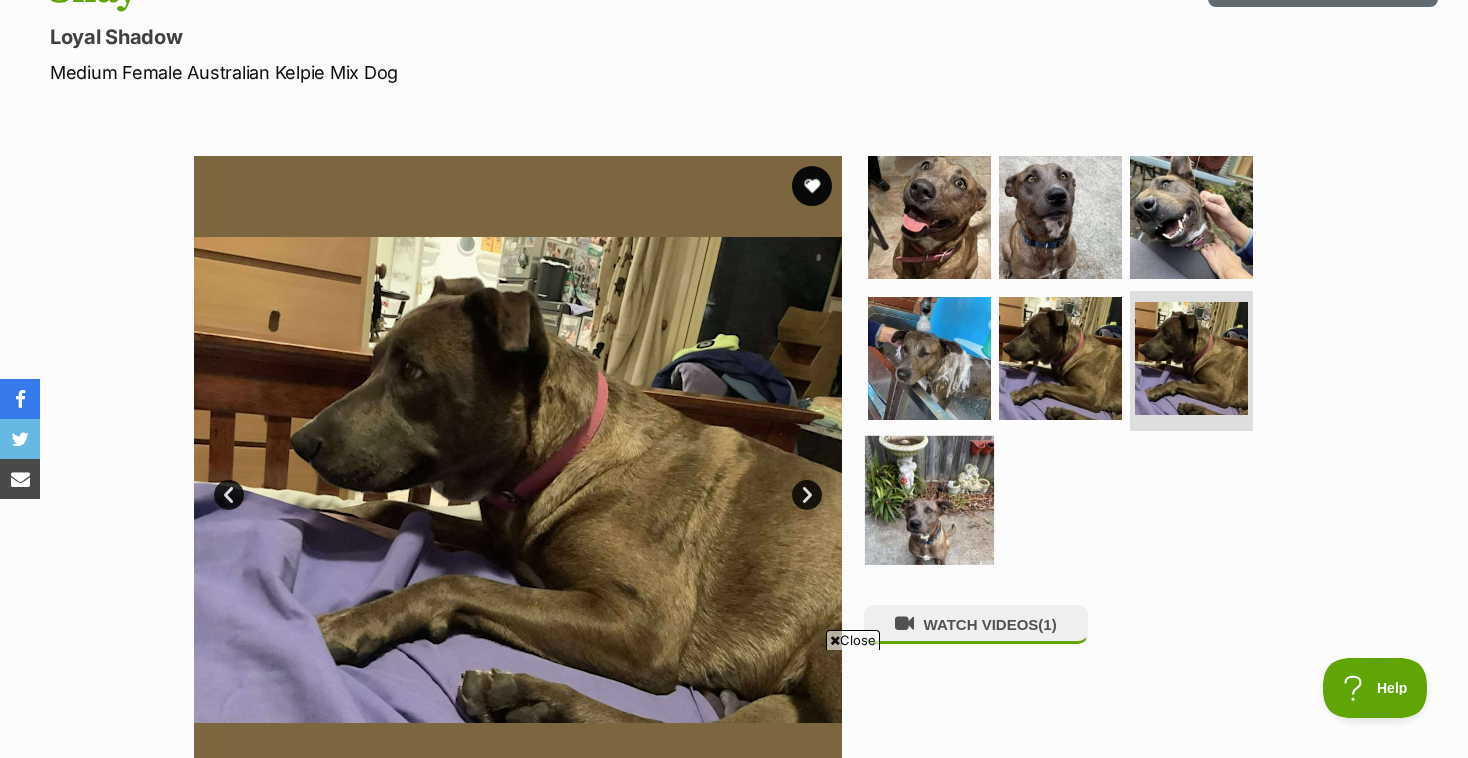 scroll, scrollTop: 0, scrollLeft: 0, axis: both 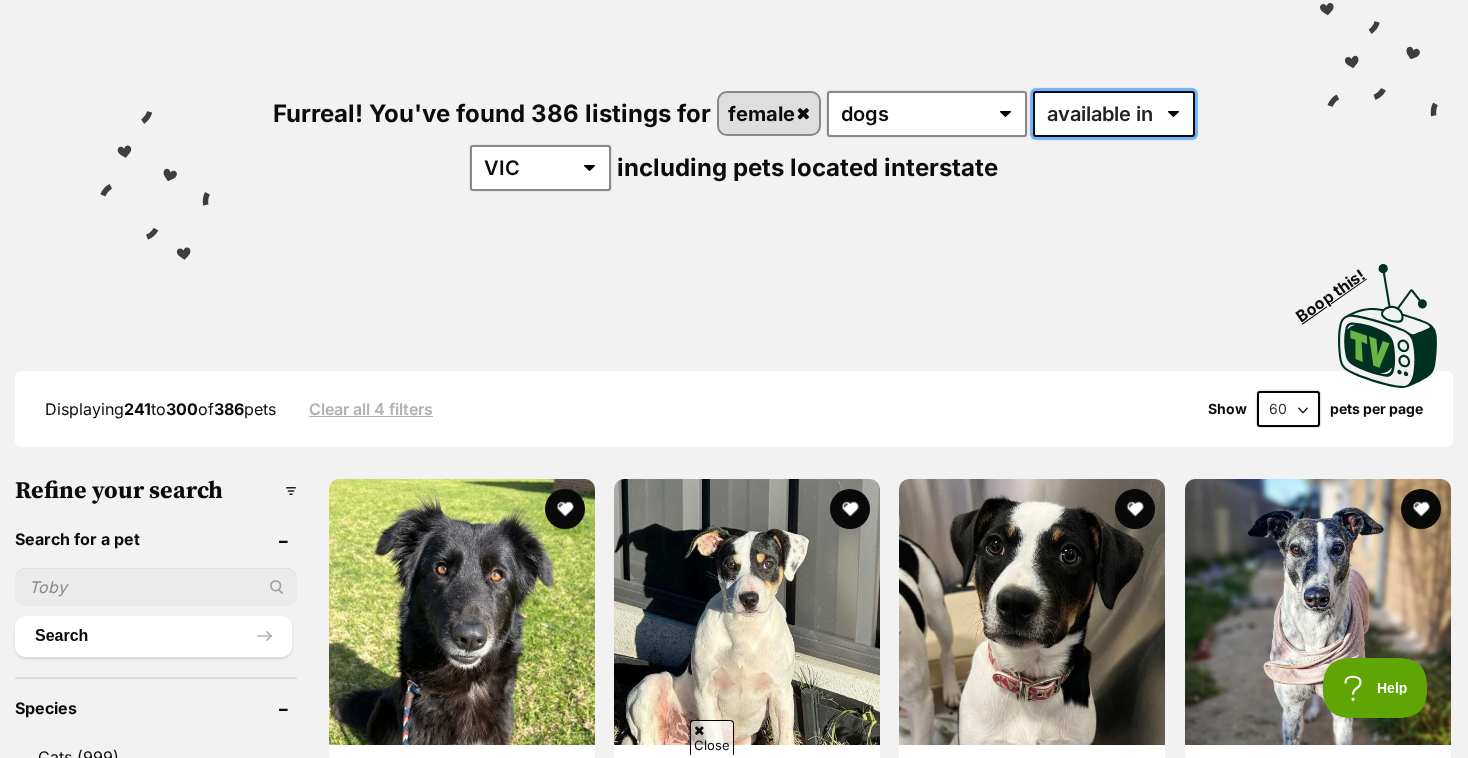 click on "available in
located in" at bounding box center (1114, 114) 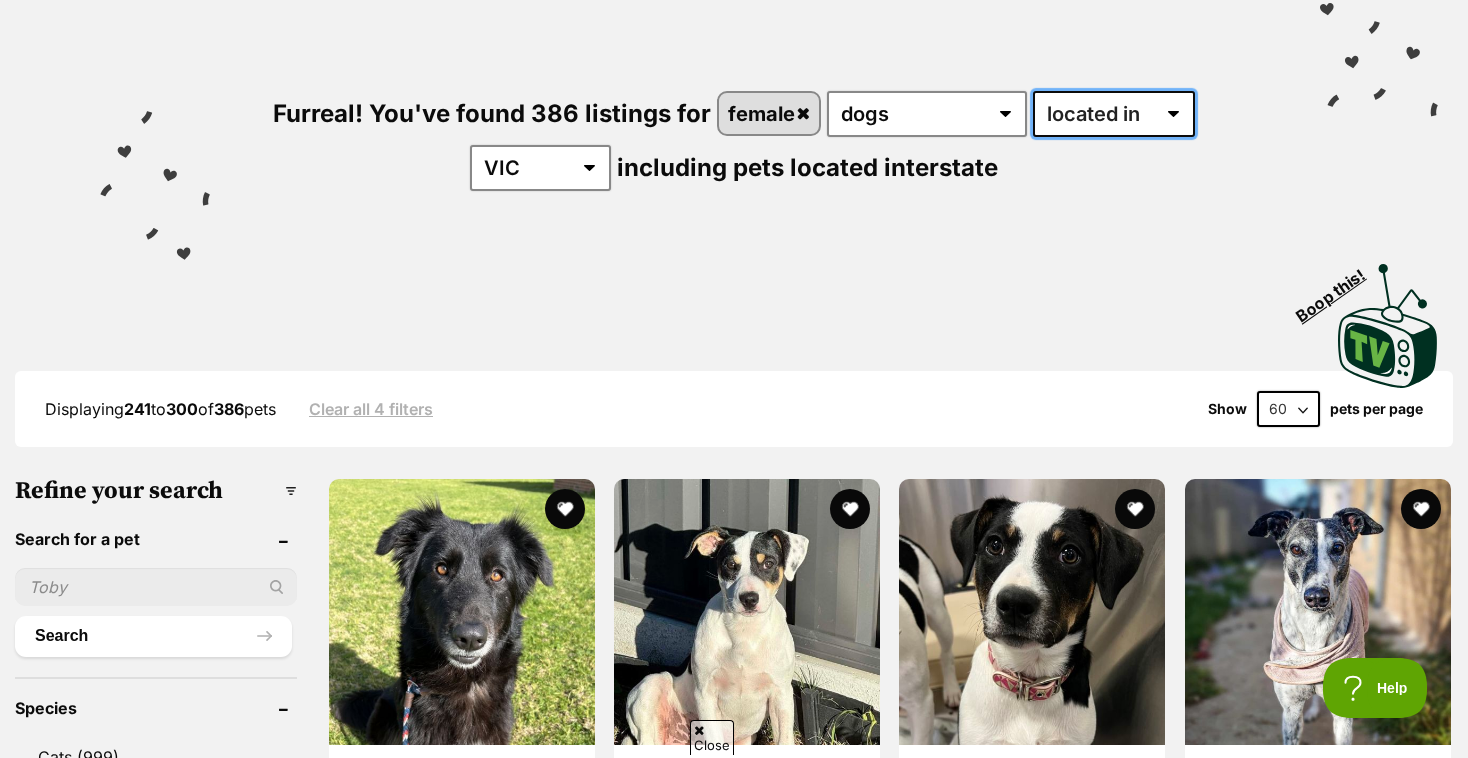 scroll, scrollTop: 0, scrollLeft: 0, axis: both 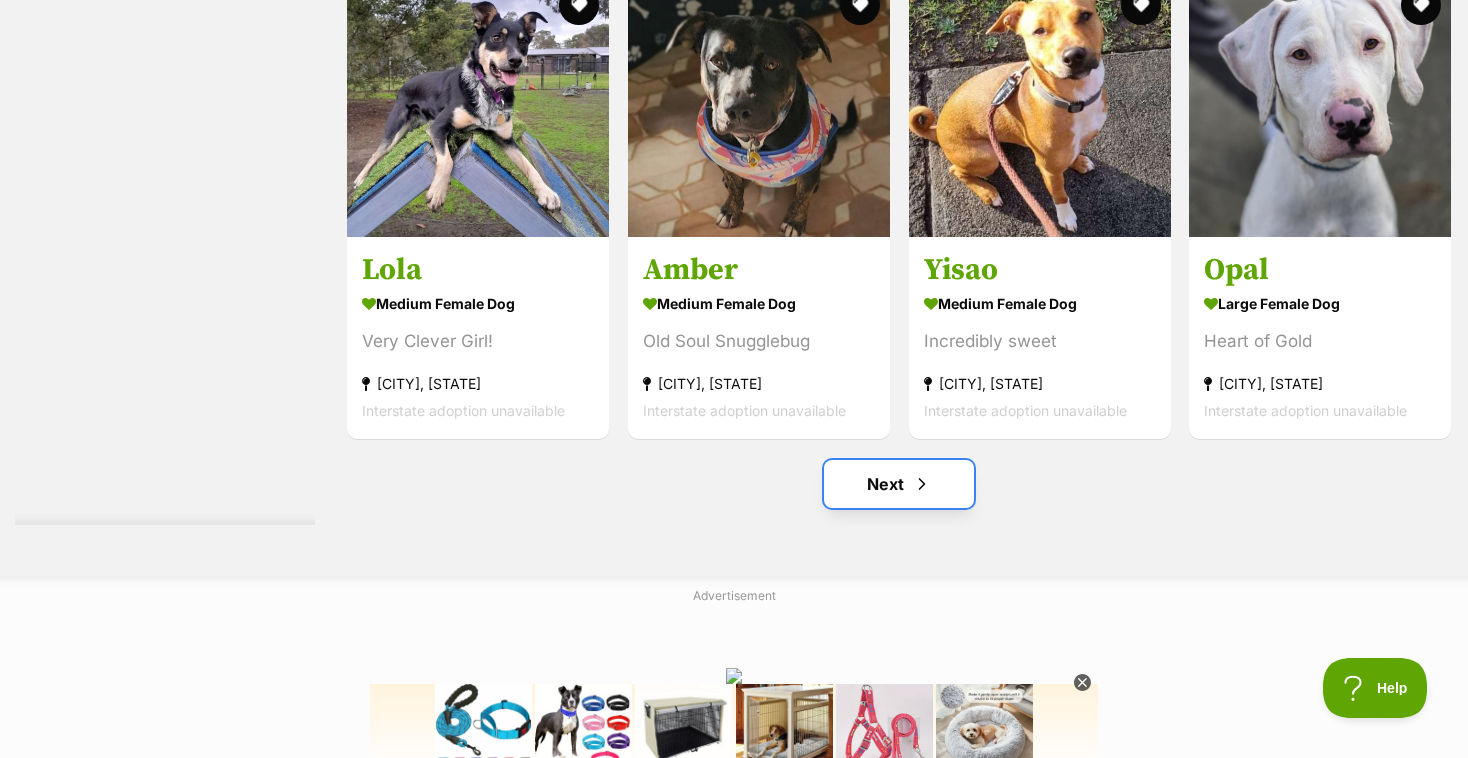 click on "Next" at bounding box center (899, 484) 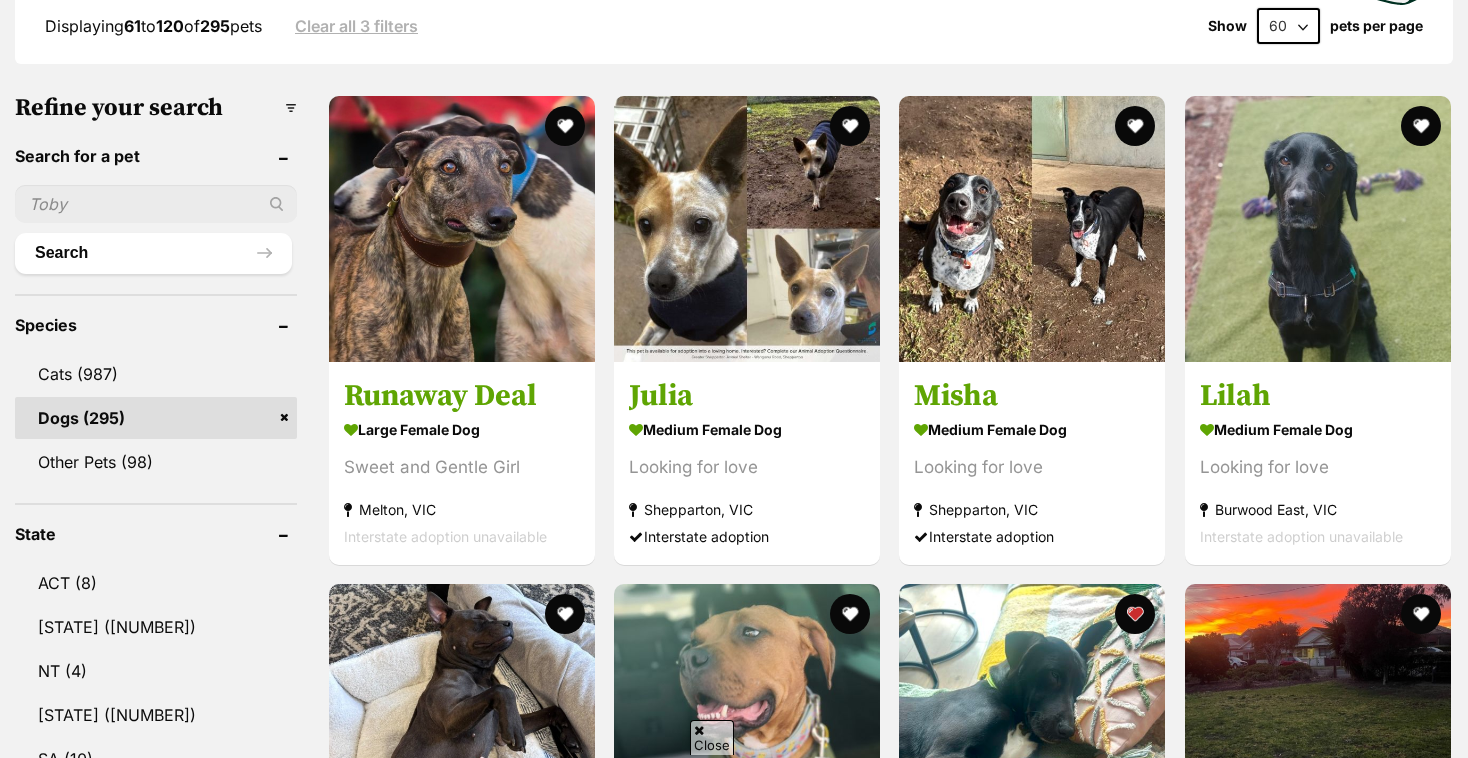 scroll, scrollTop: 604, scrollLeft: 0, axis: vertical 